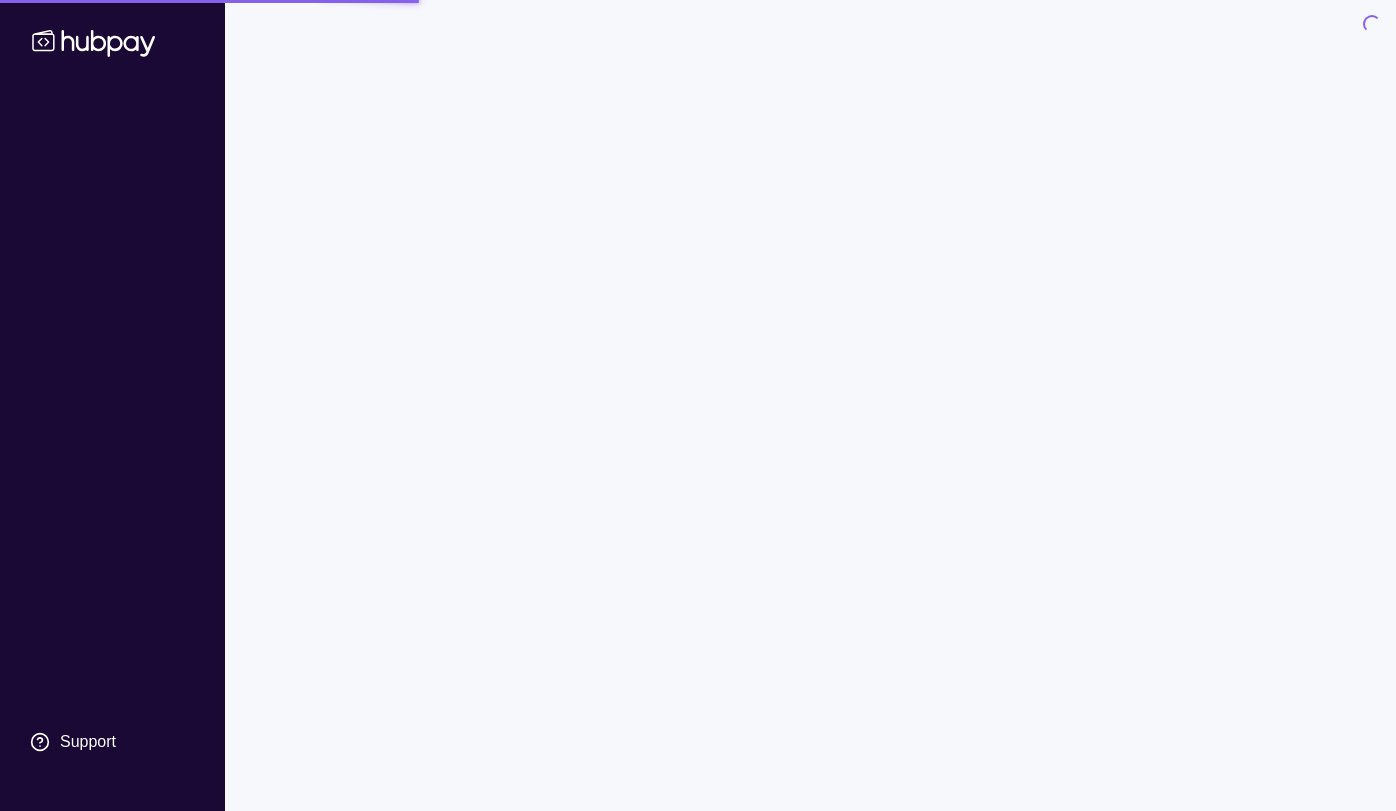 scroll, scrollTop: 0, scrollLeft: 0, axis: both 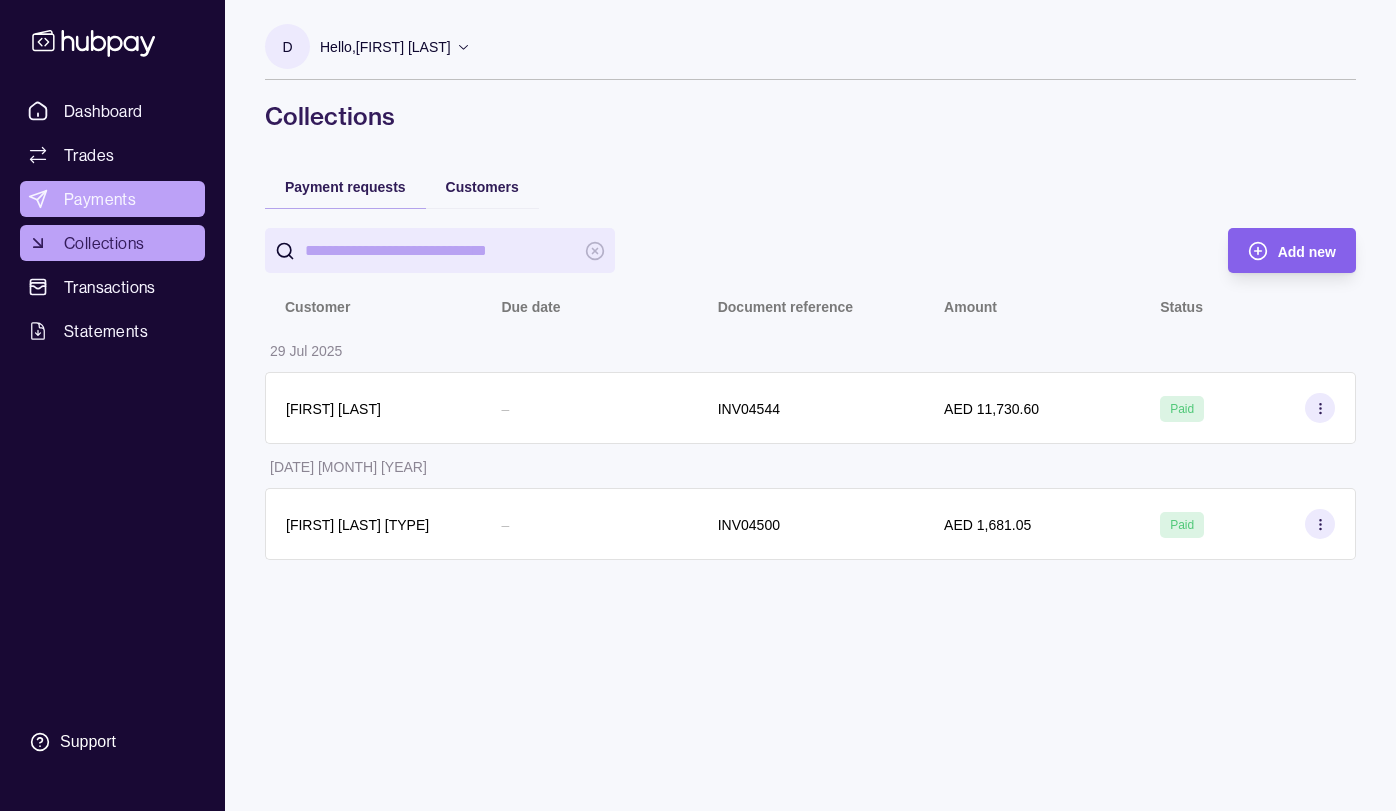 click on "Payments" at bounding box center [112, 199] 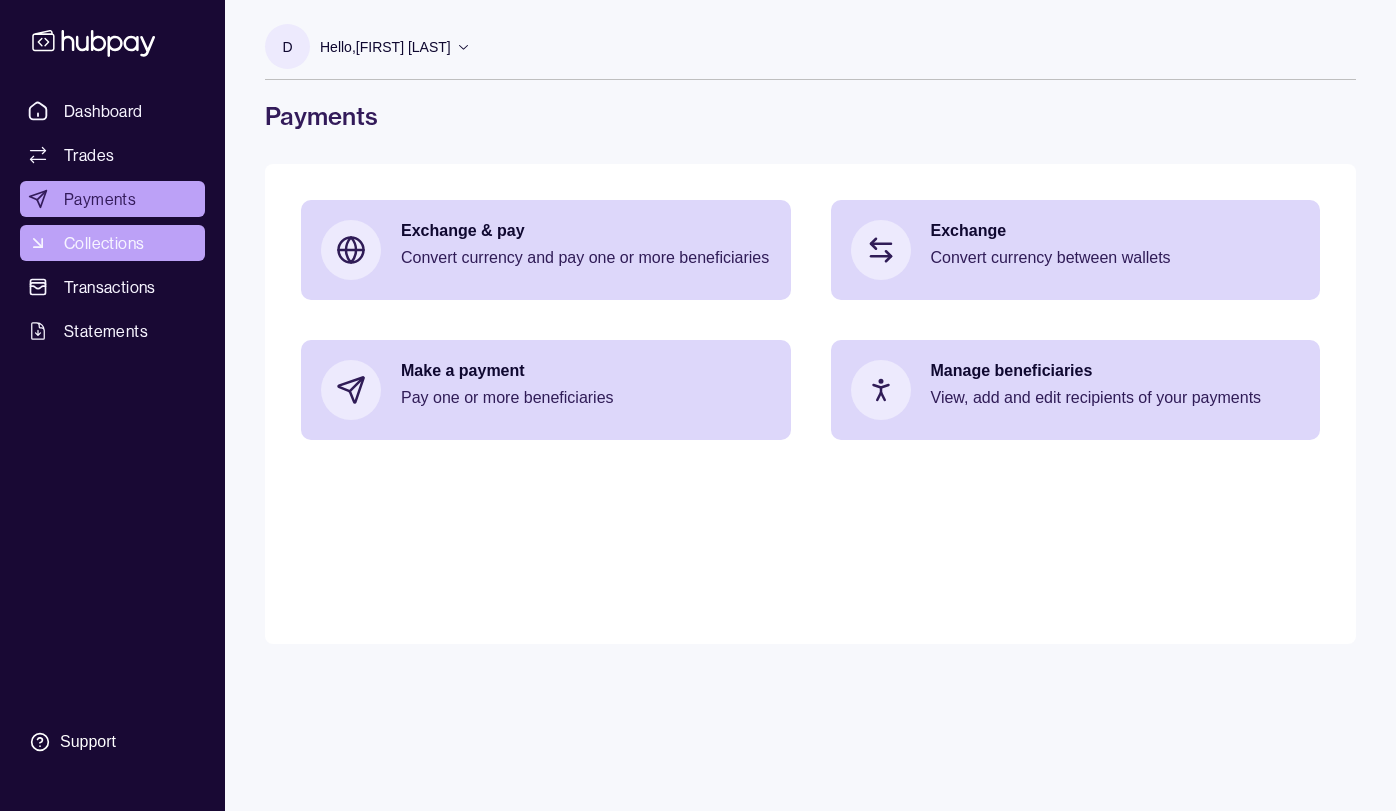 click on "Collections" at bounding box center [112, 243] 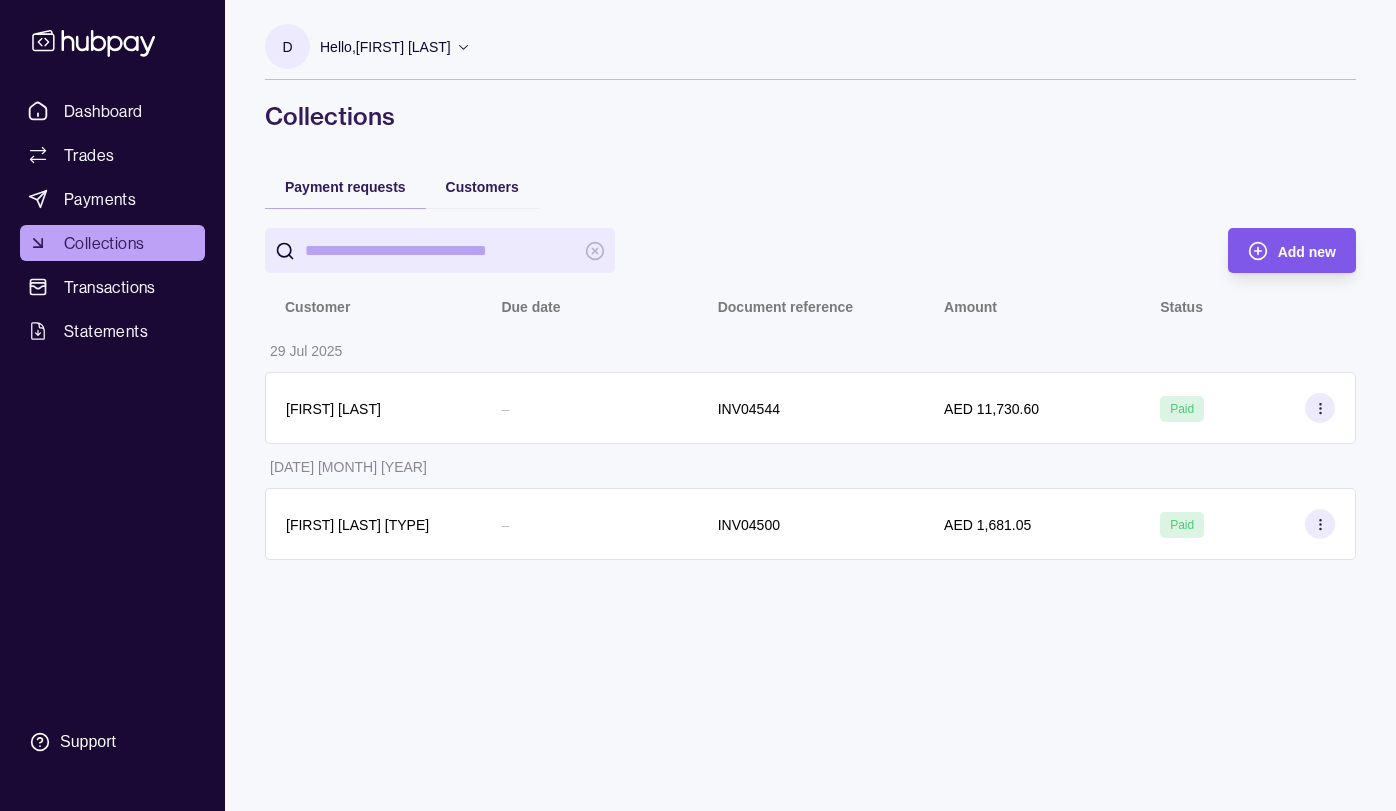 click on "Add new" at bounding box center (1307, 251) 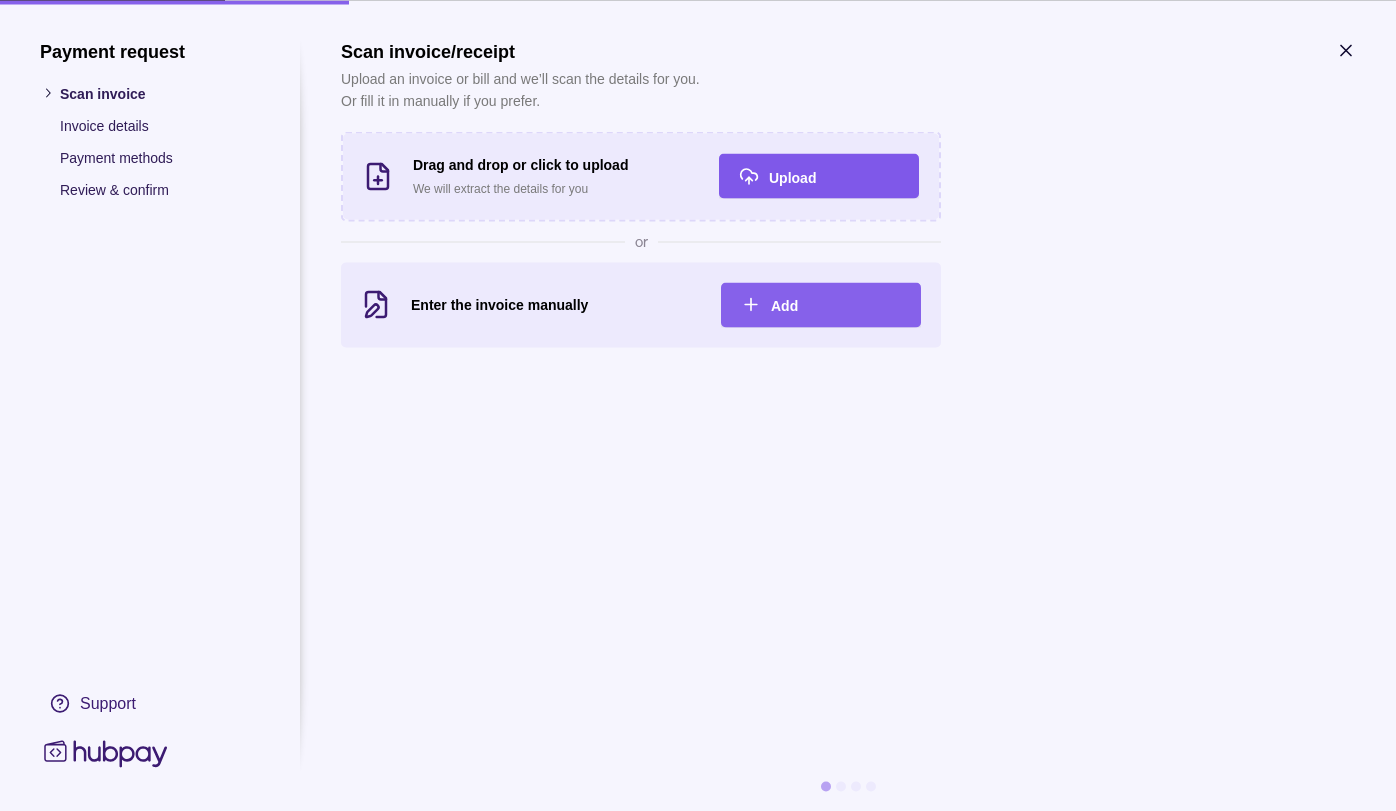 click on "Upload" at bounding box center [792, 177] 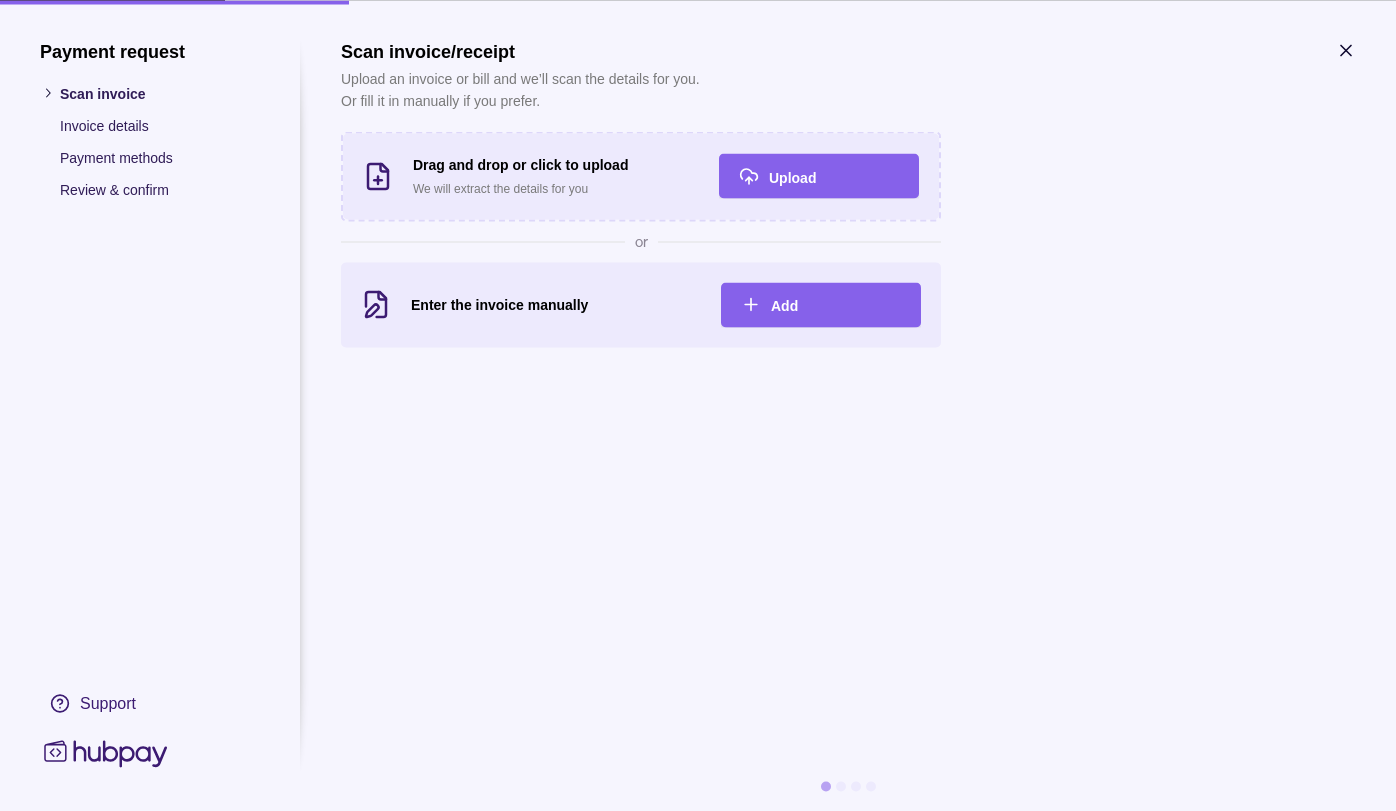 click 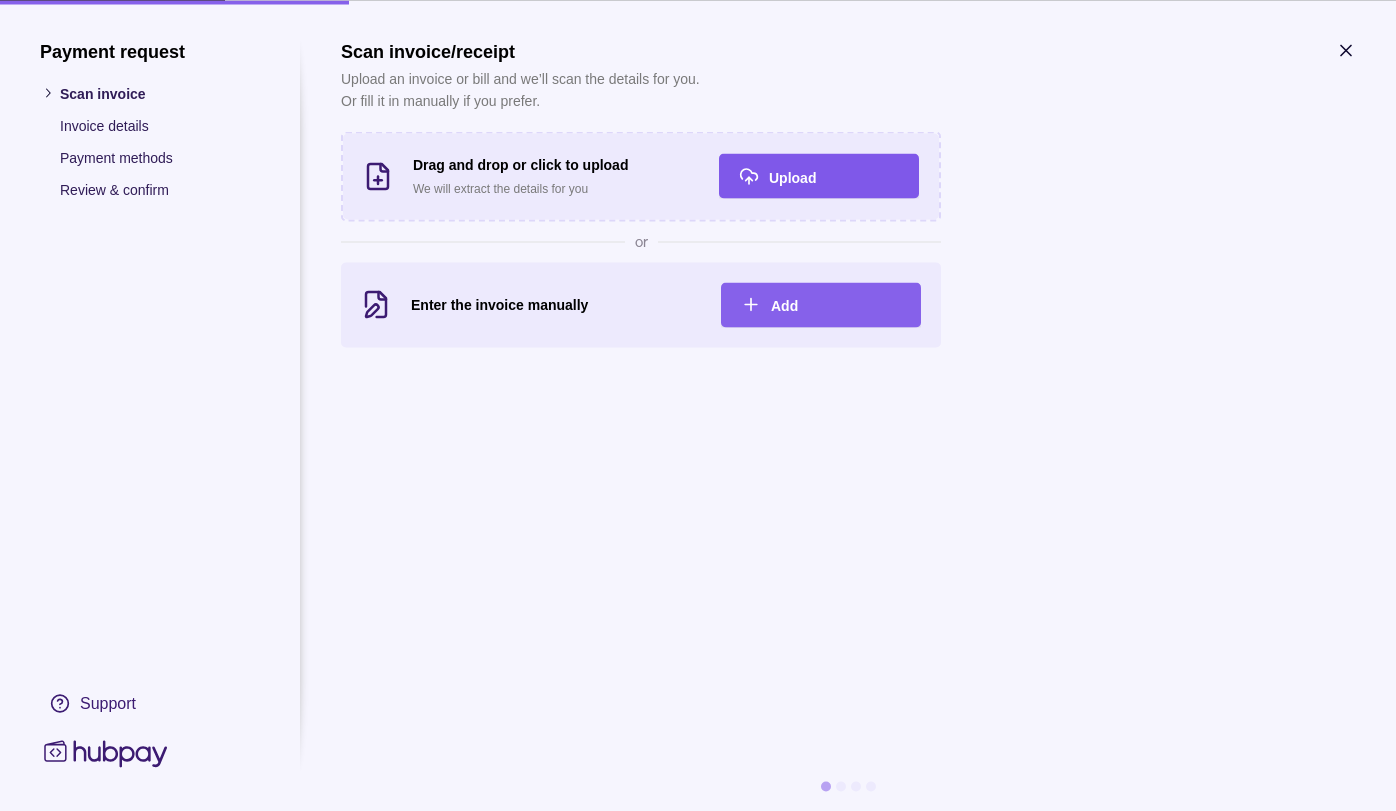 click 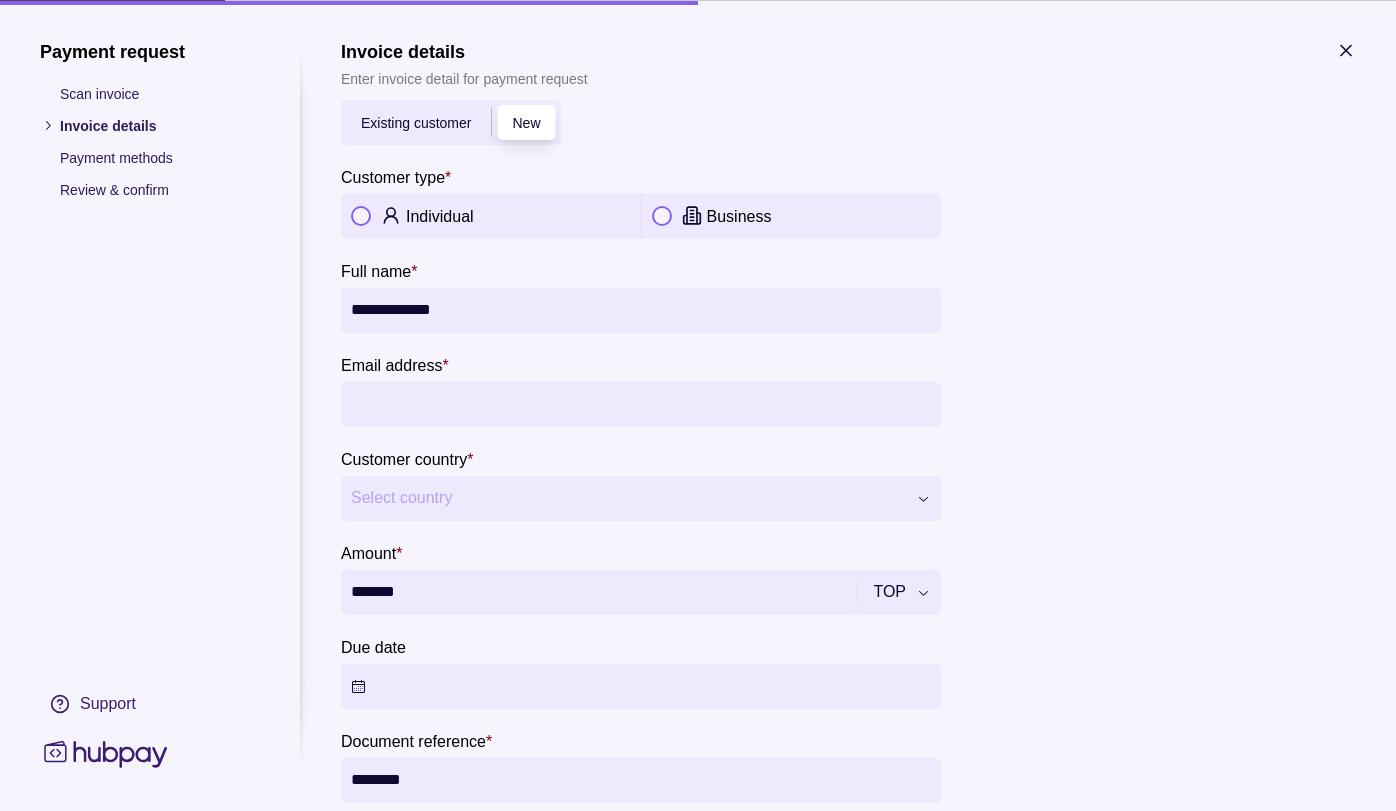 paste on "**********" 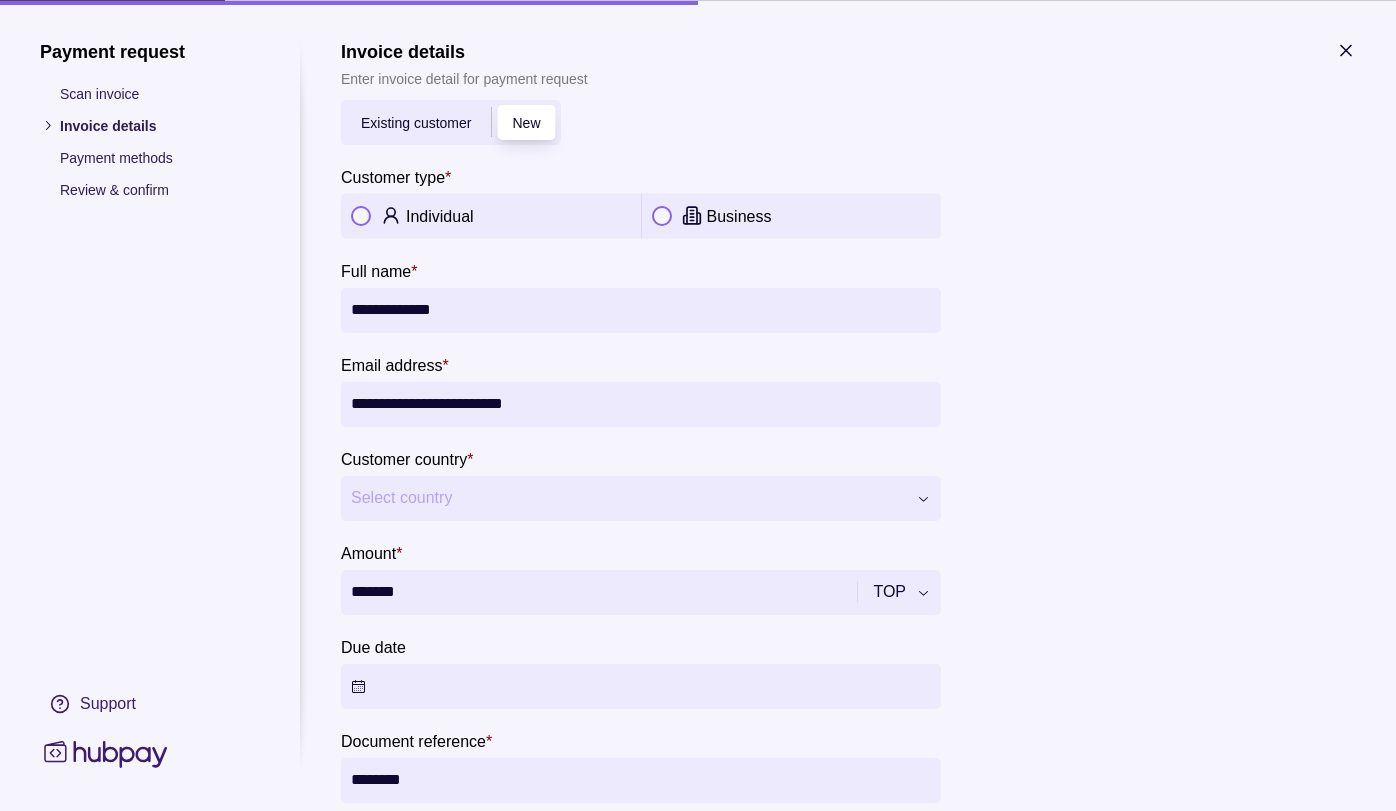 type on "**********" 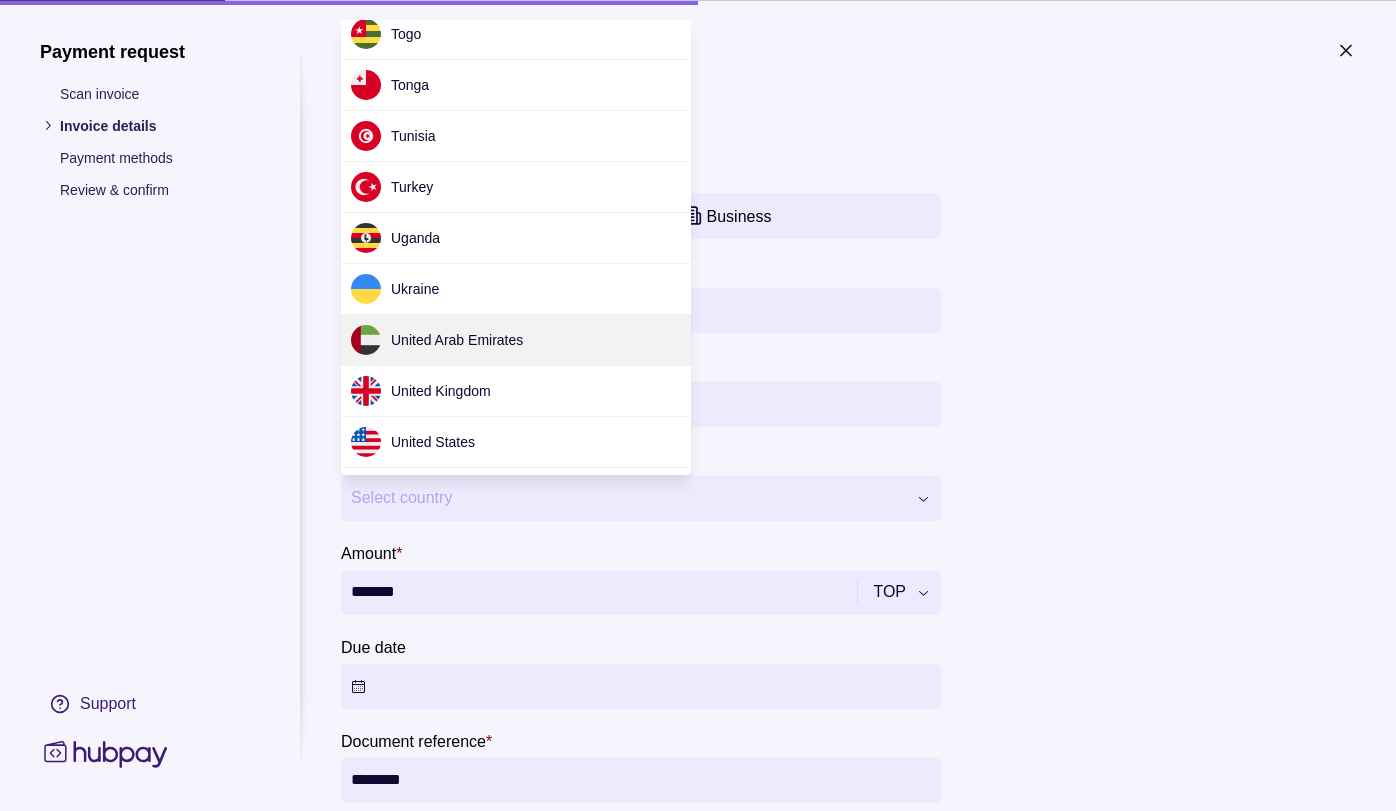 scroll, scrollTop: 6078, scrollLeft: 0, axis: vertical 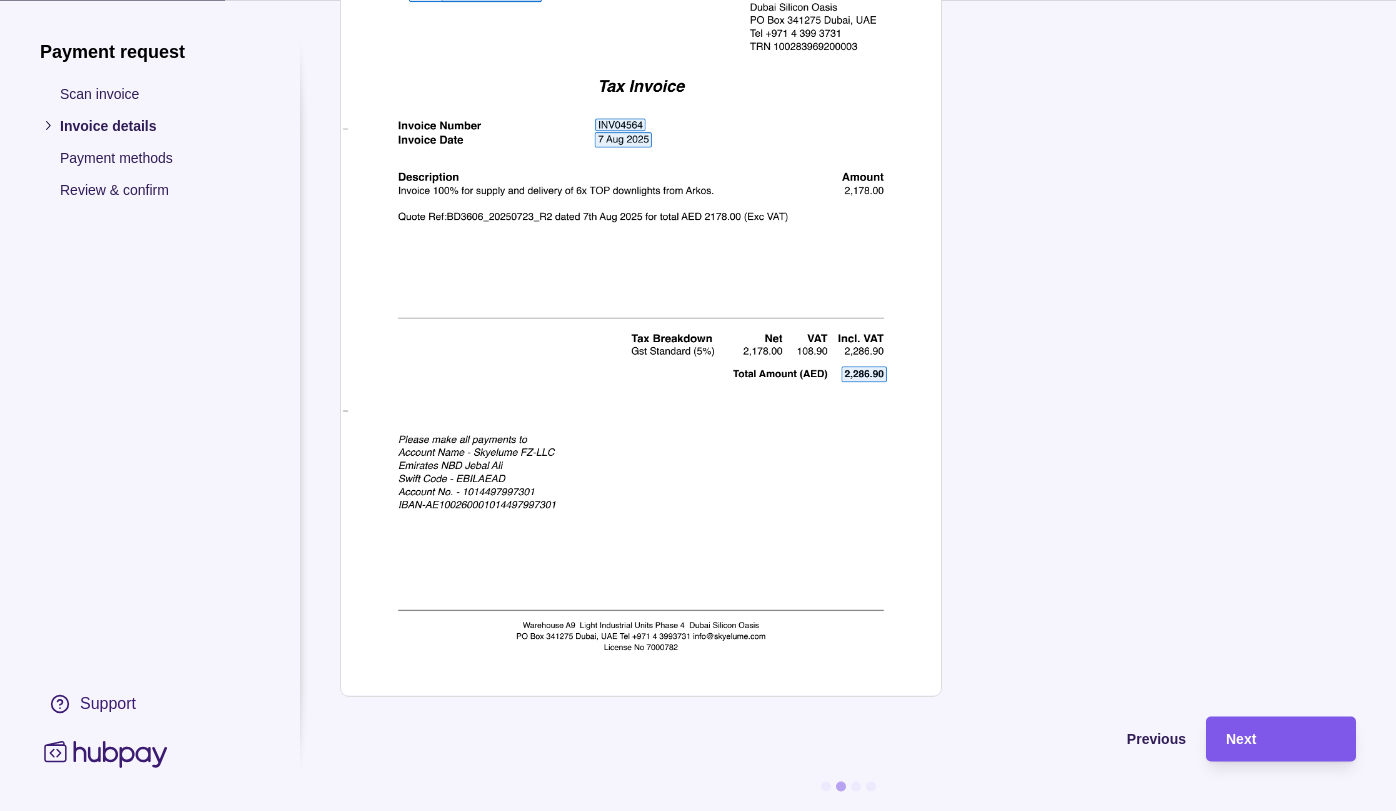 click on "Next" at bounding box center (1281, 739) 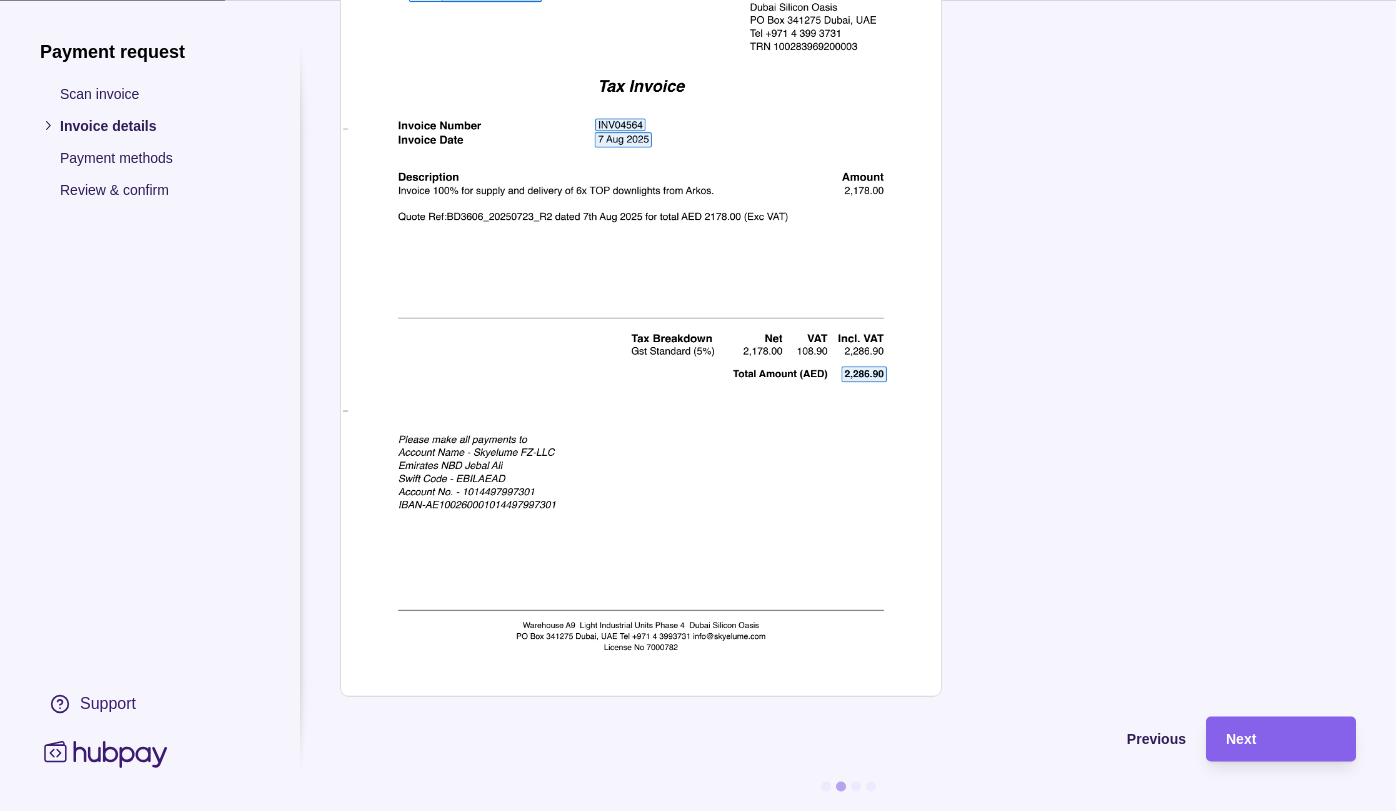 scroll, scrollTop: 1005, scrollLeft: 0, axis: vertical 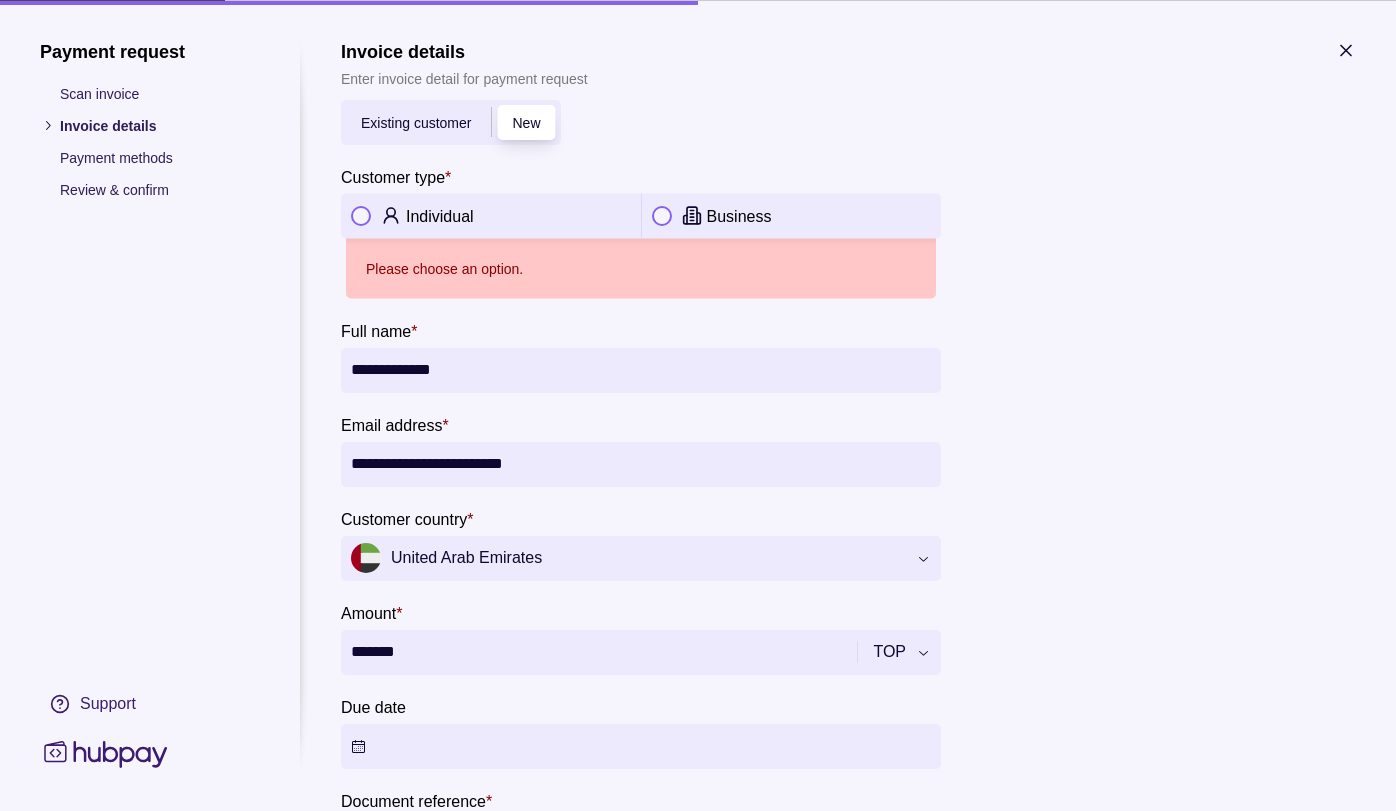 click 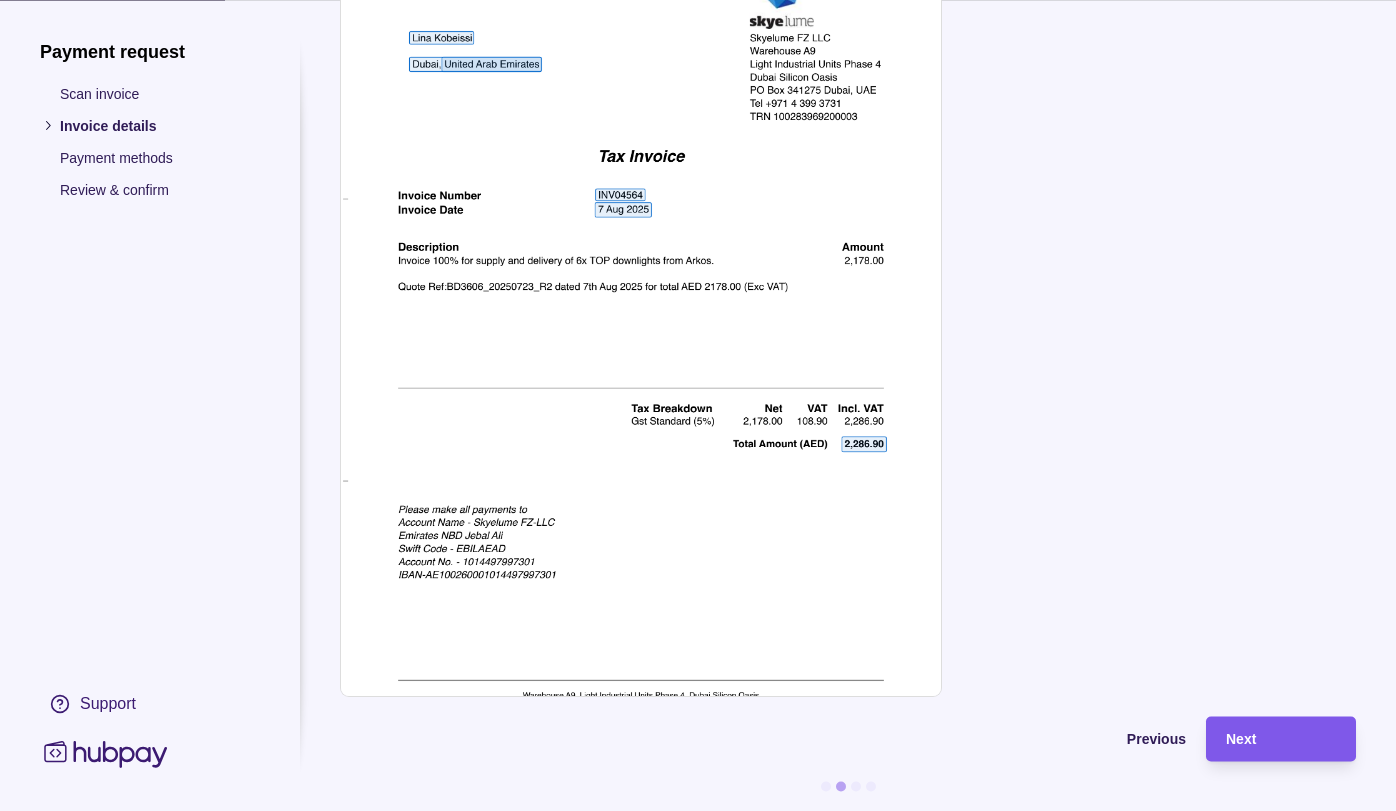 scroll, scrollTop: 945, scrollLeft: 0, axis: vertical 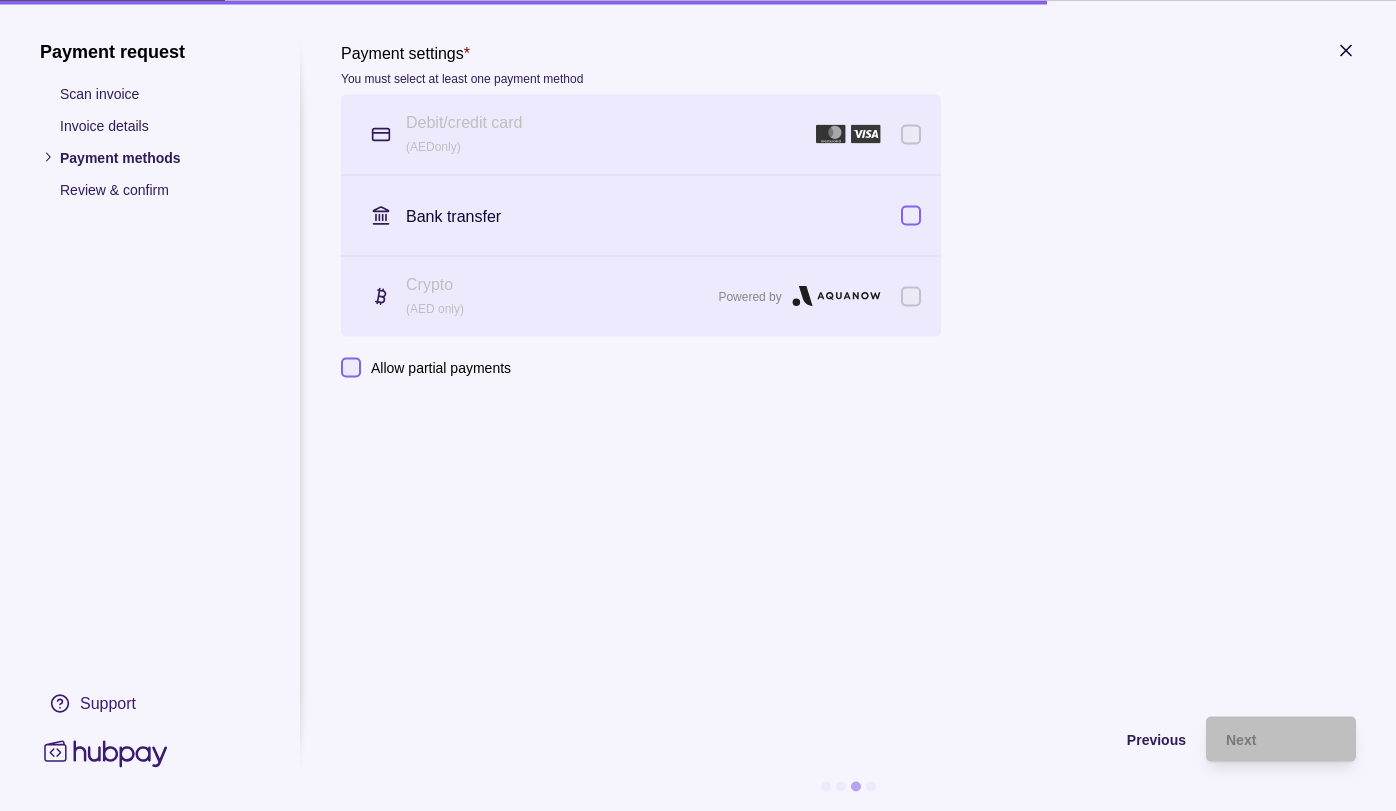 click on "Bank transfer" at bounding box center (631, 215) 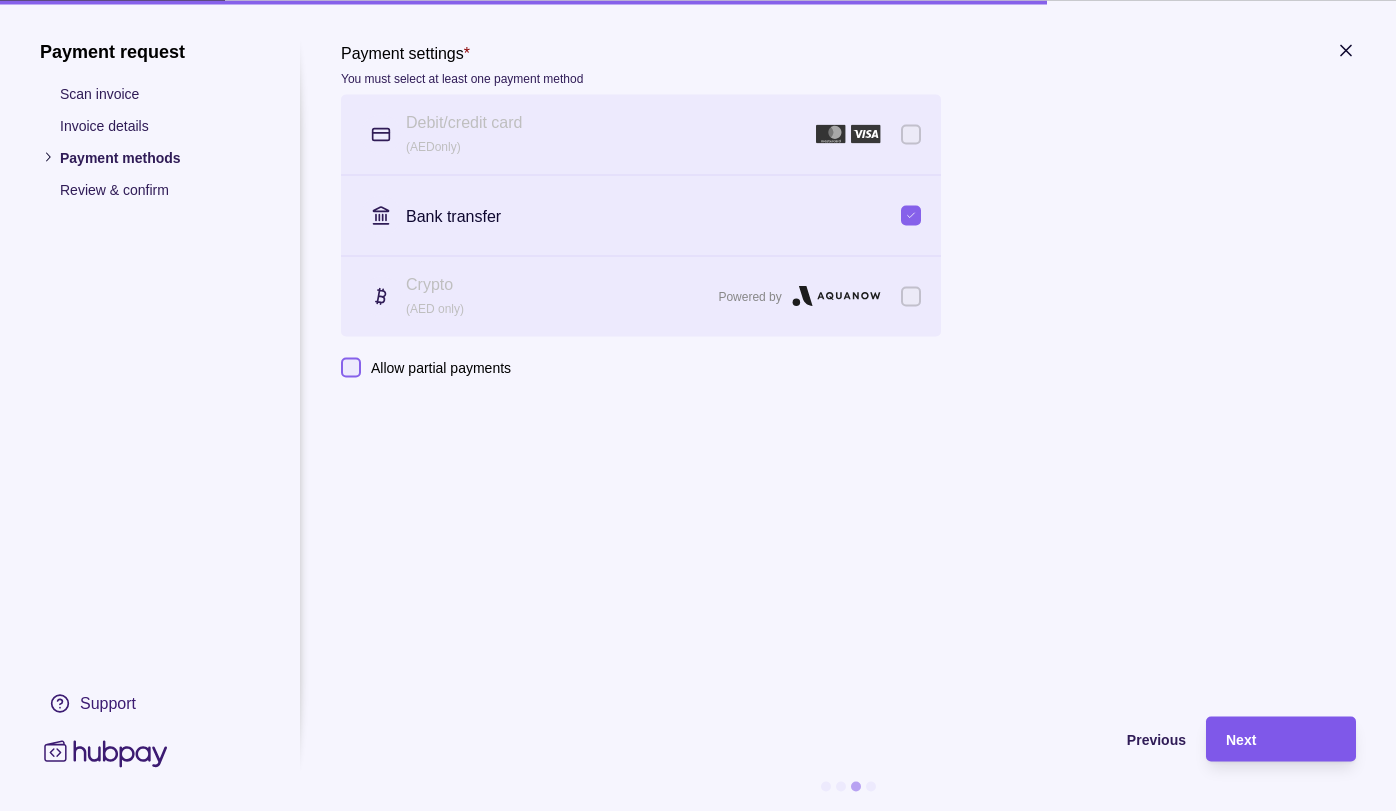click on "Next" at bounding box center [1281, 739] 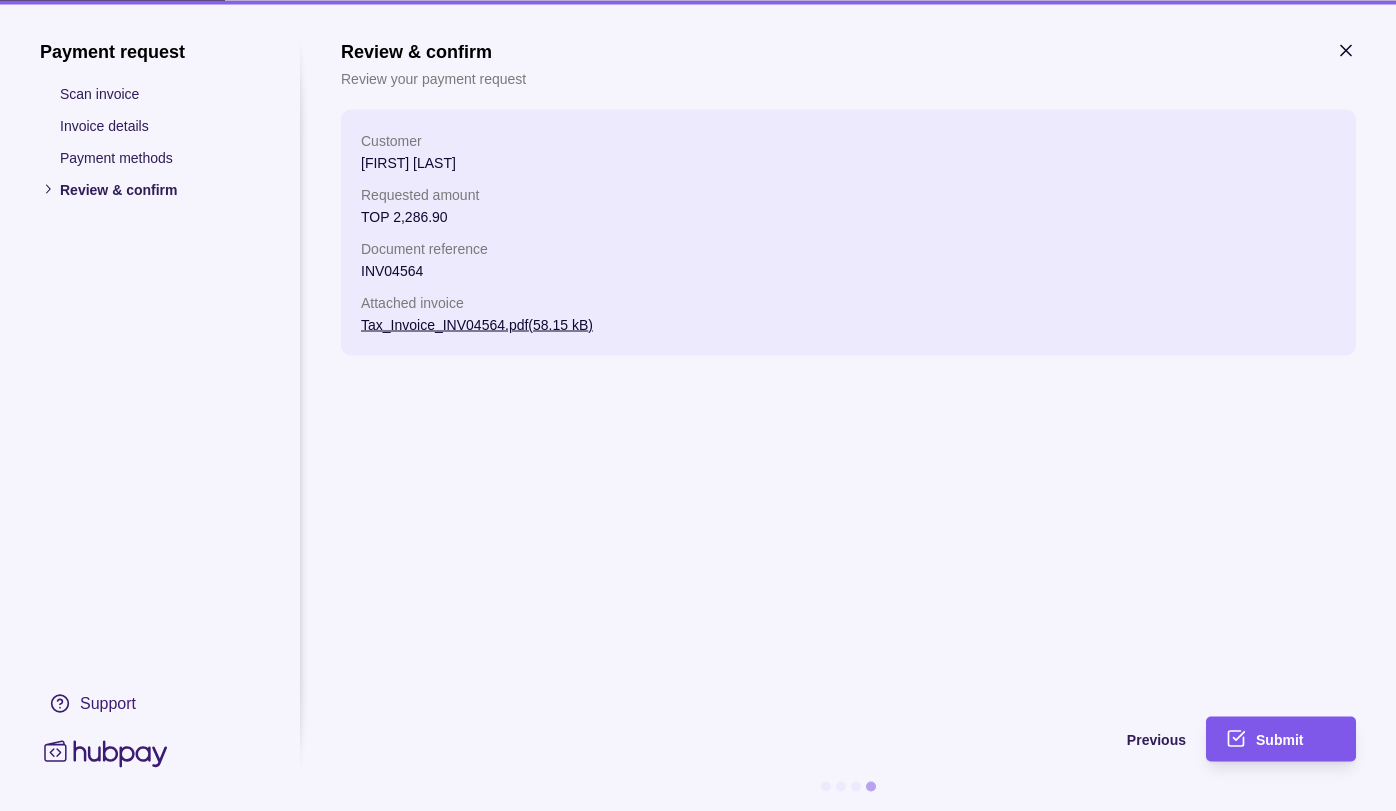 click on "Submit" at bounding box center [1279, 740] 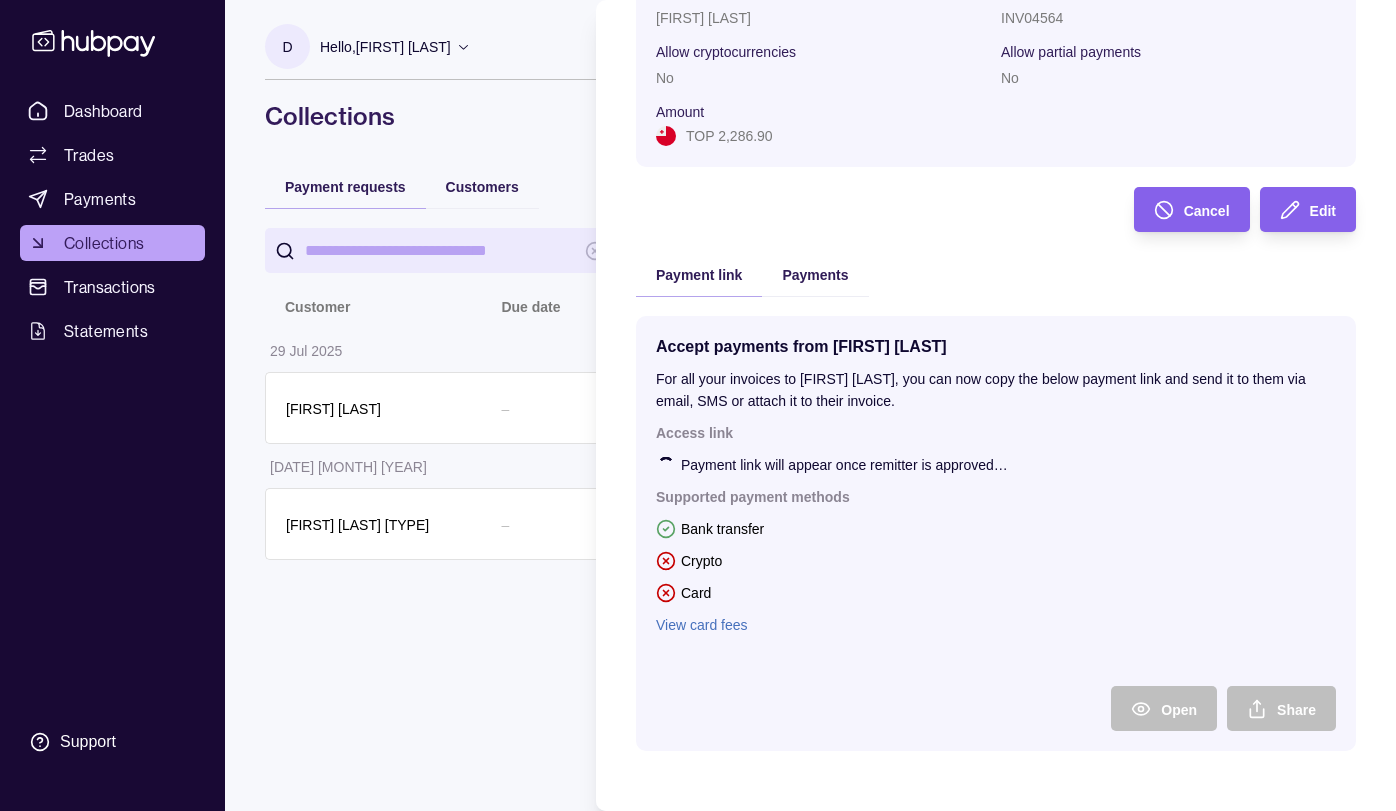 scroll, scrollTop: 193, scrollLeft: 0, axis: vertical 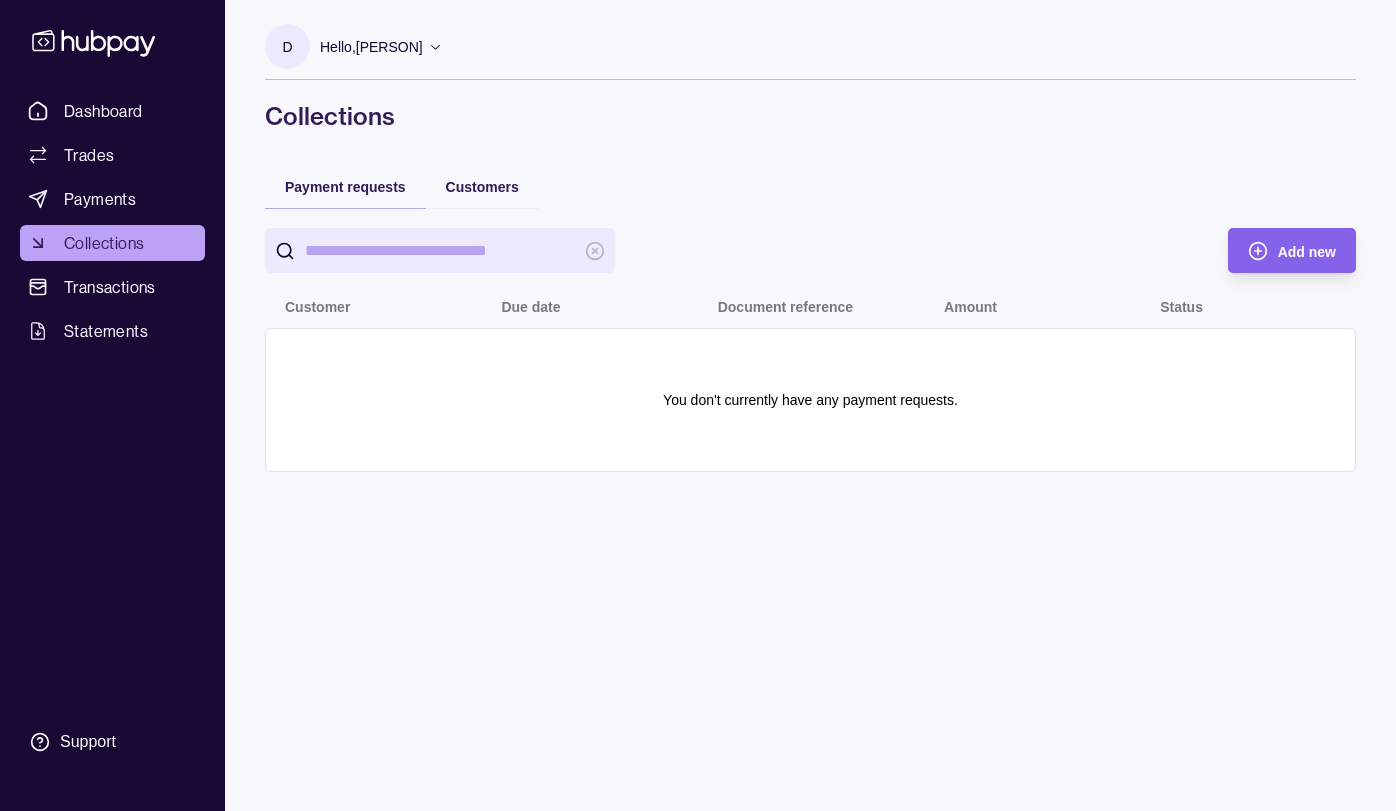 click on "Payment requests" at bounding box center (345, 186) 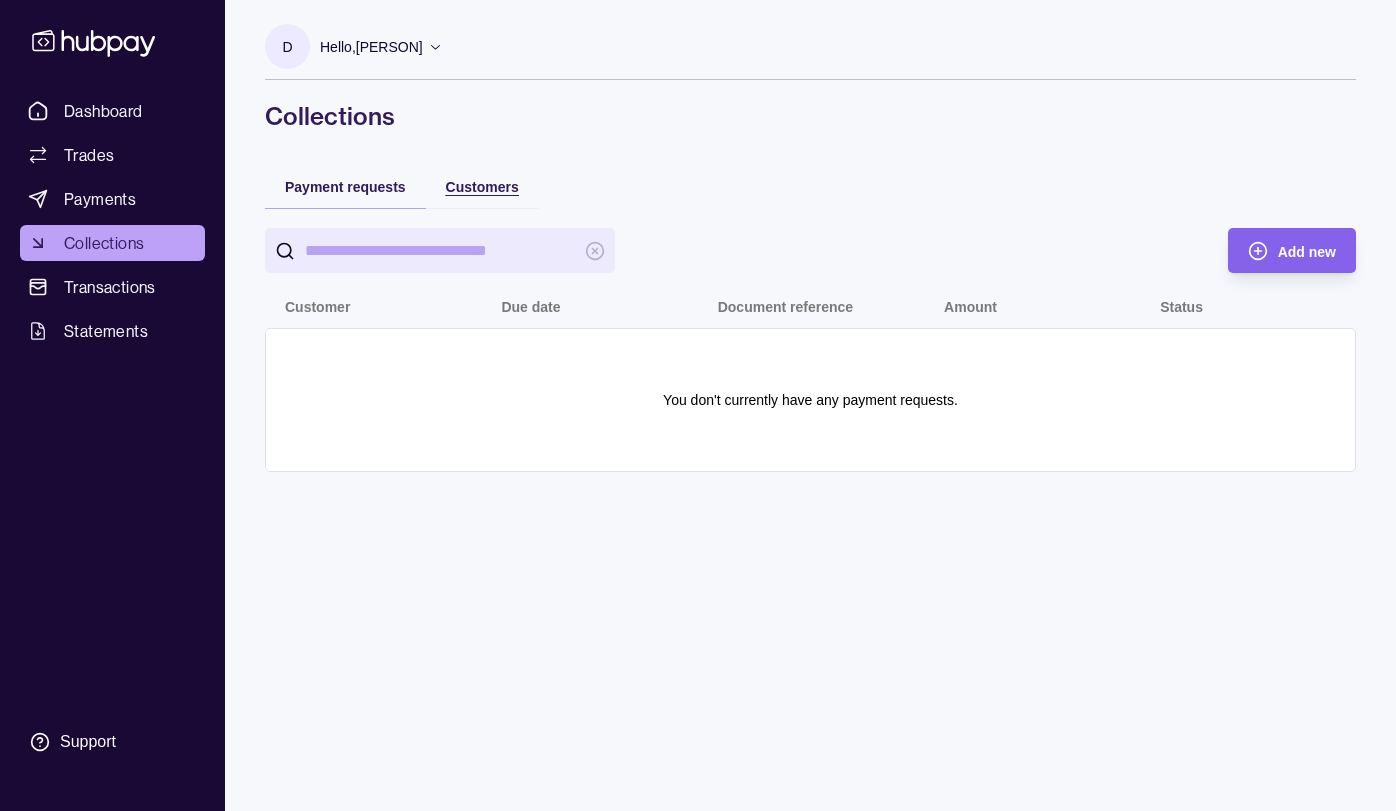 click on "Customers" at bounding box center [482, 187] 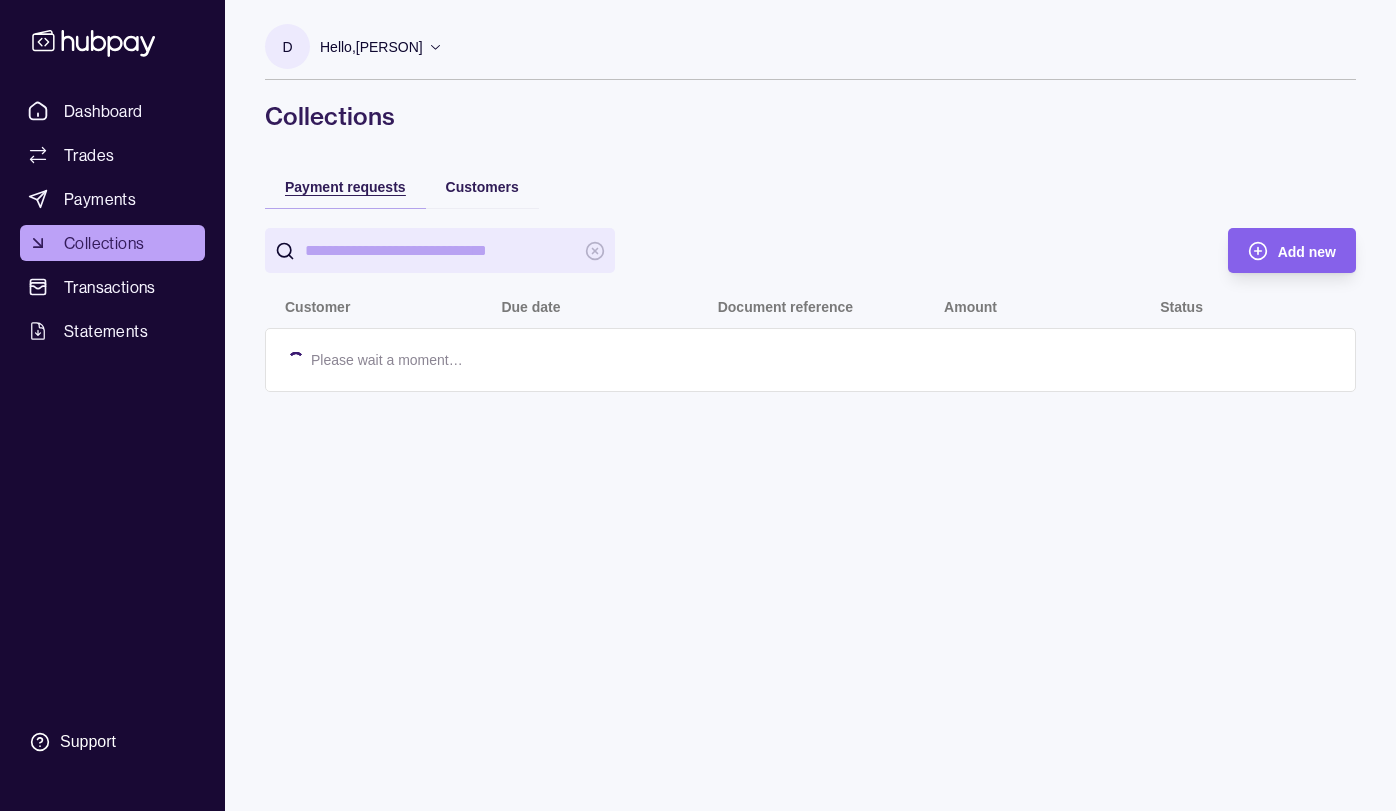click on "Payment requests" at bounding box center [345, 187] 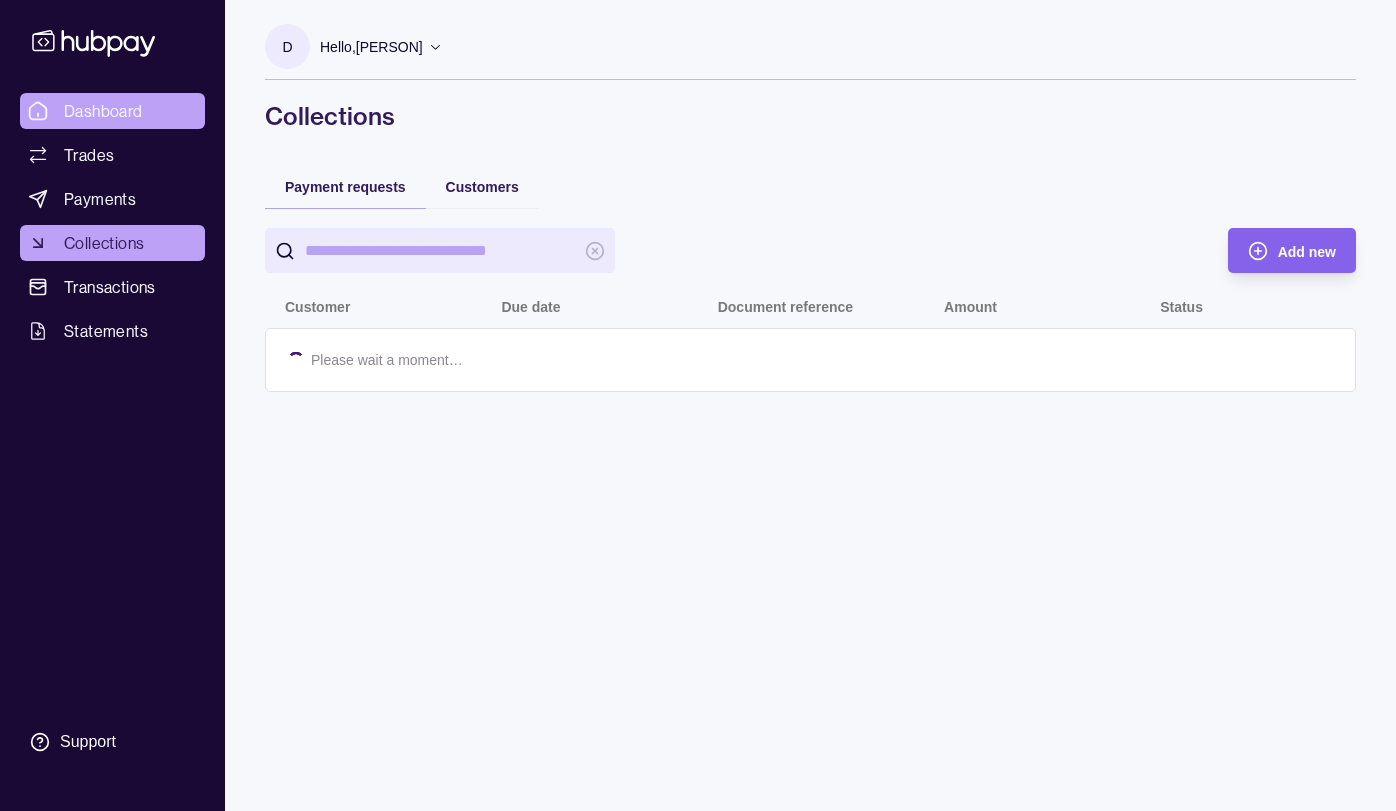 click on "Dashboard" at bounding box center (112, 111) 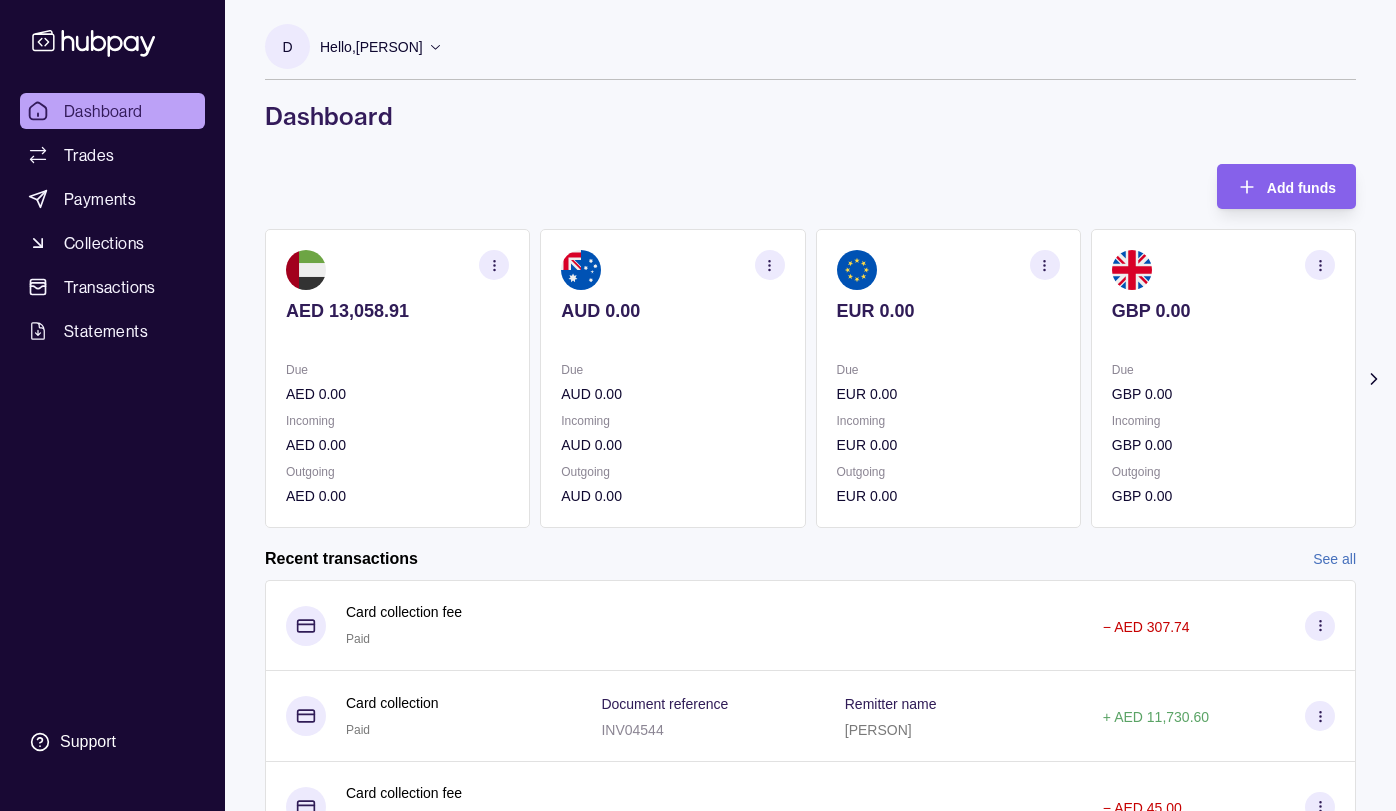 scroll, scrollTop: 0, scrollLeft: 0, axis: both 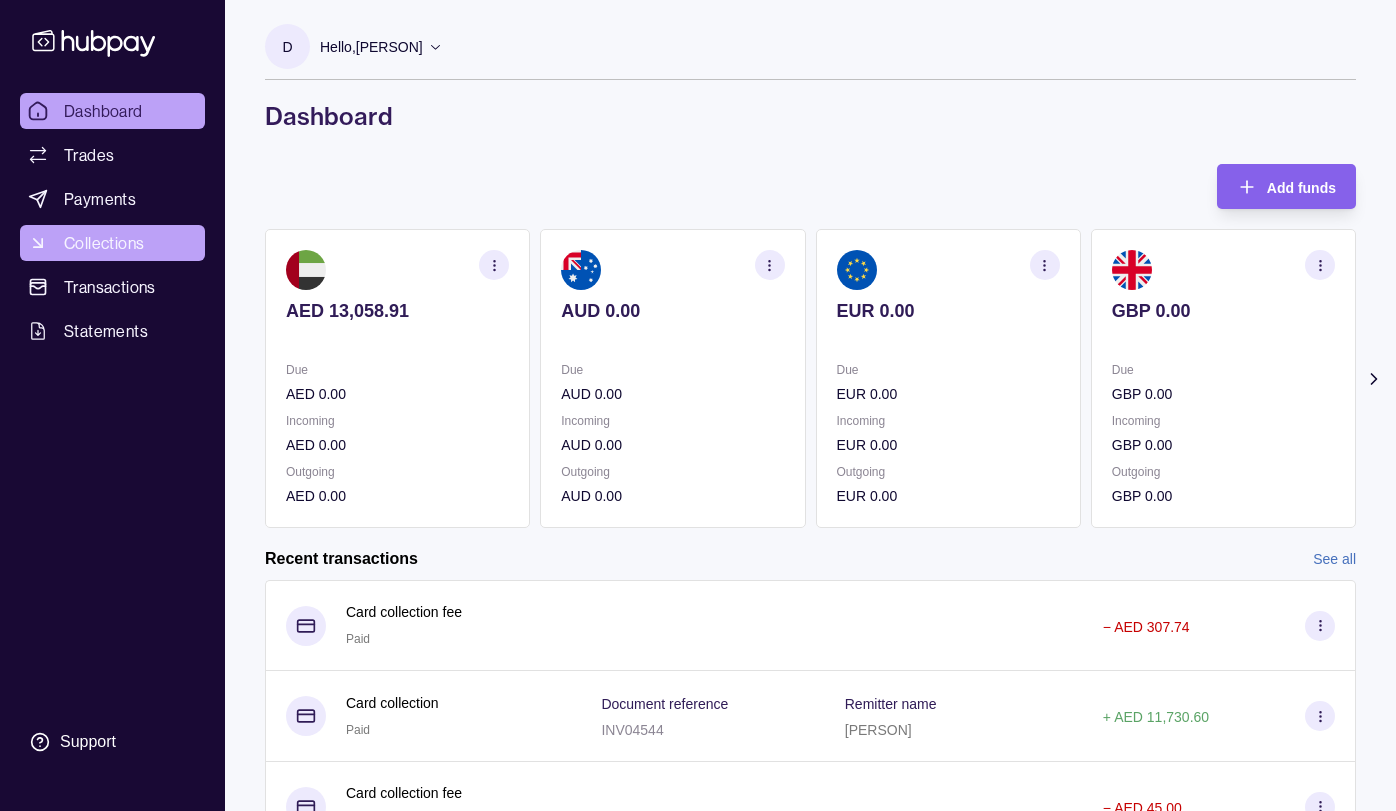 click on "Collections" at bounding box center (104, 243) 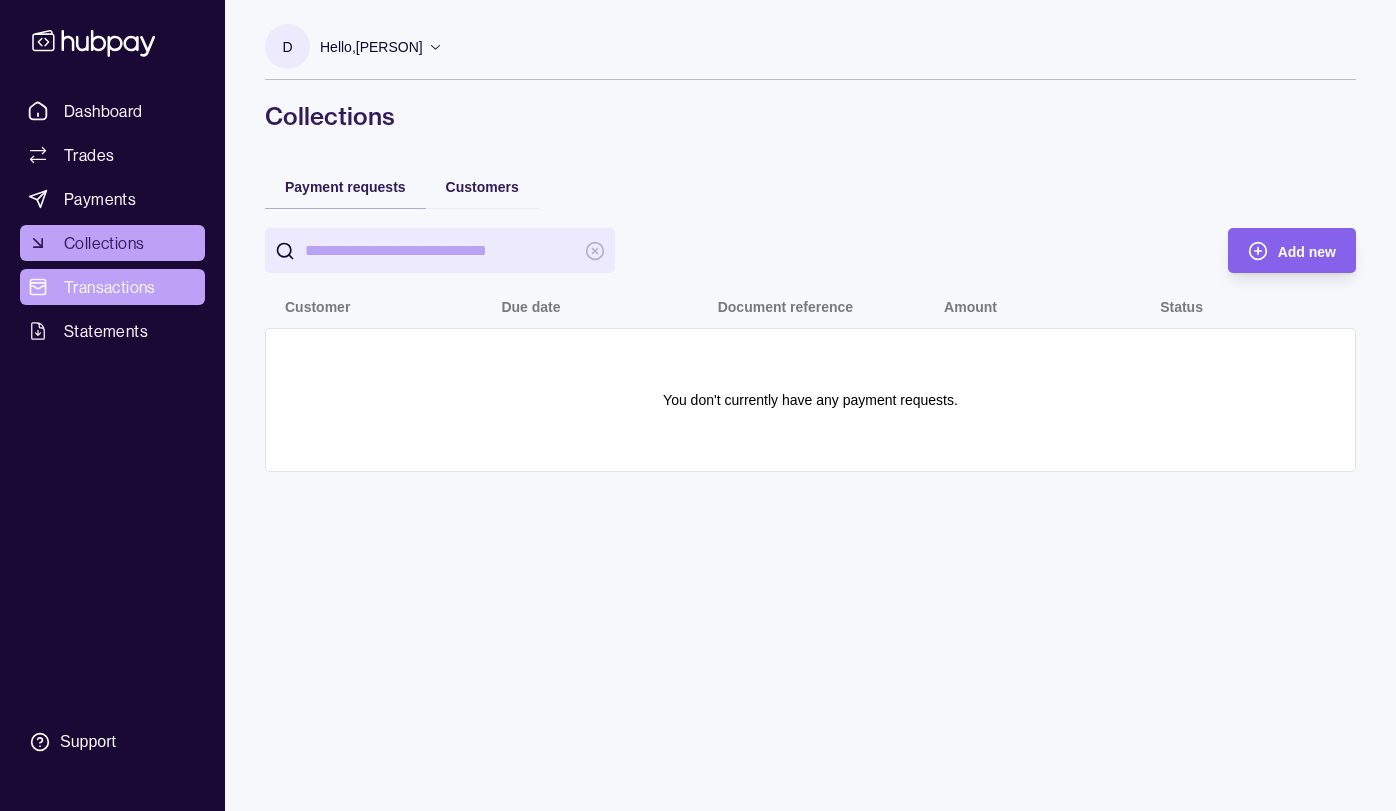 click on "Transactions" at bounding box center (110, 287) 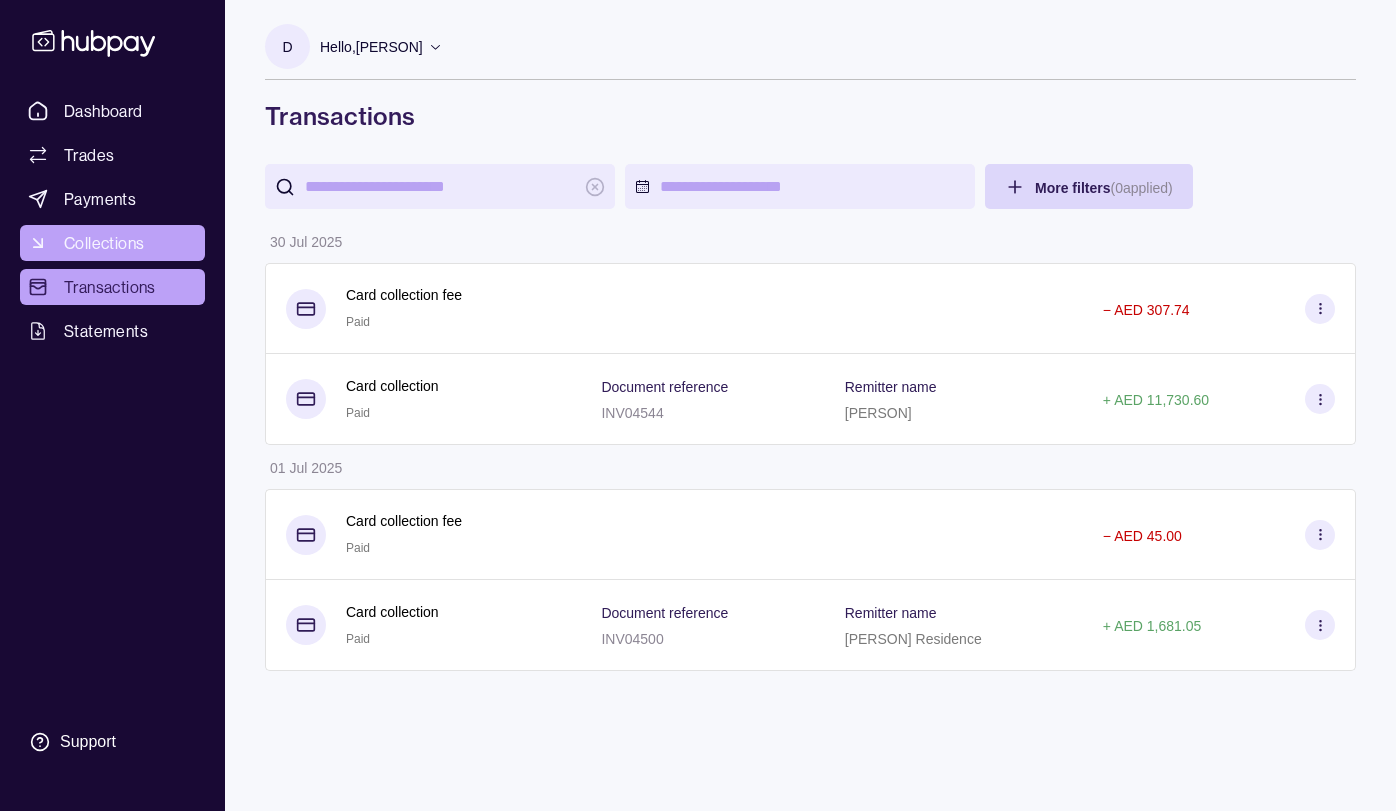 click on "Collections" at bounding box center (112, 243) 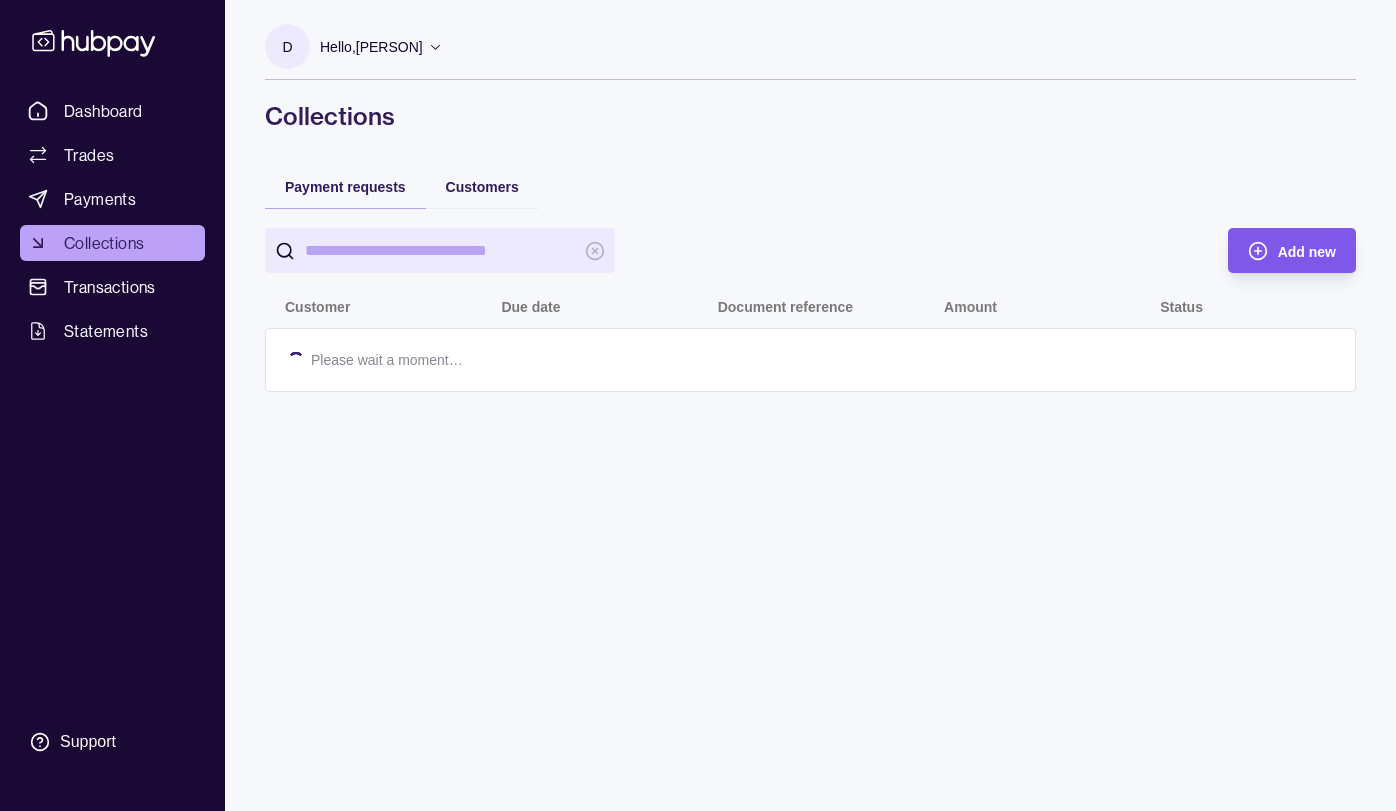 click on "Add new" at bounding box center (1307, 252) 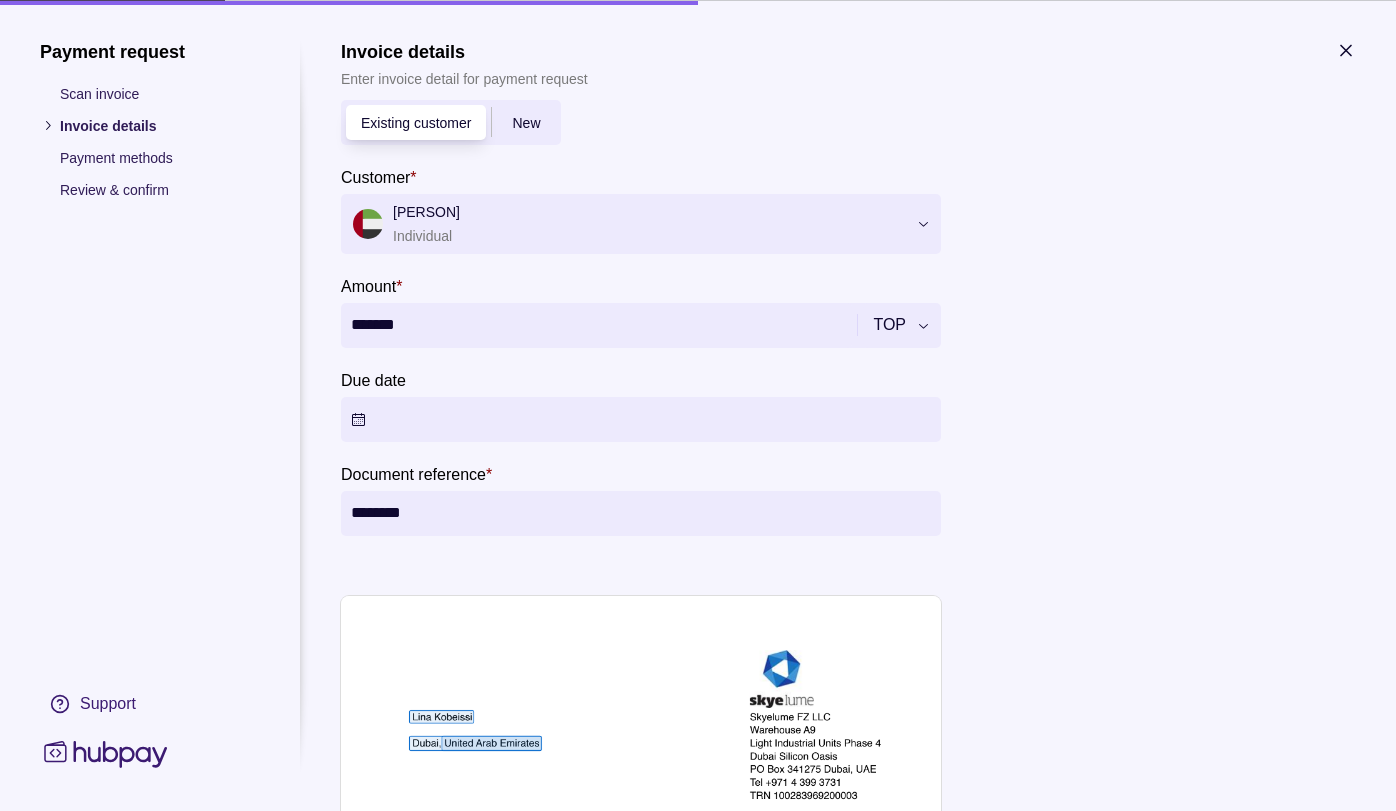 click on "New" at bounding box center (526, 123) 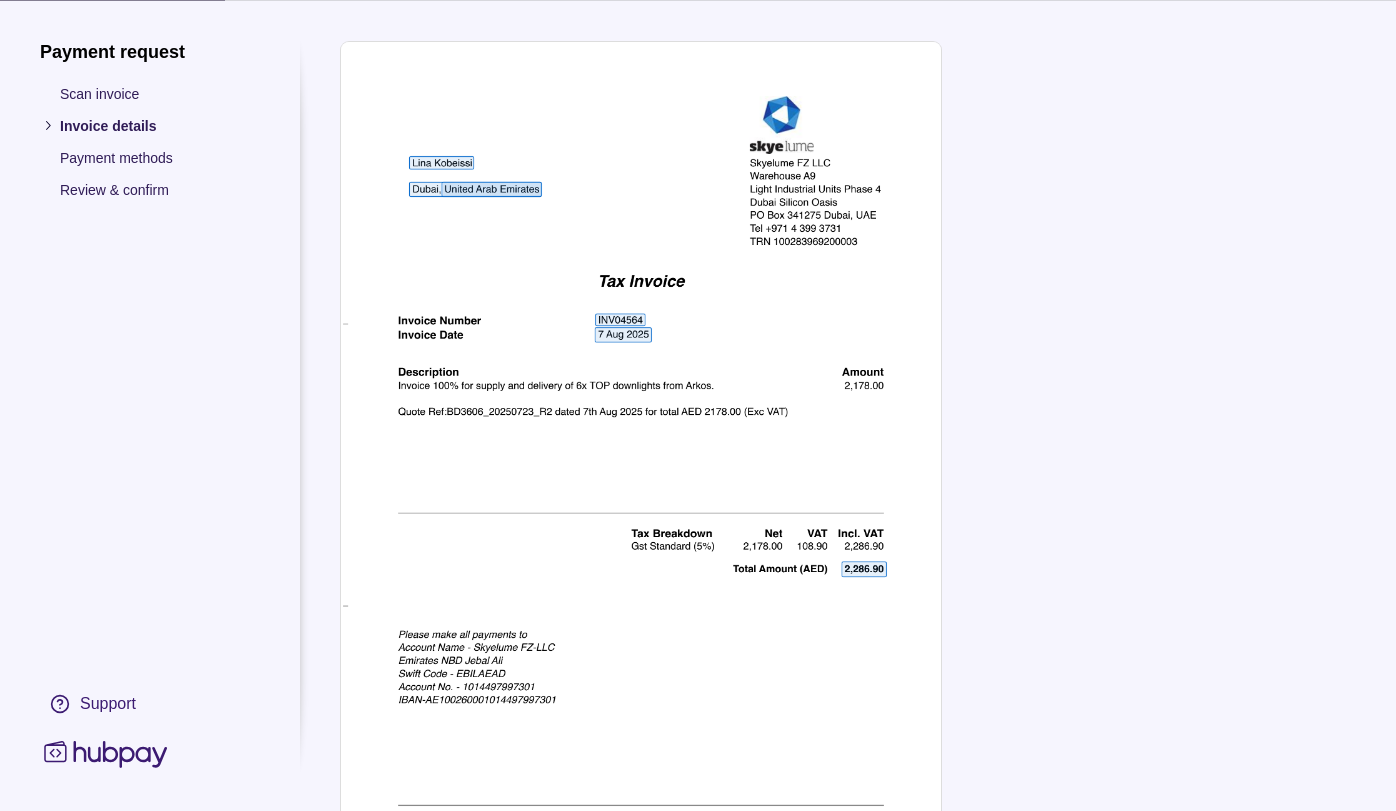scroll, scrollTop: 844, scrollLeft: 0, axis: vertical 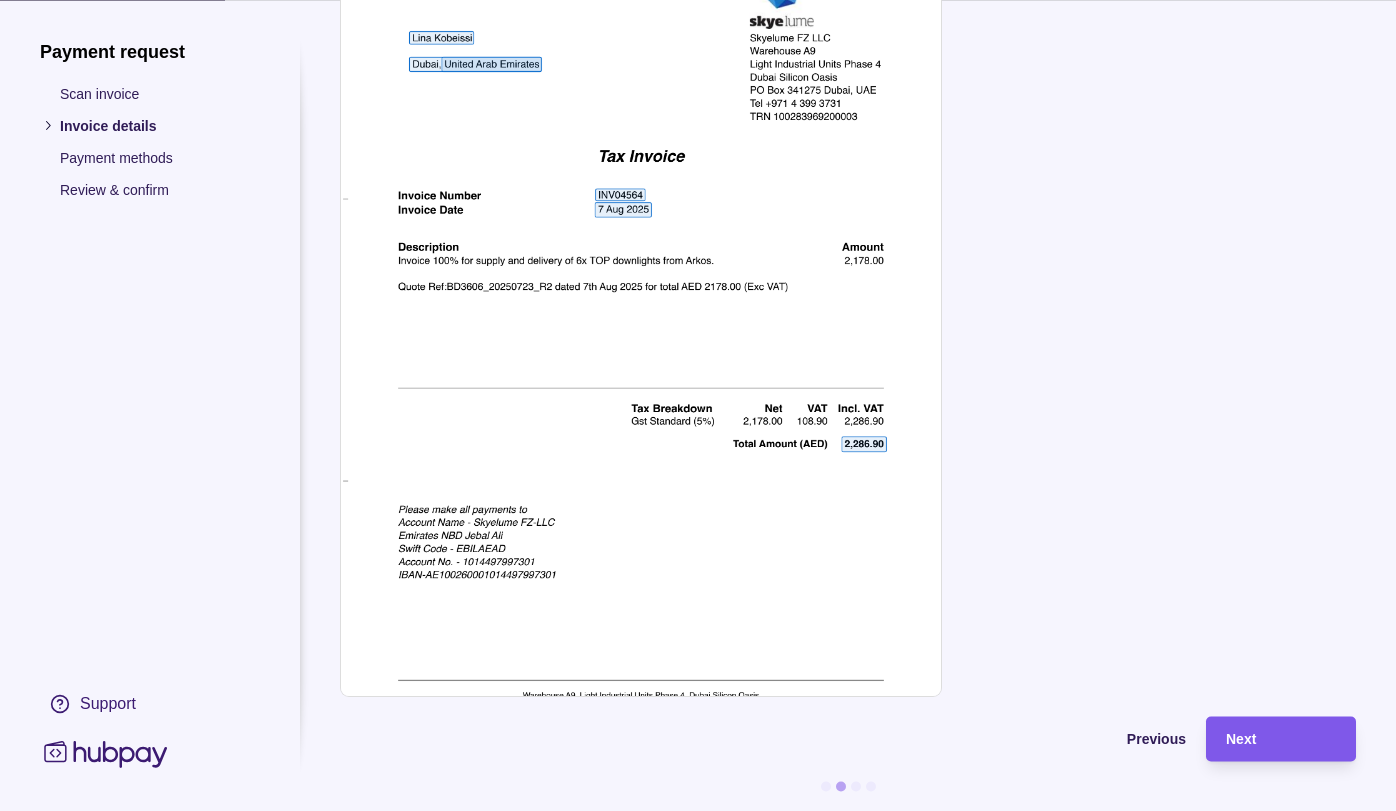 click on "Next" at bounding box center (1281, 739) 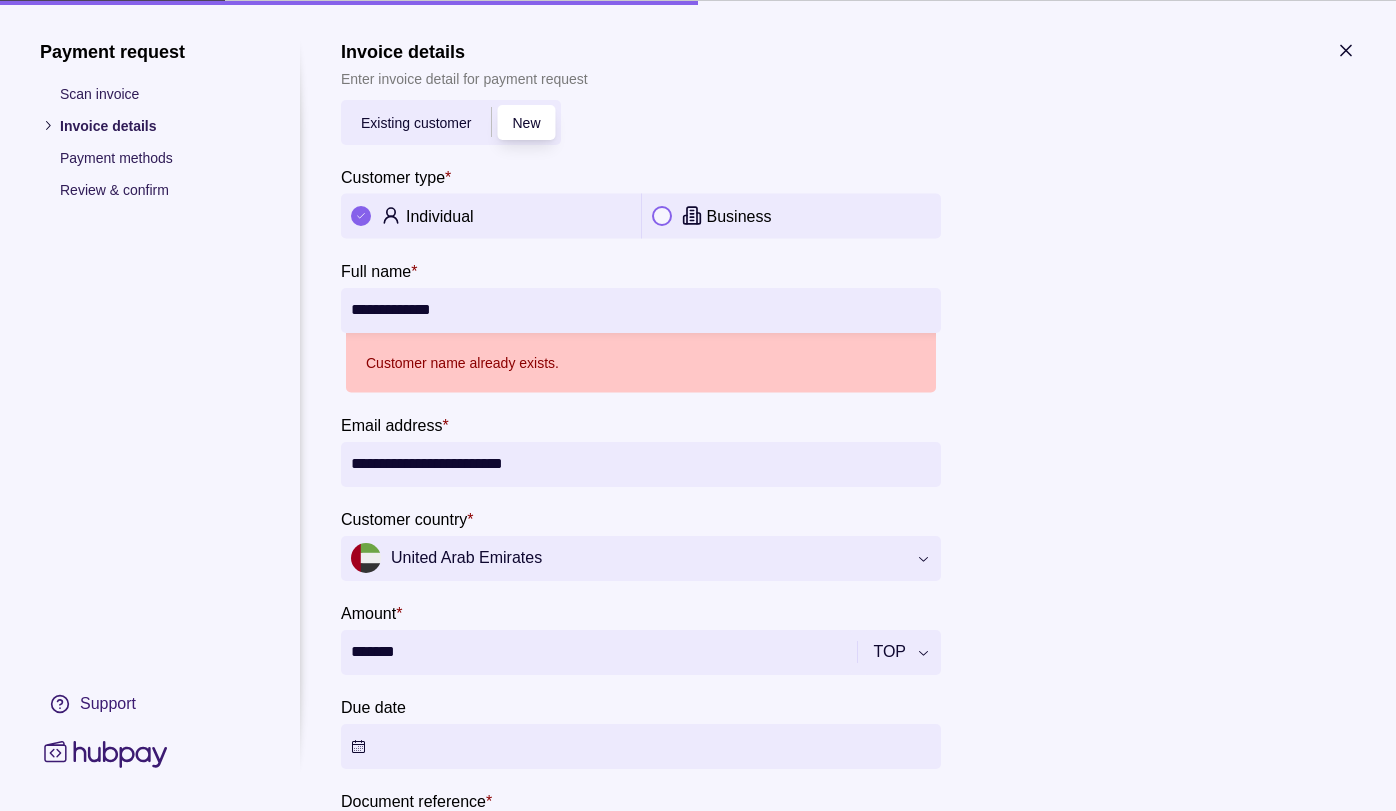 scroll, scrollTop: 0, scrollLeft: 0, axis: both 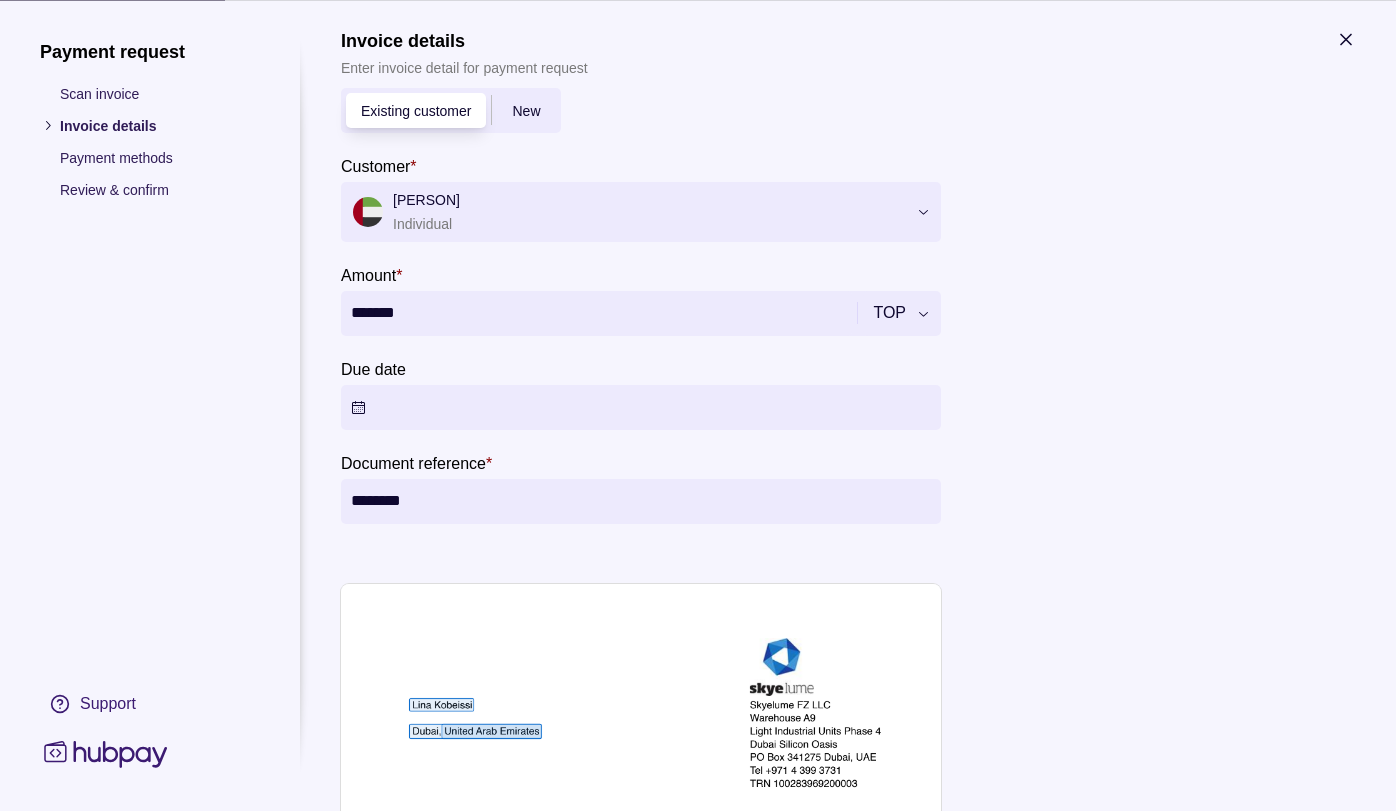 click 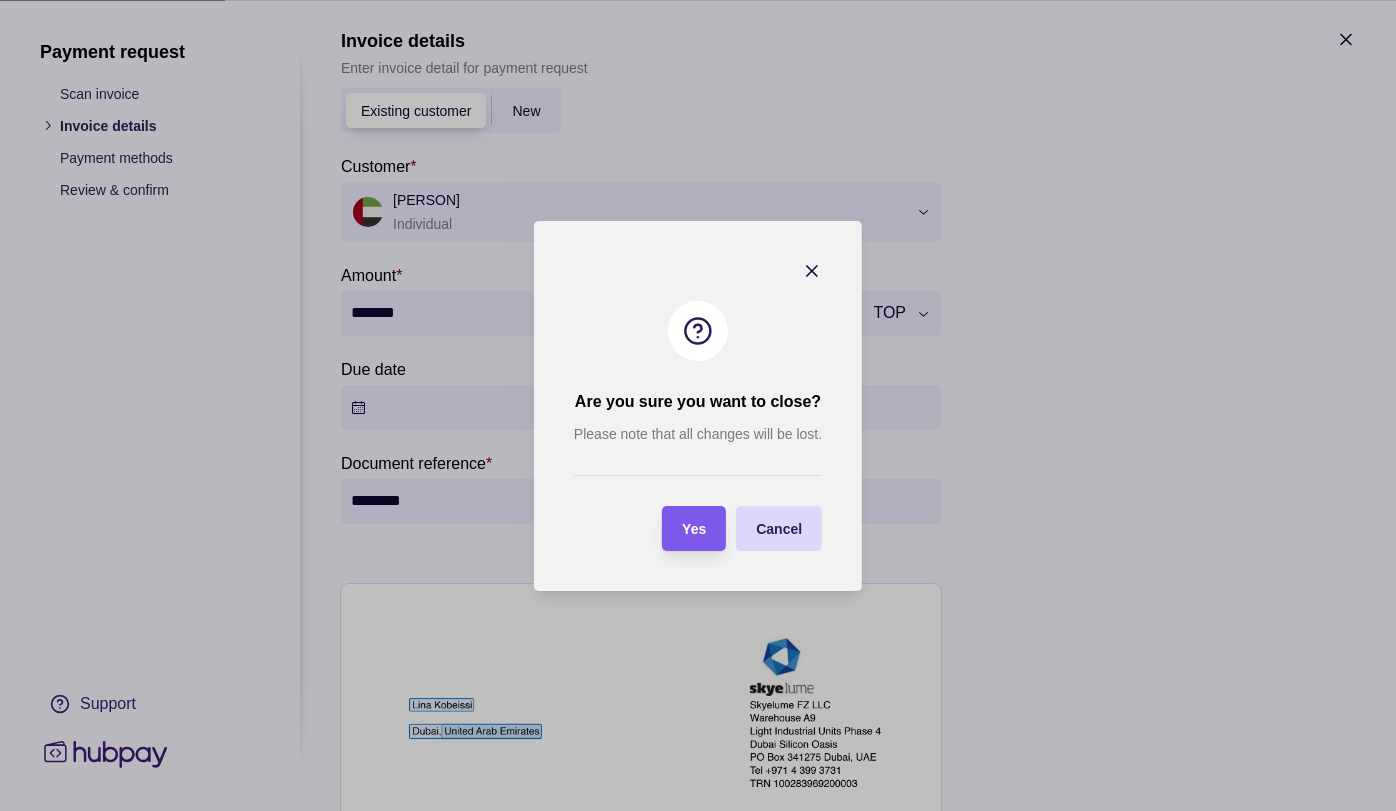 click on "Yes" at bounding box center (679, 528) 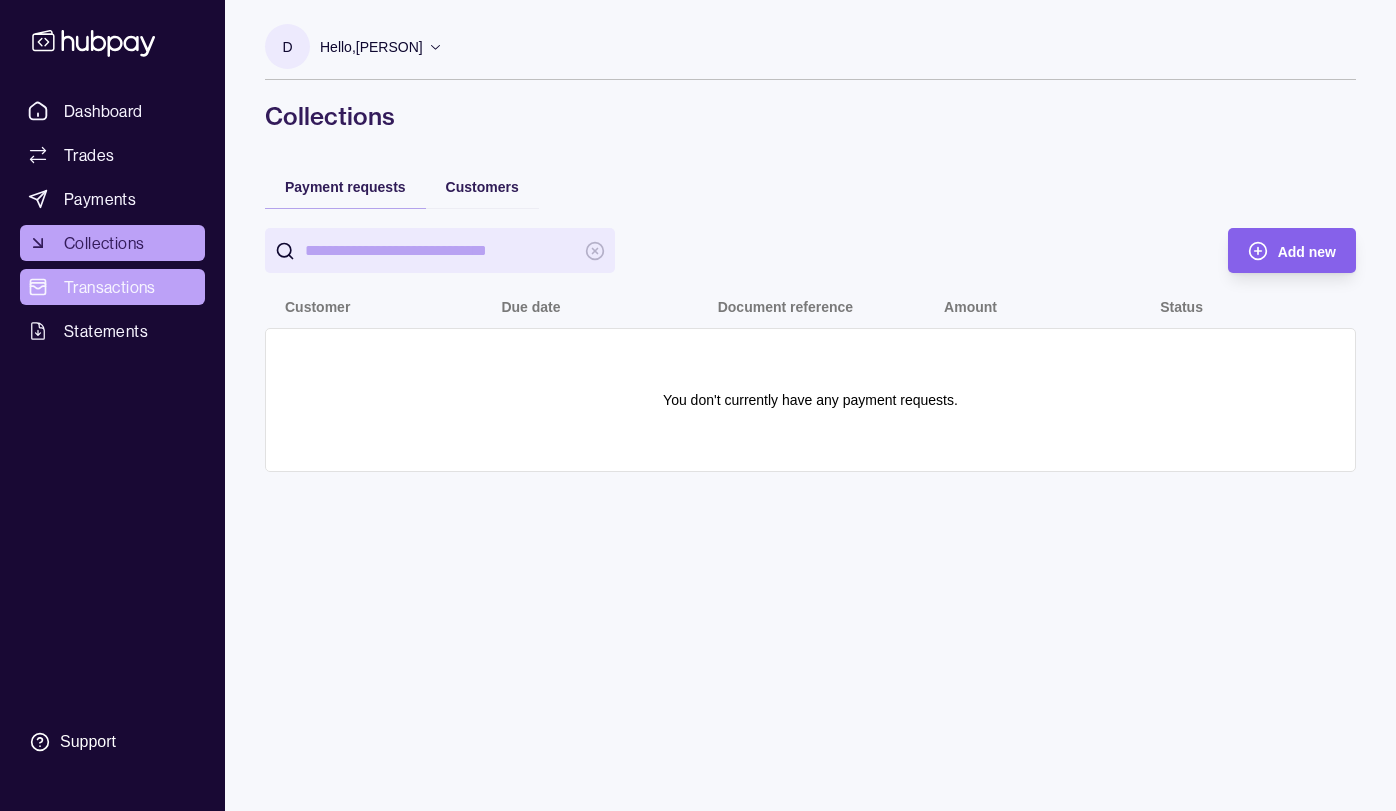 click on "Transactions" at bounding box center [110, 287] 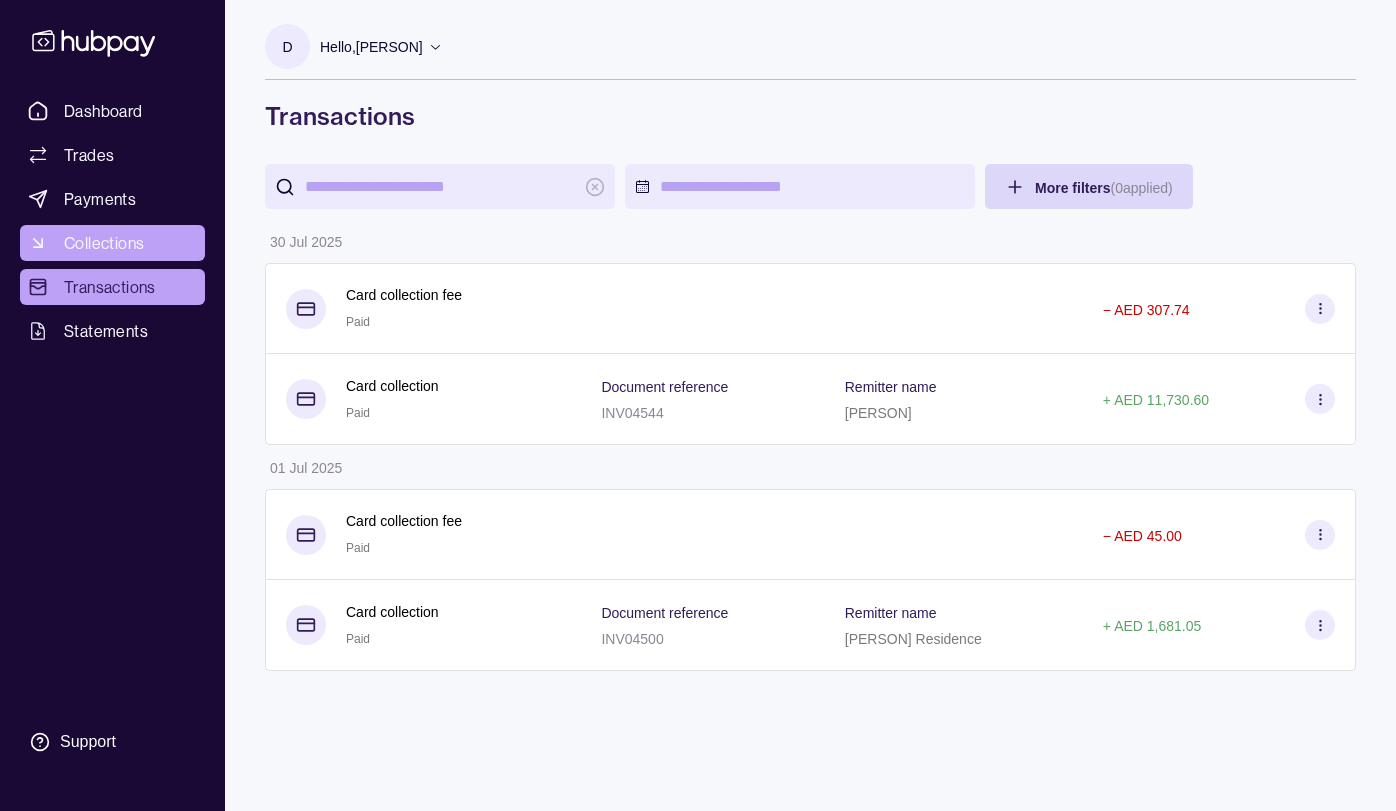 click on "Collections" at bounding box center (104, 243) 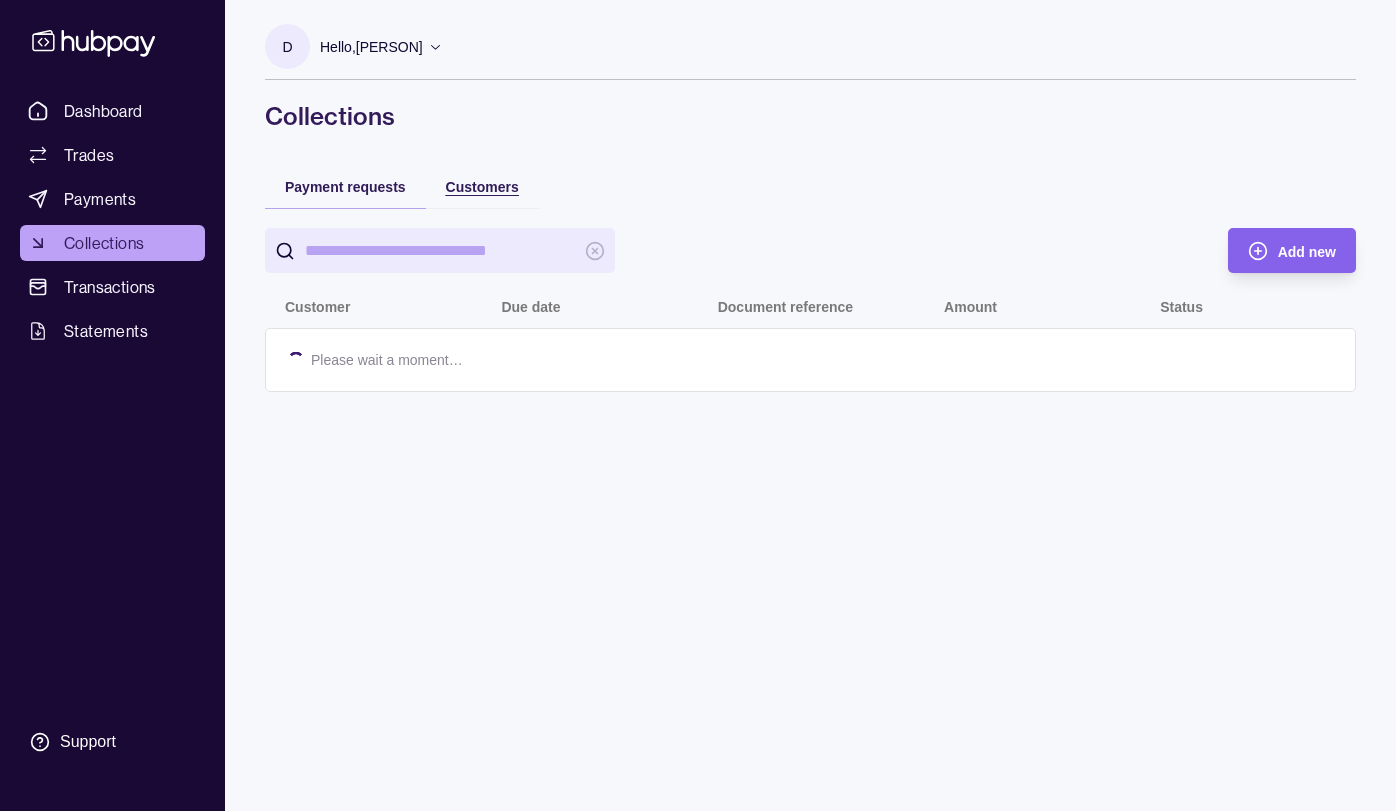 click on "Customers" at bounding box center [482, 187] 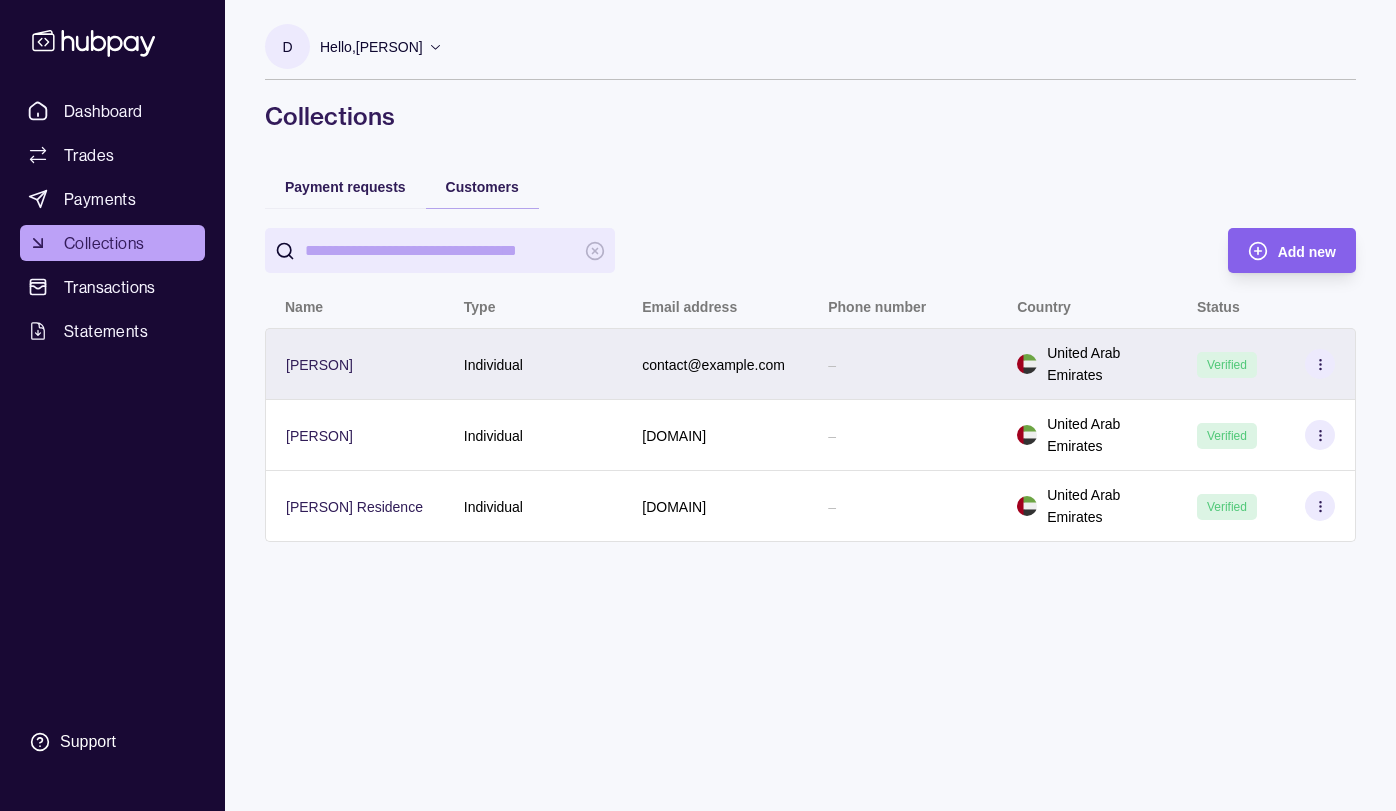 click on "[PERSON]" at bounding box center [319, 365] 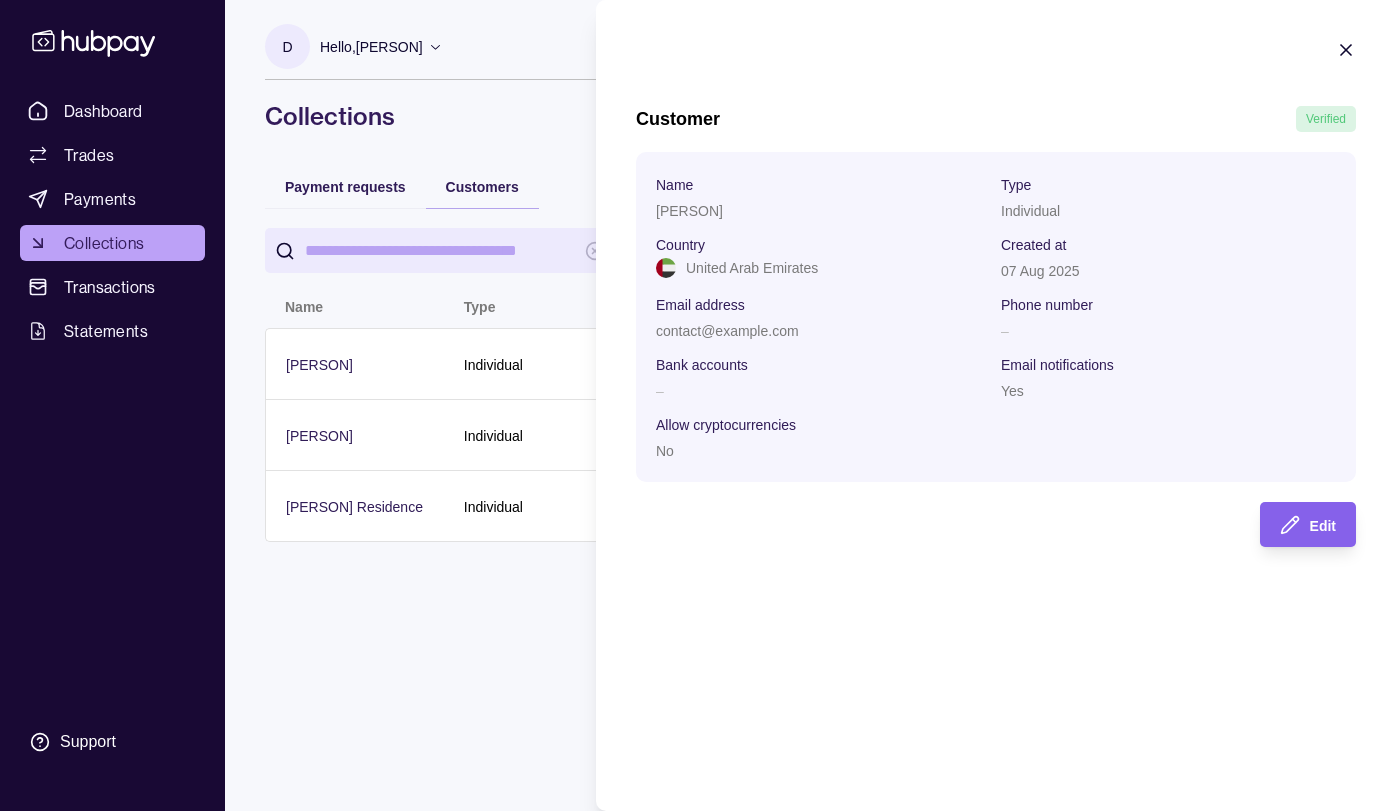 click on "Dashboard Trades Payments Collections Transactions Statements Support D Hello,  [PERSON] [COMPANY] FZ Account Terms and conditions Privacy policy Sign out Collections Payment requests Customers Add new Name Type Email address Phone number Country Status [PERSON] Individual contact@[DOMAIN] – United Arab Emirates Verified [PERSON] Individual [DOMAIN] – United Arab Emirates Verified [PERSON] Residence Individual [DOMAIN] – United Arab Emirates Verified Collections | Hubpay Customer Verified Name [PERSON] Type Individual Country United Arab Emirates Created at [DATE] Email address contact@[DOMAIN] Phone number – Bank accounts – Email notifications Yes Allow cryptocurrencies No Edit" at bounding box center [698, 405] 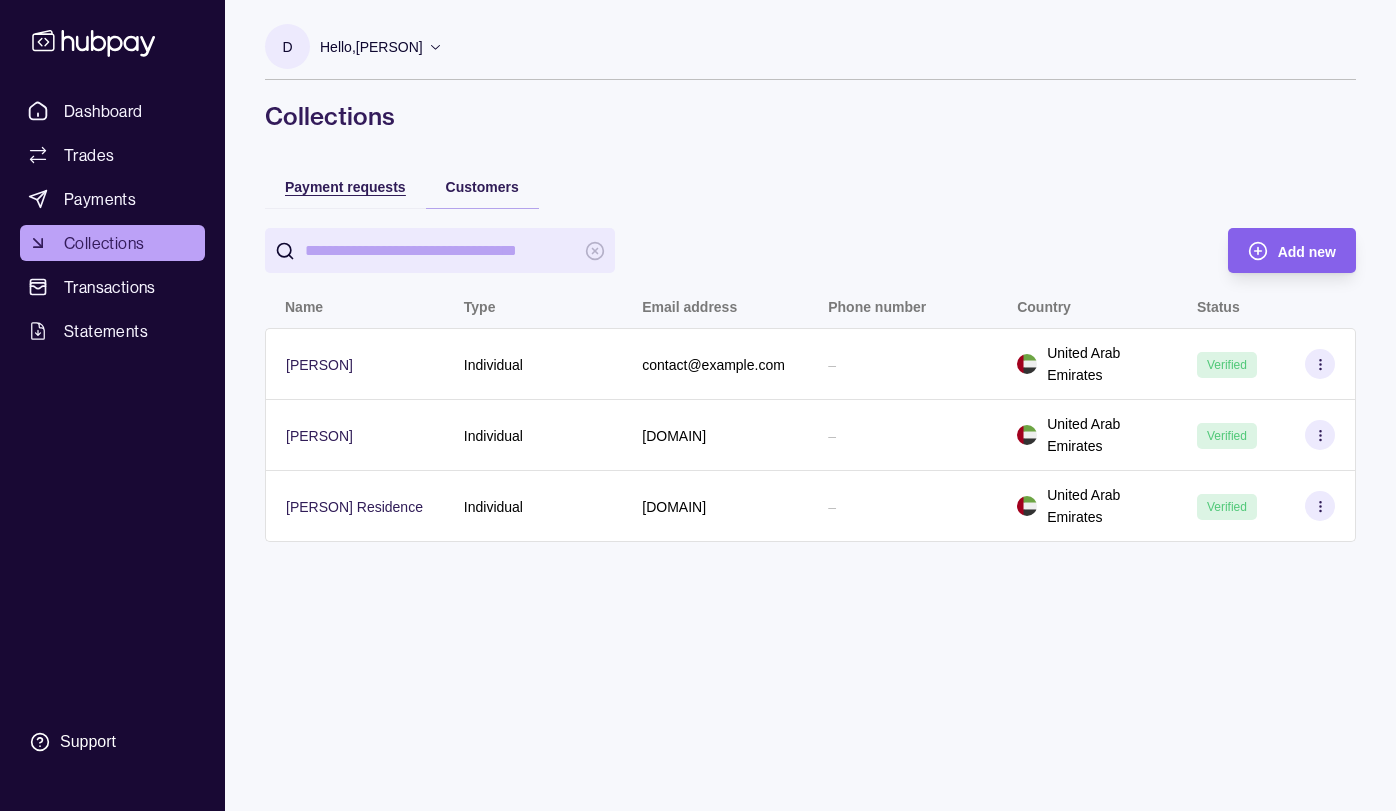 click on "Payment requests" at bounding box center (345, 187) 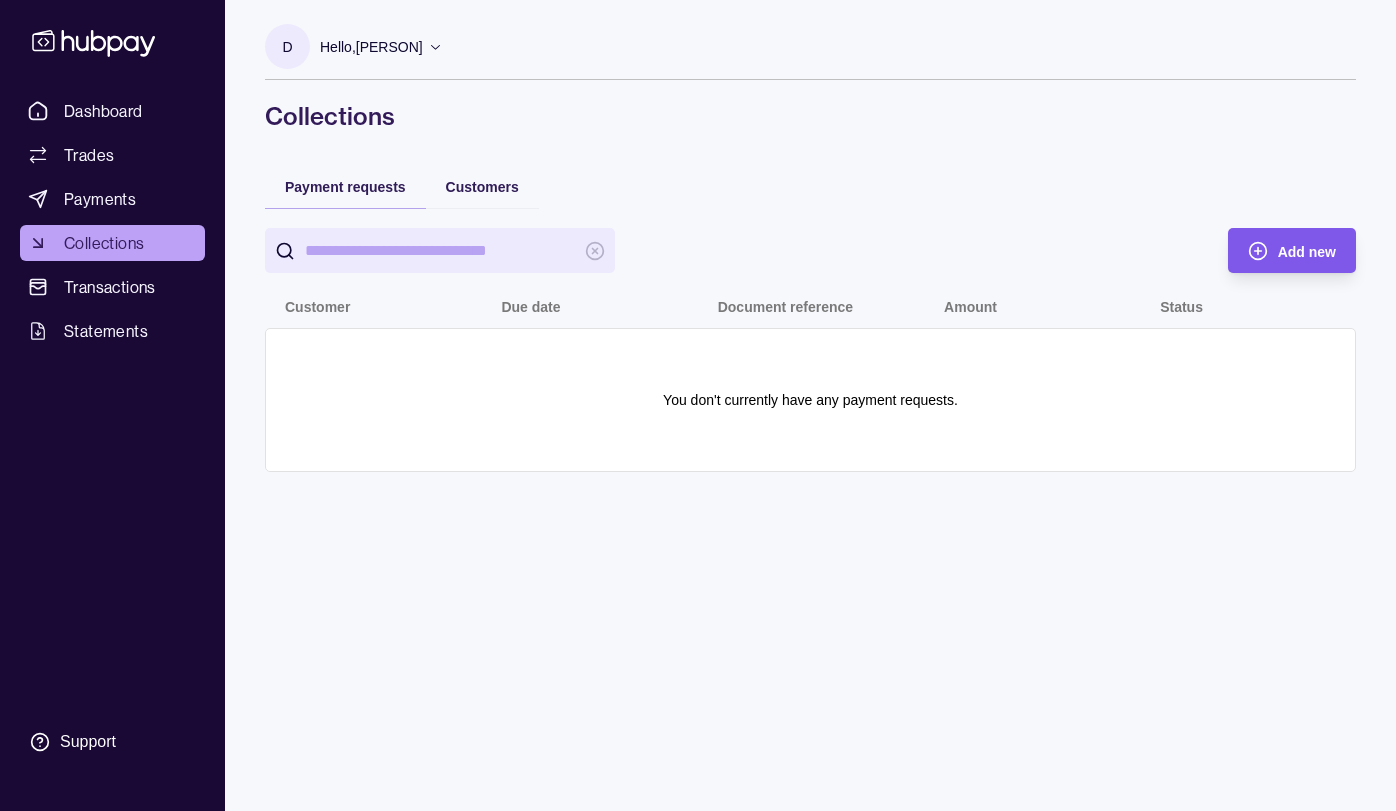 click on "Add new" at bounding box center (1307, 251) 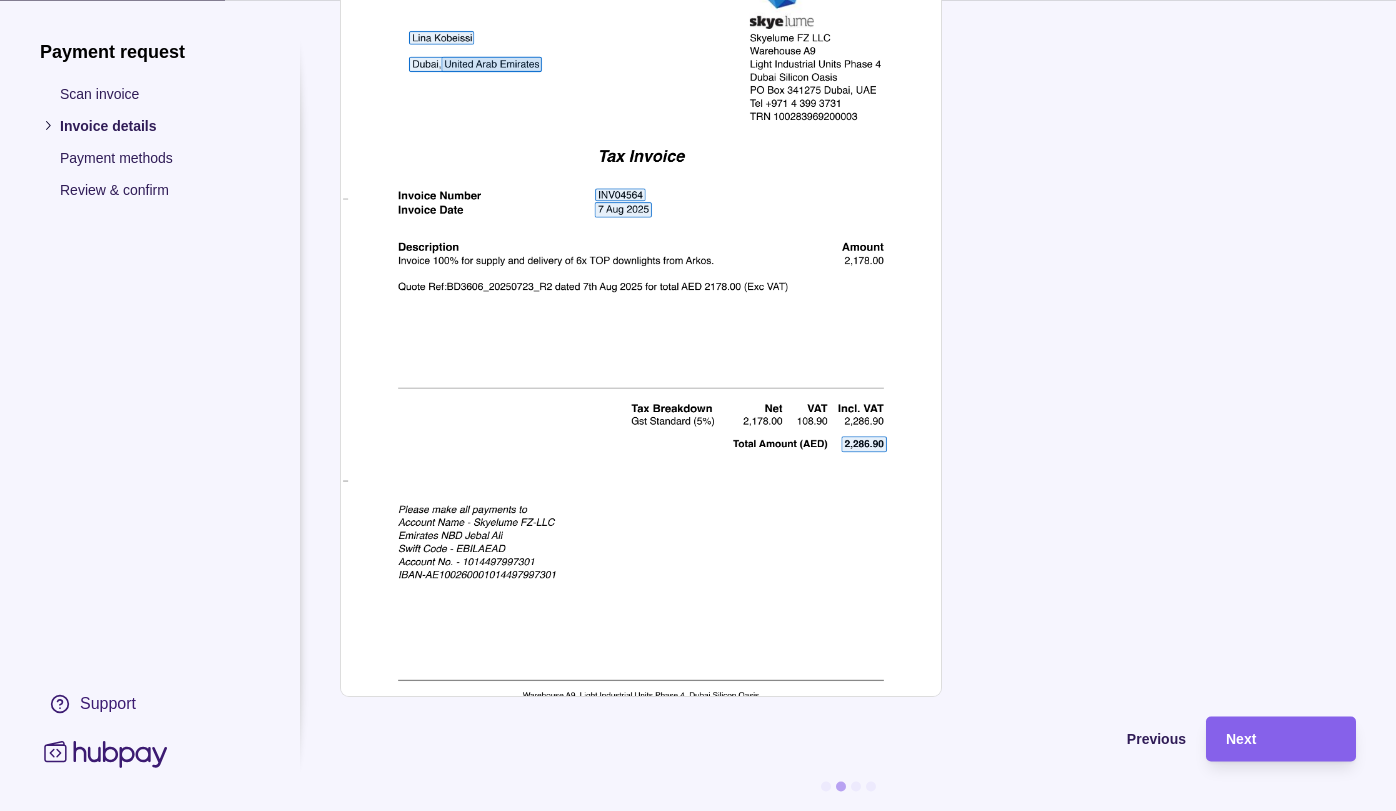 scroll, scrollTop: 678, scrollLeft: 0, axis: vertical 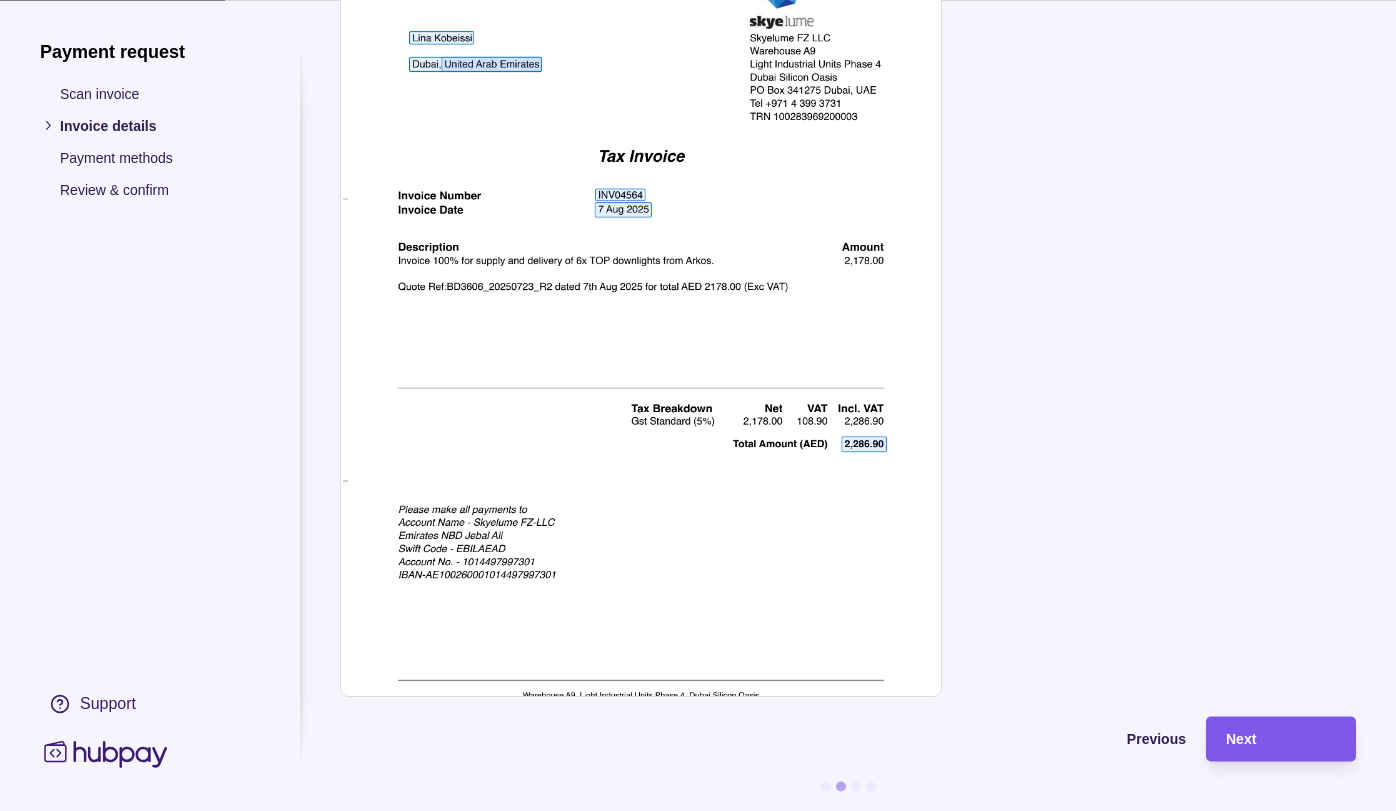 click on "Next" at bounding box center (1266, 738) 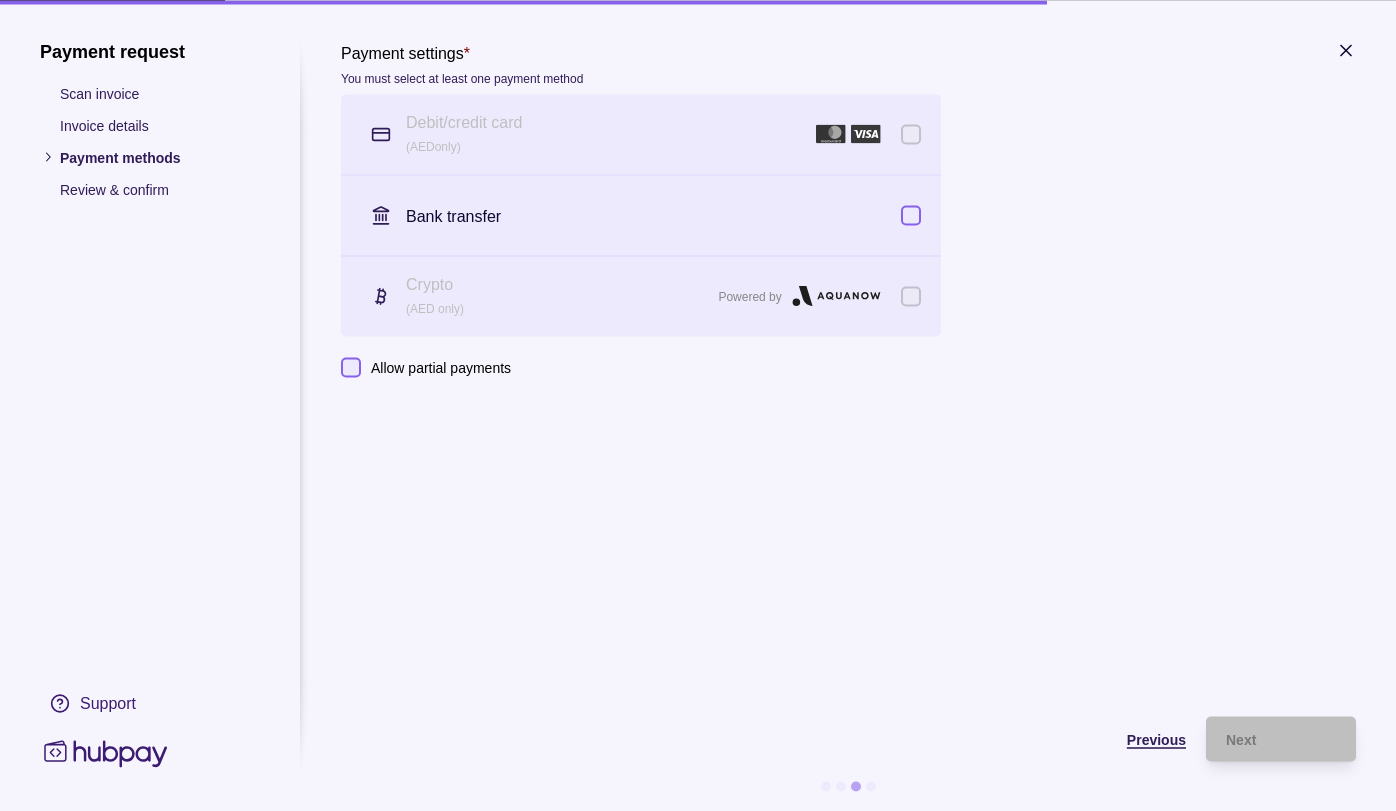 click on "Previous" at bounding box center [1156, 740] 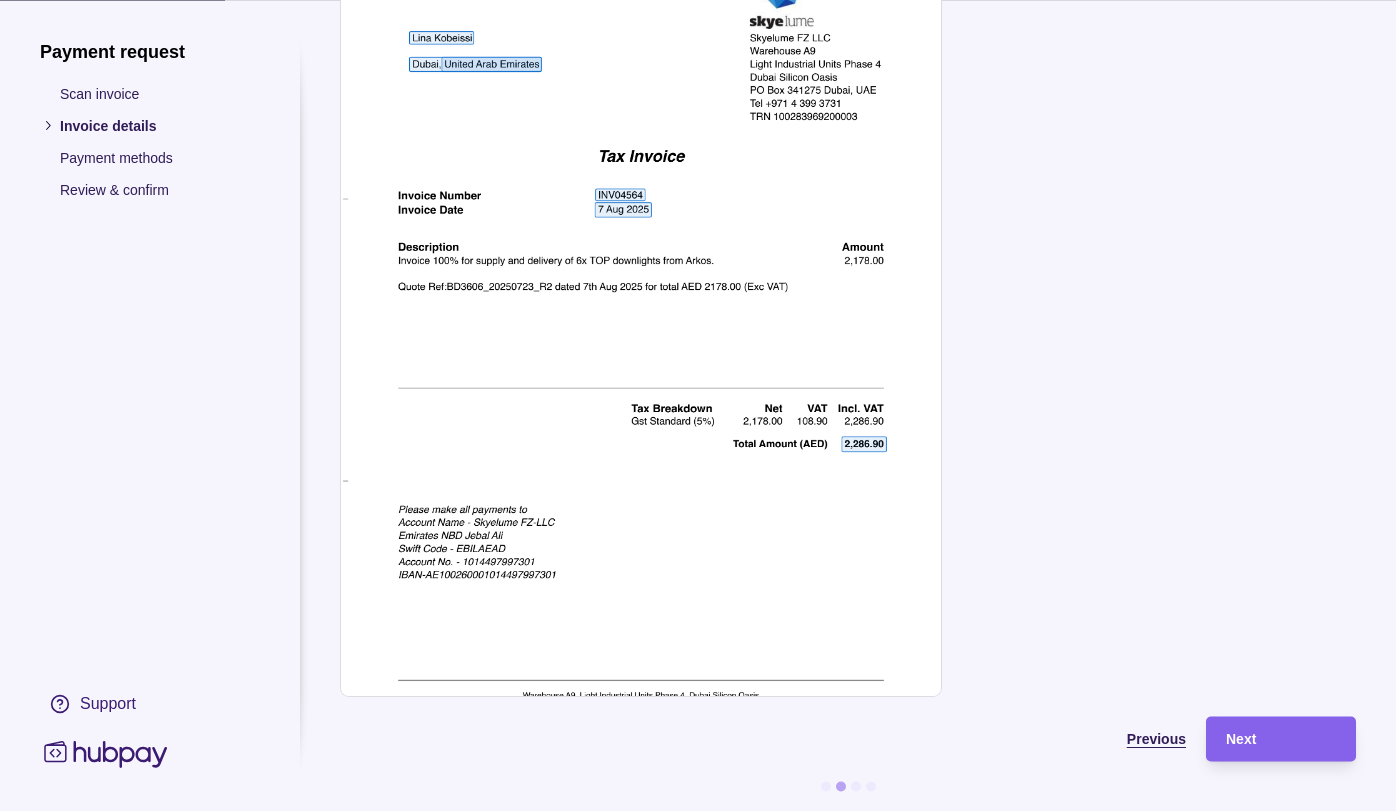 scroll, scrollTop: 678, scrollLeft: 0, axis: vertical 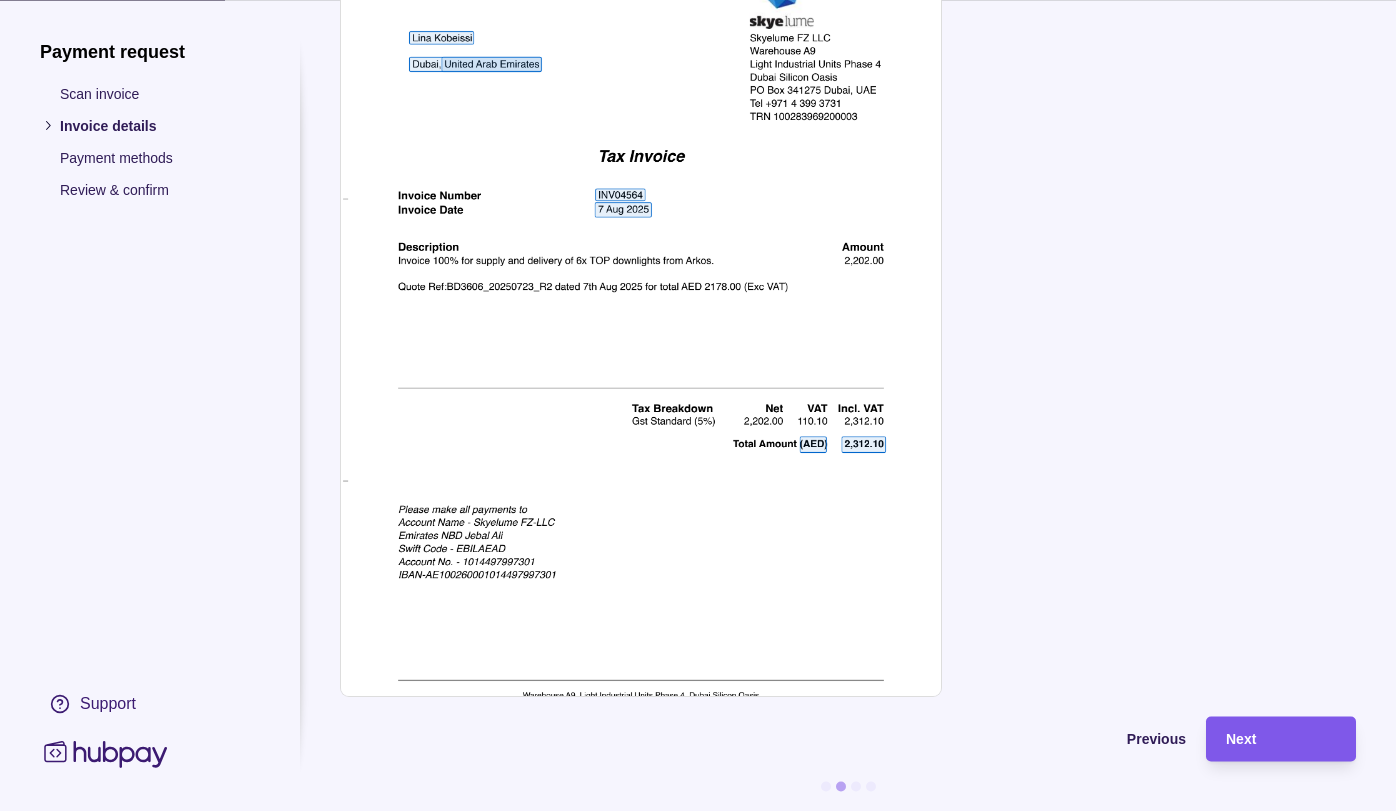 click on "Next" at bounding box center (1281, 739) 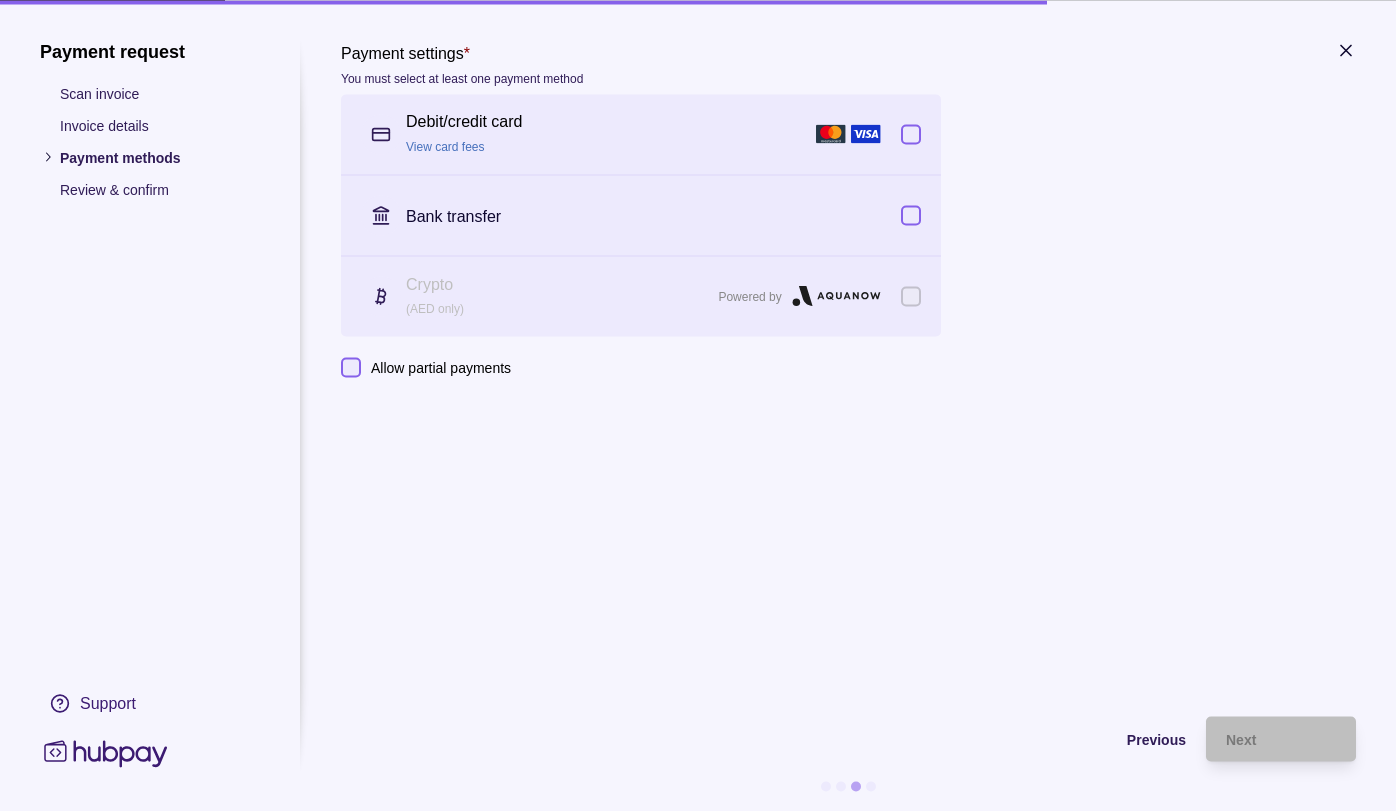 click at bounding box center [911, 134] 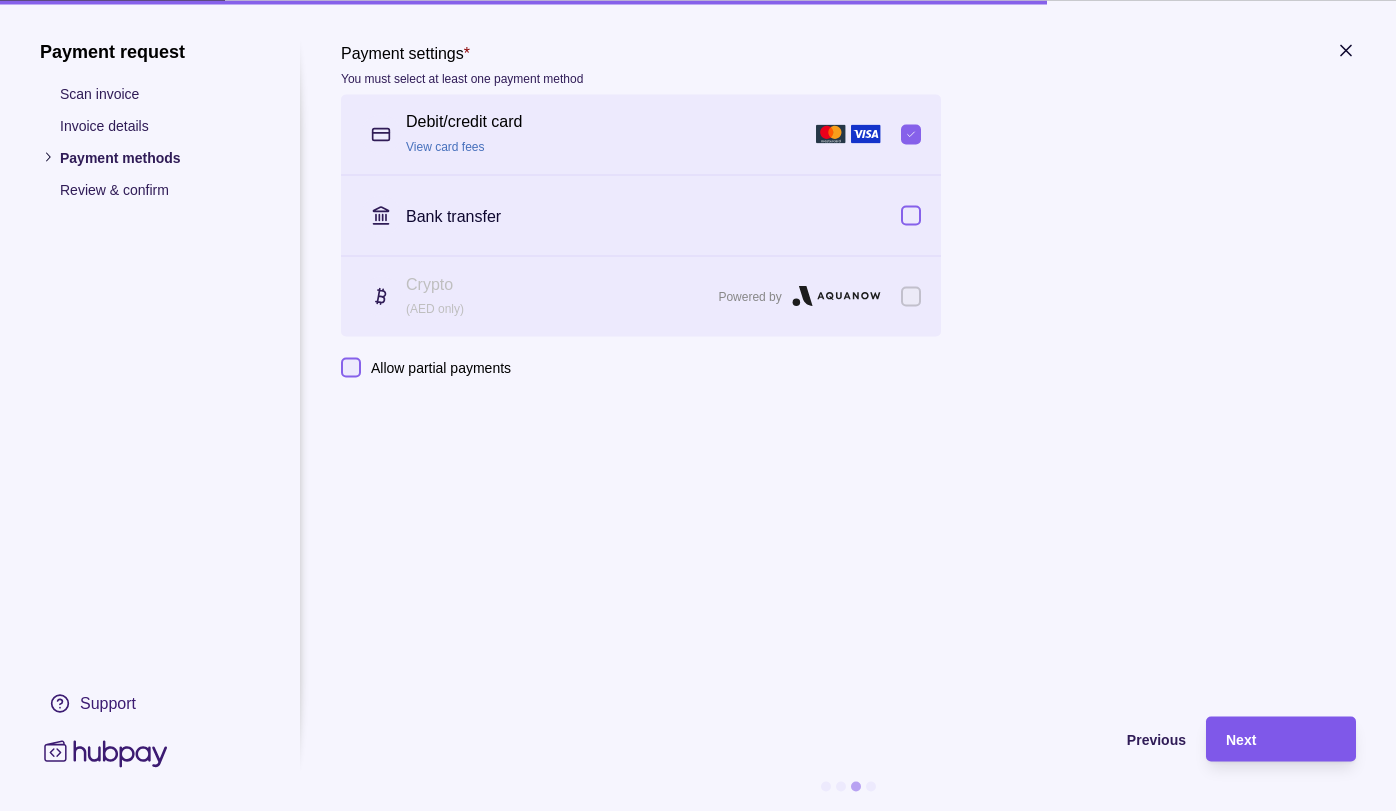 click on "Next" at bounding box center (1281, 739) 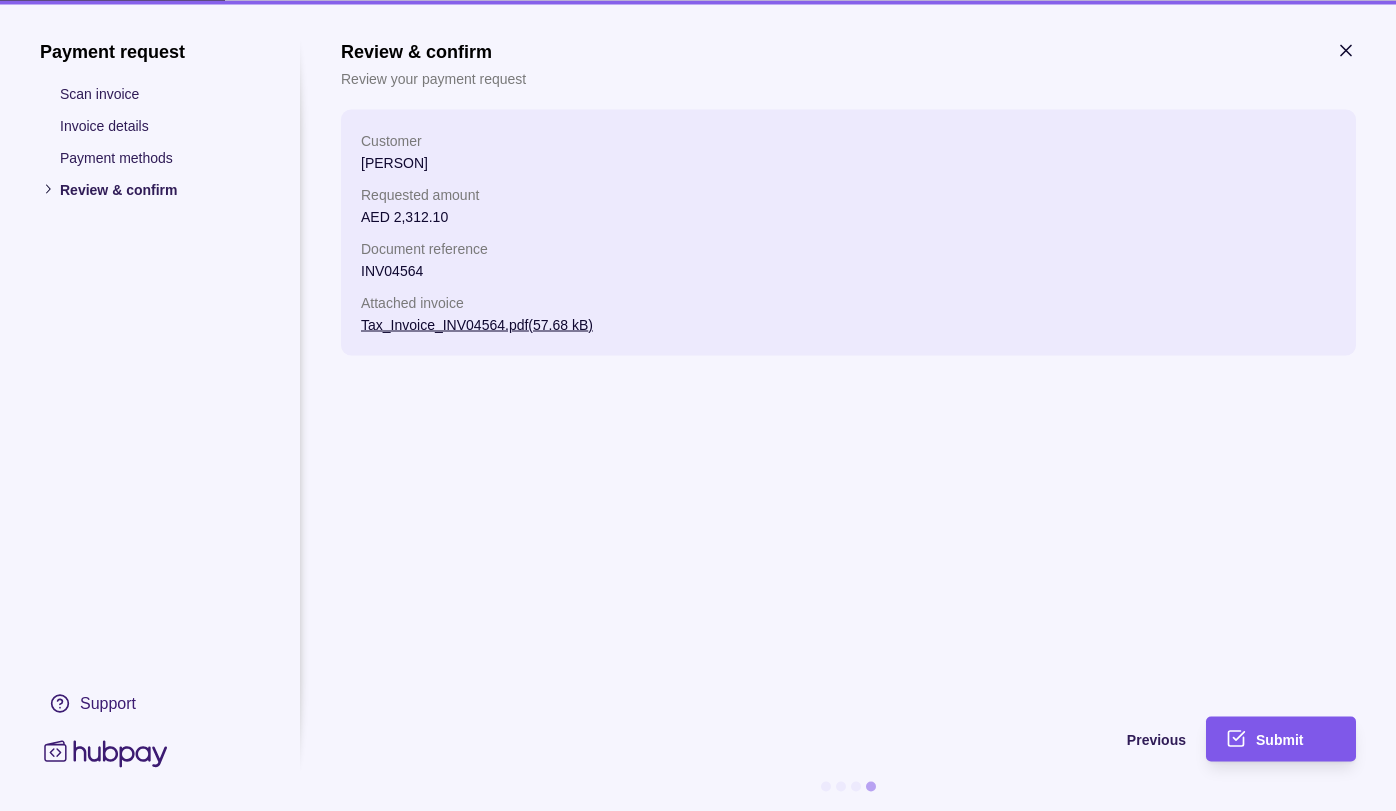 click on "Submit" at bounding box center [1279, 740] 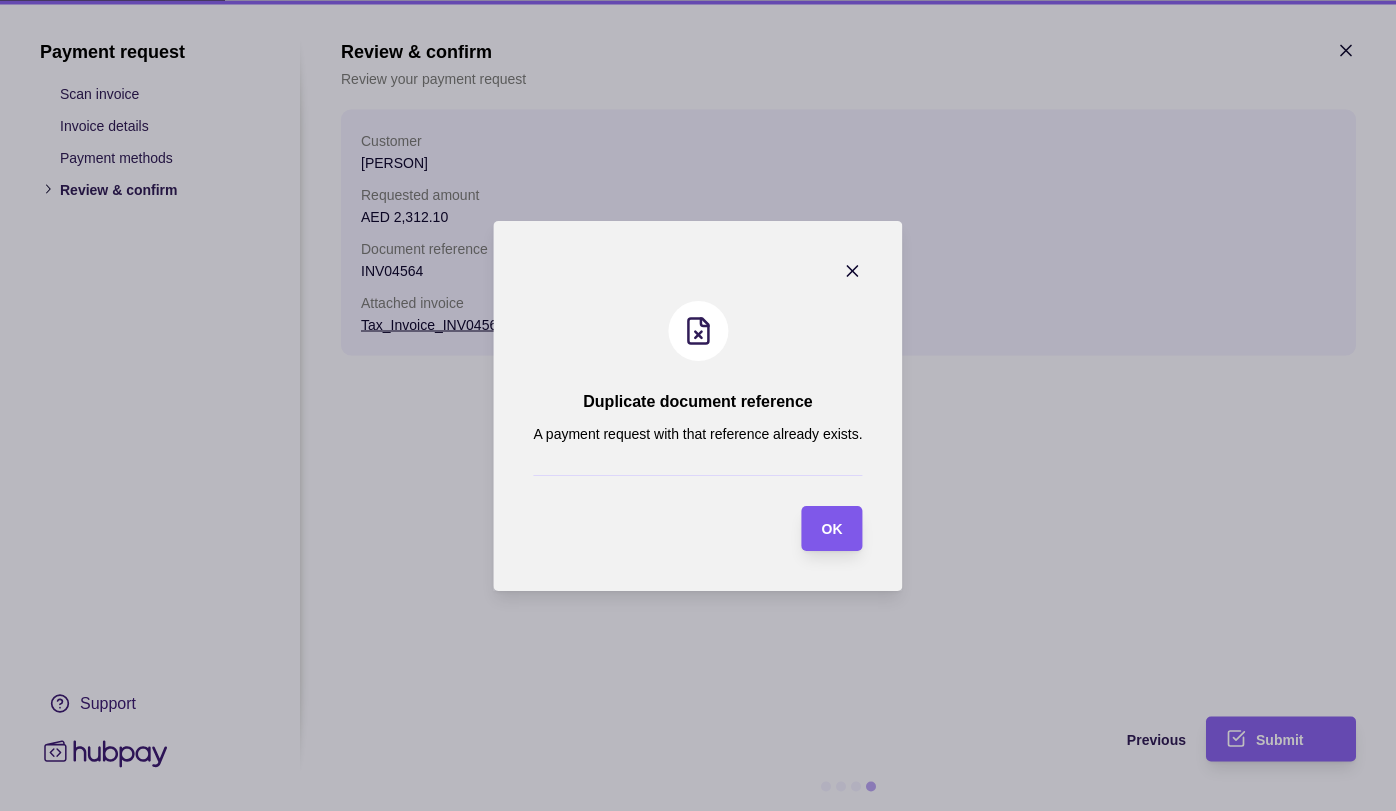 click on "OK" at bounding box center (832, 529) 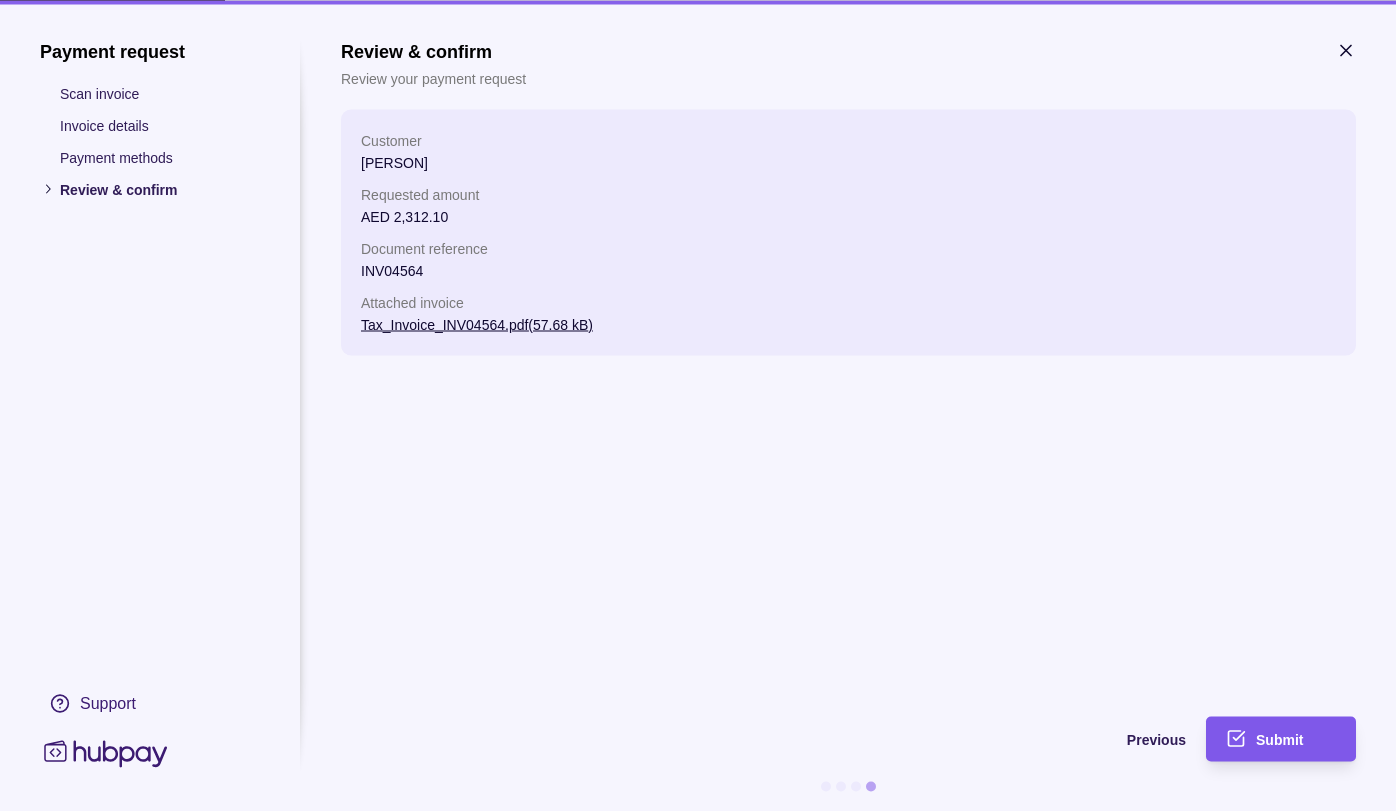 click on "Submit" at bounding box center (1279, 740) 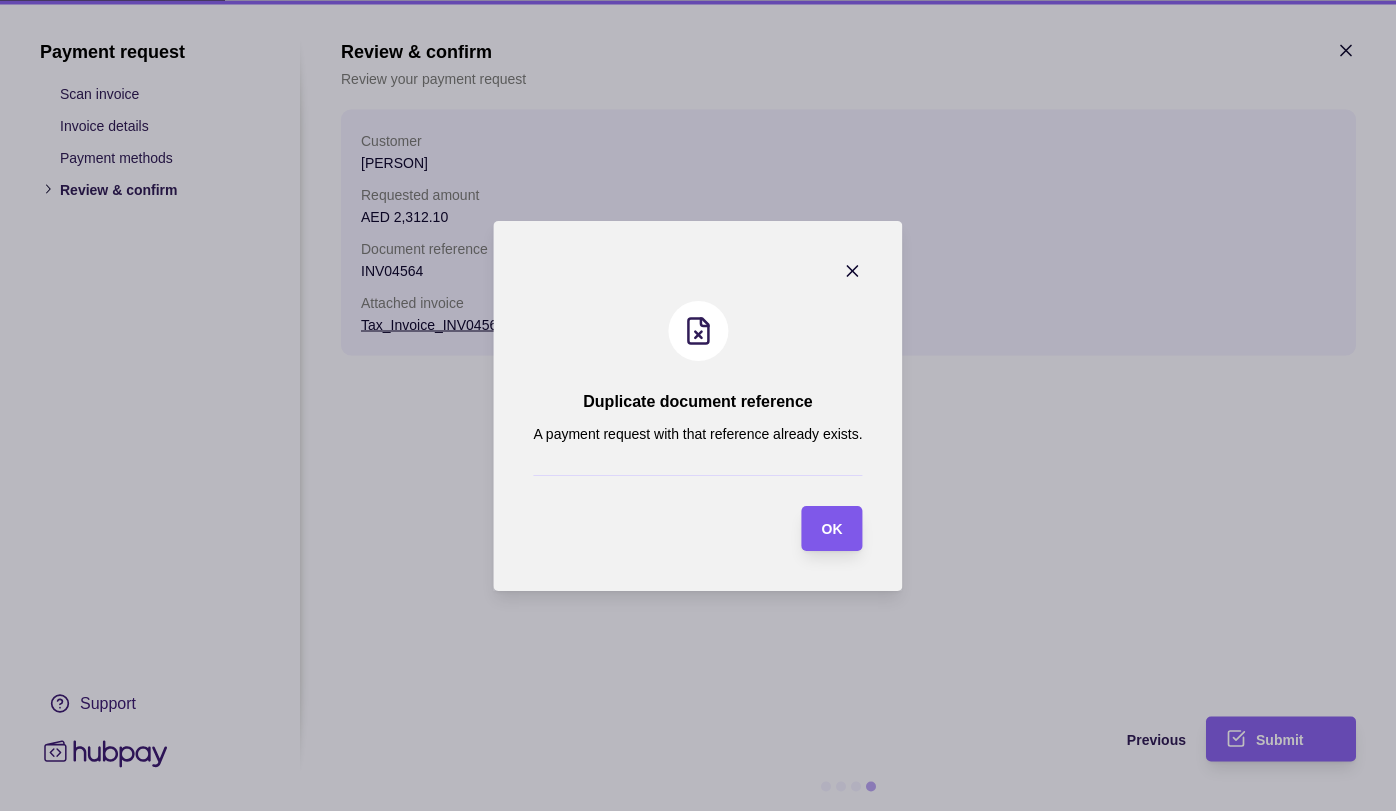 click on "OK" at bounding box center [832, 529] 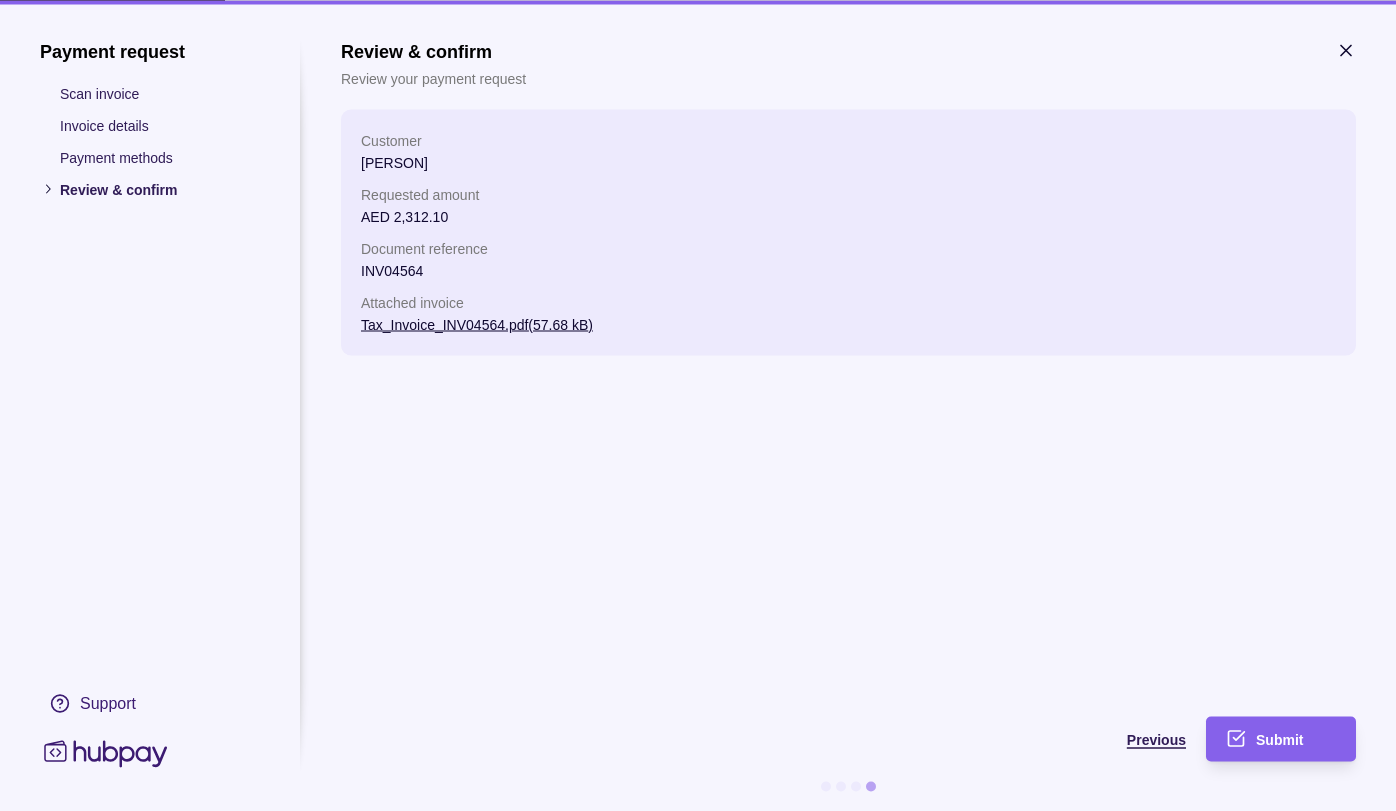 click on "Previous" at bounding box center [1156, 740] 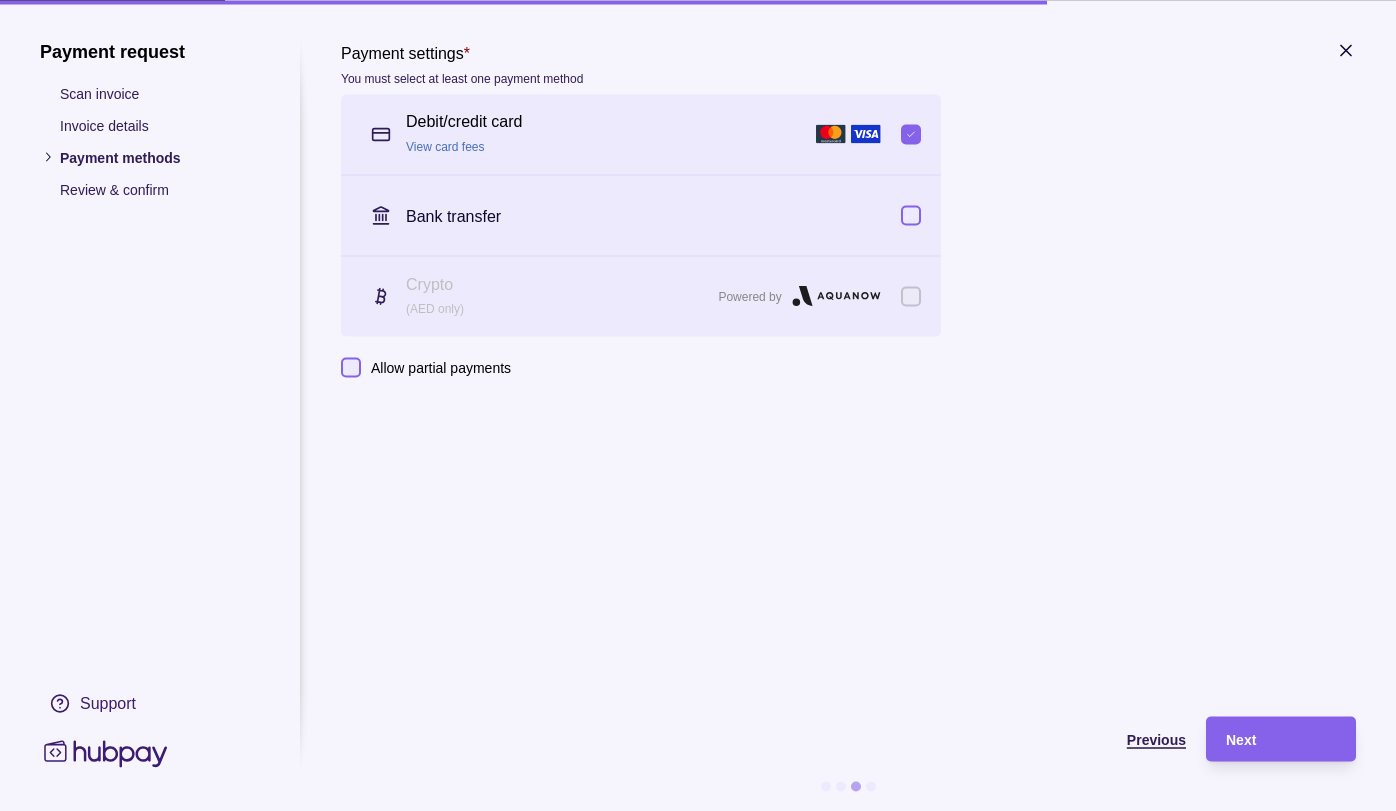 click on "Previous" at bounding box center (1156, 740) 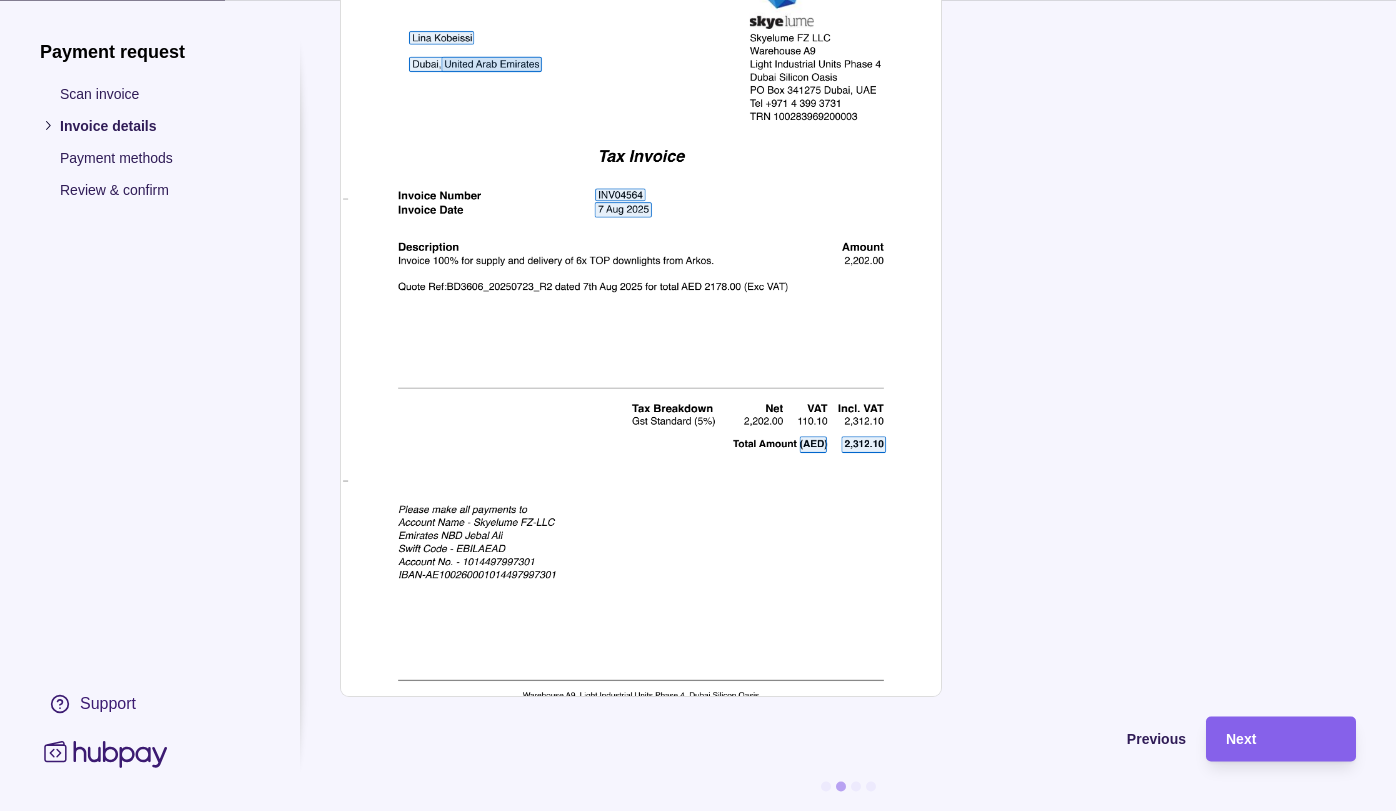 scroll, scrollTop: 678, scrollLeft: 0, axis: vertical 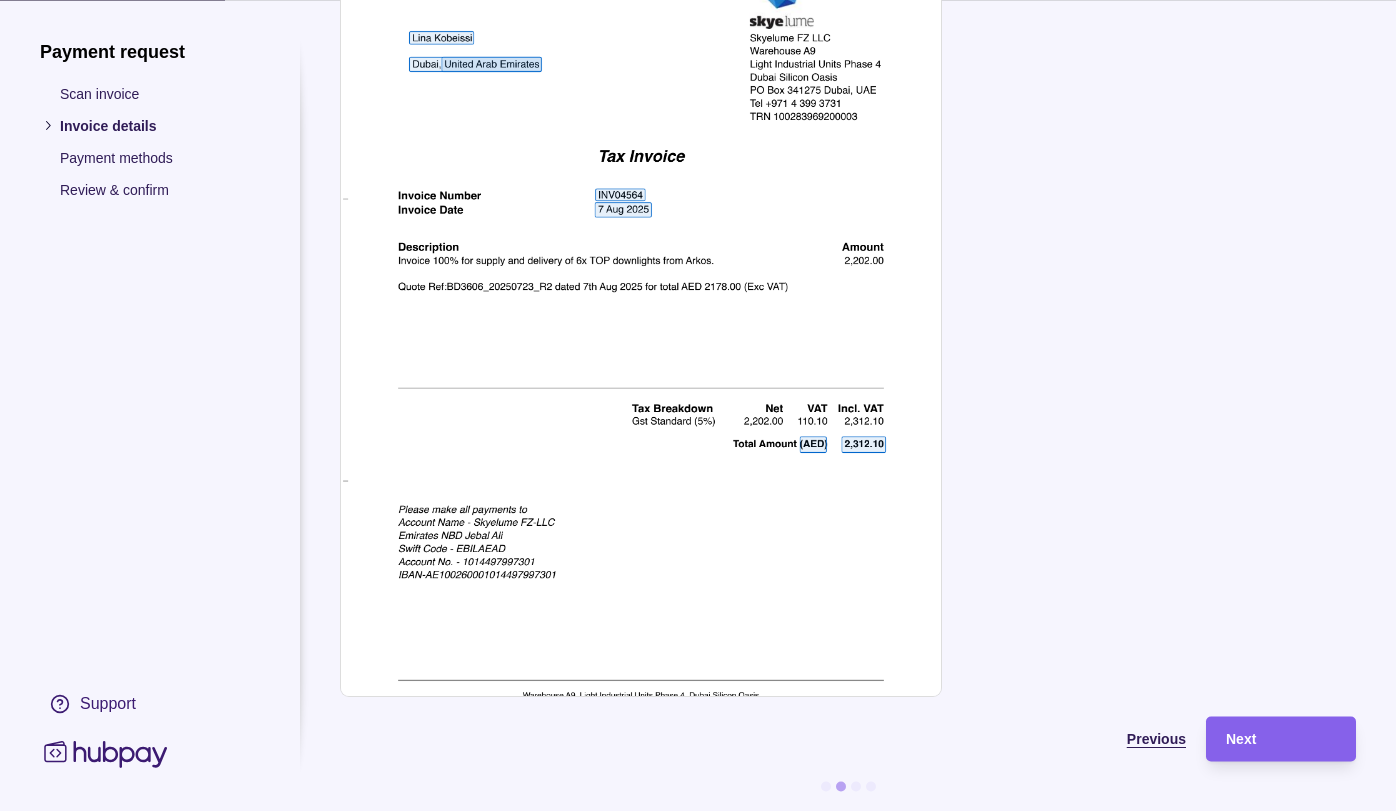click on "Previous" at bounding box center (748, 738) 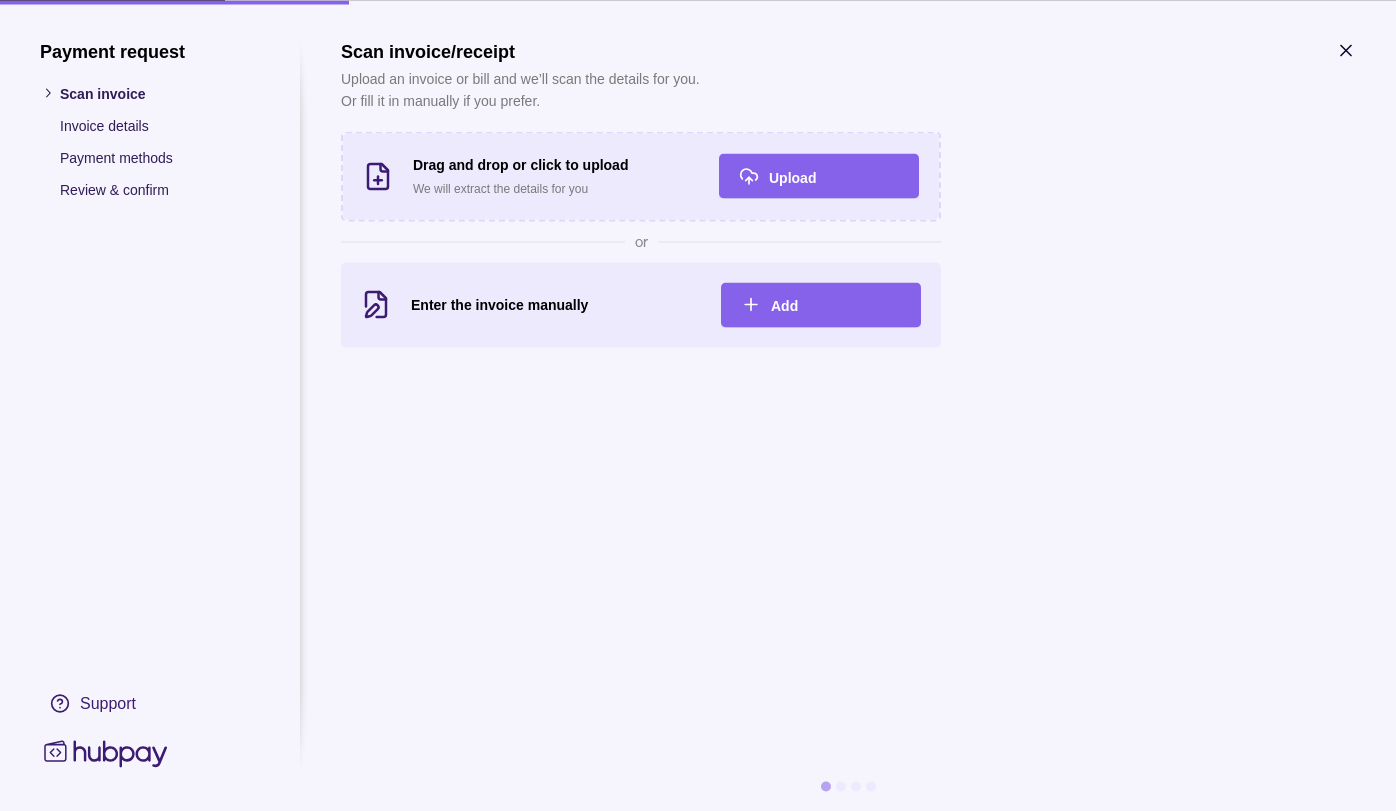 click 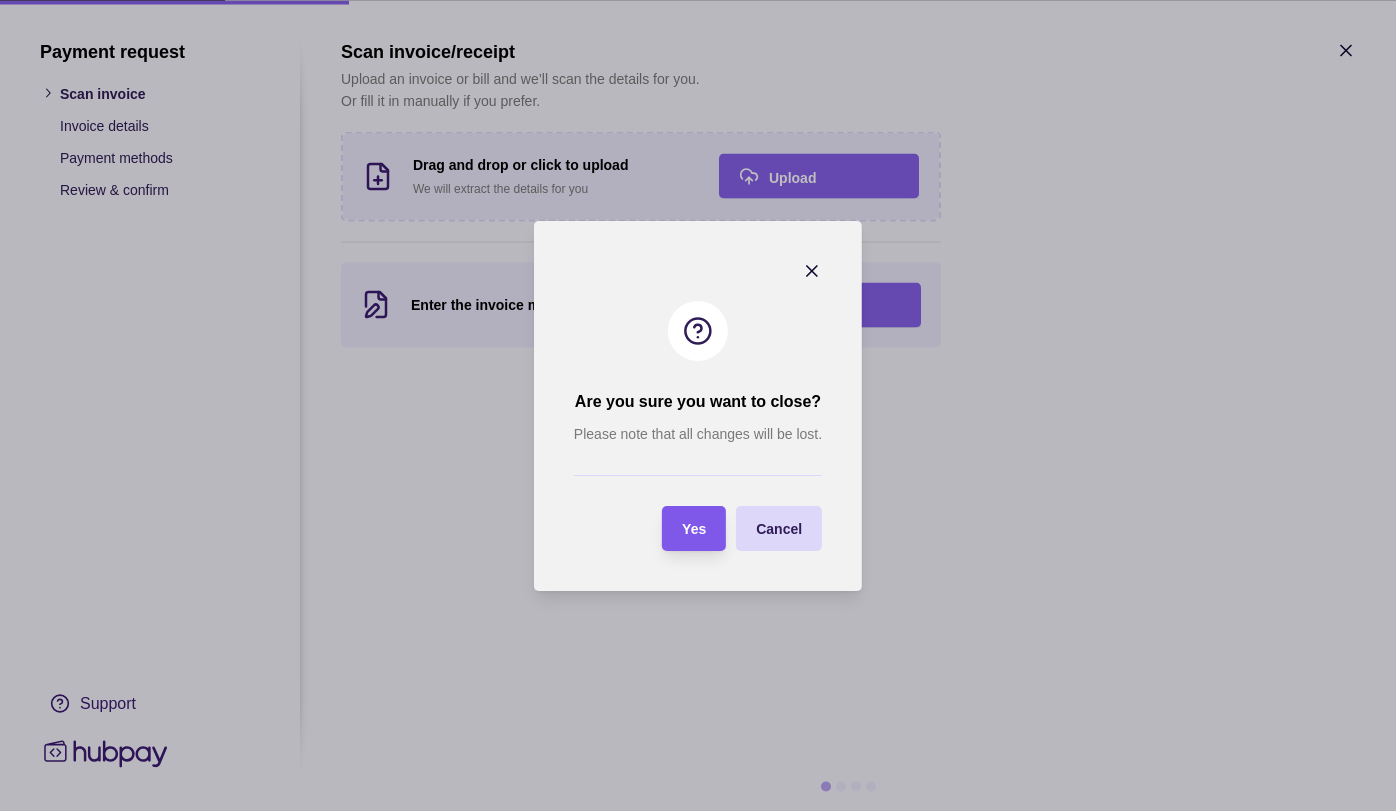 click on "Yes" at bounding box center [694, 528] 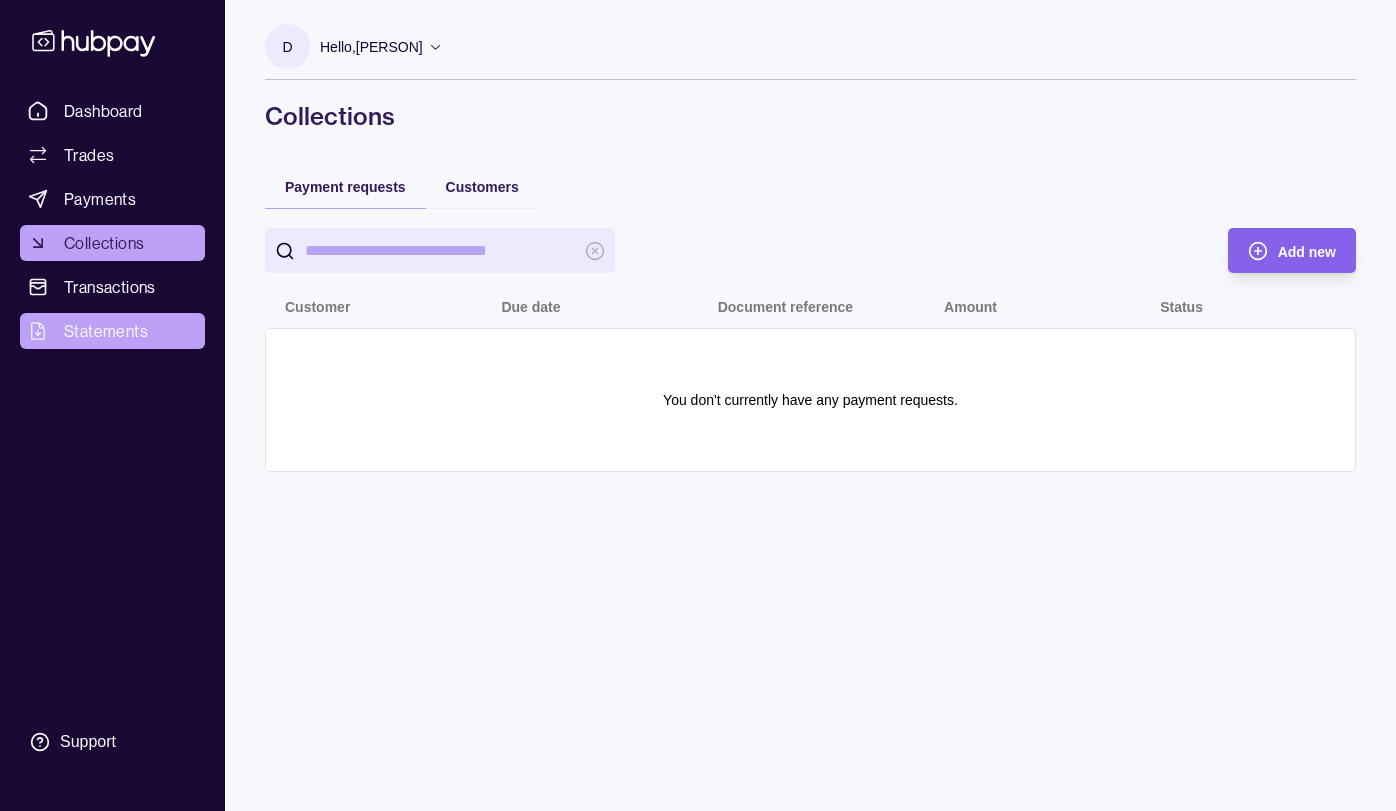 click on "Statements" at bounding box center [106, 331] 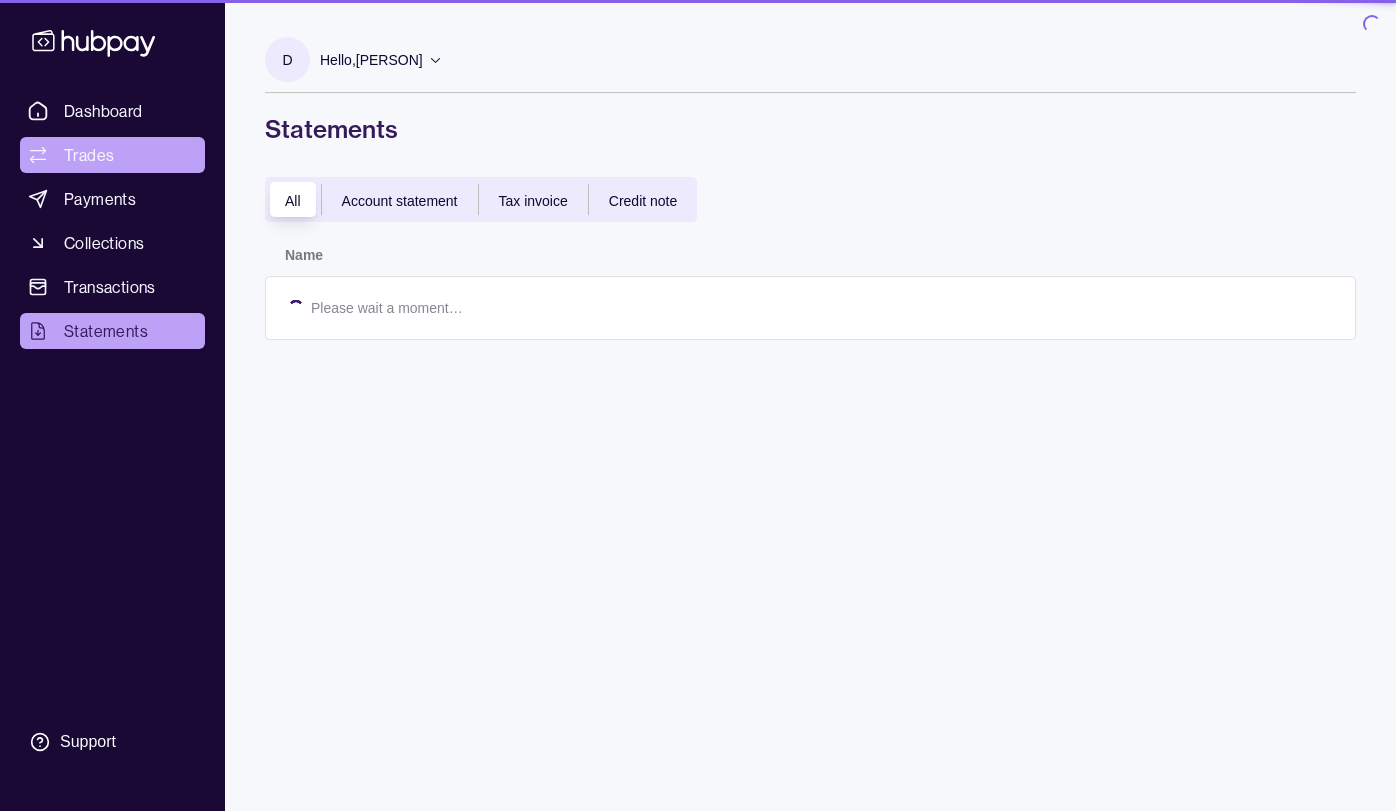 click on "Trades" at bounding box center [112, 155] 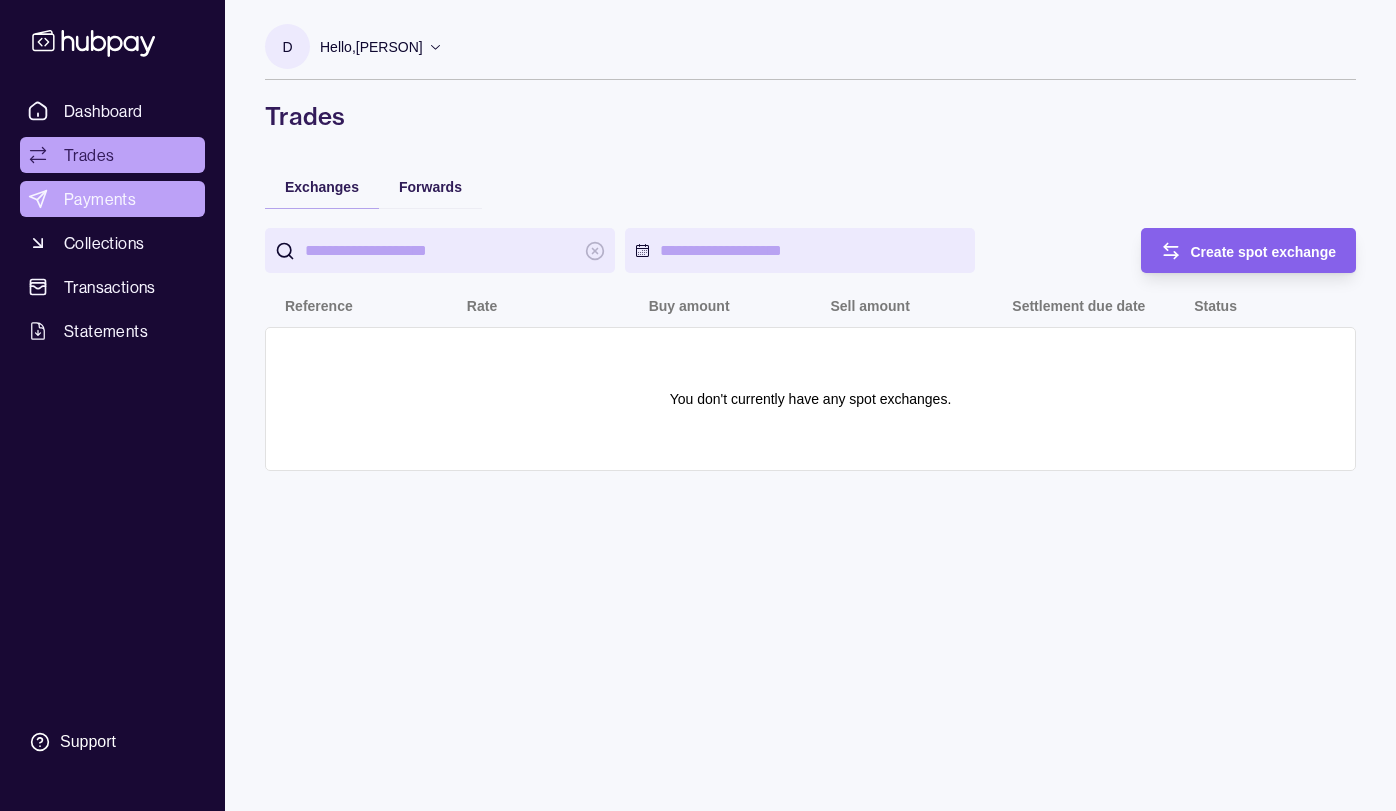 click on "Payments" at bounding box center (100, 199) 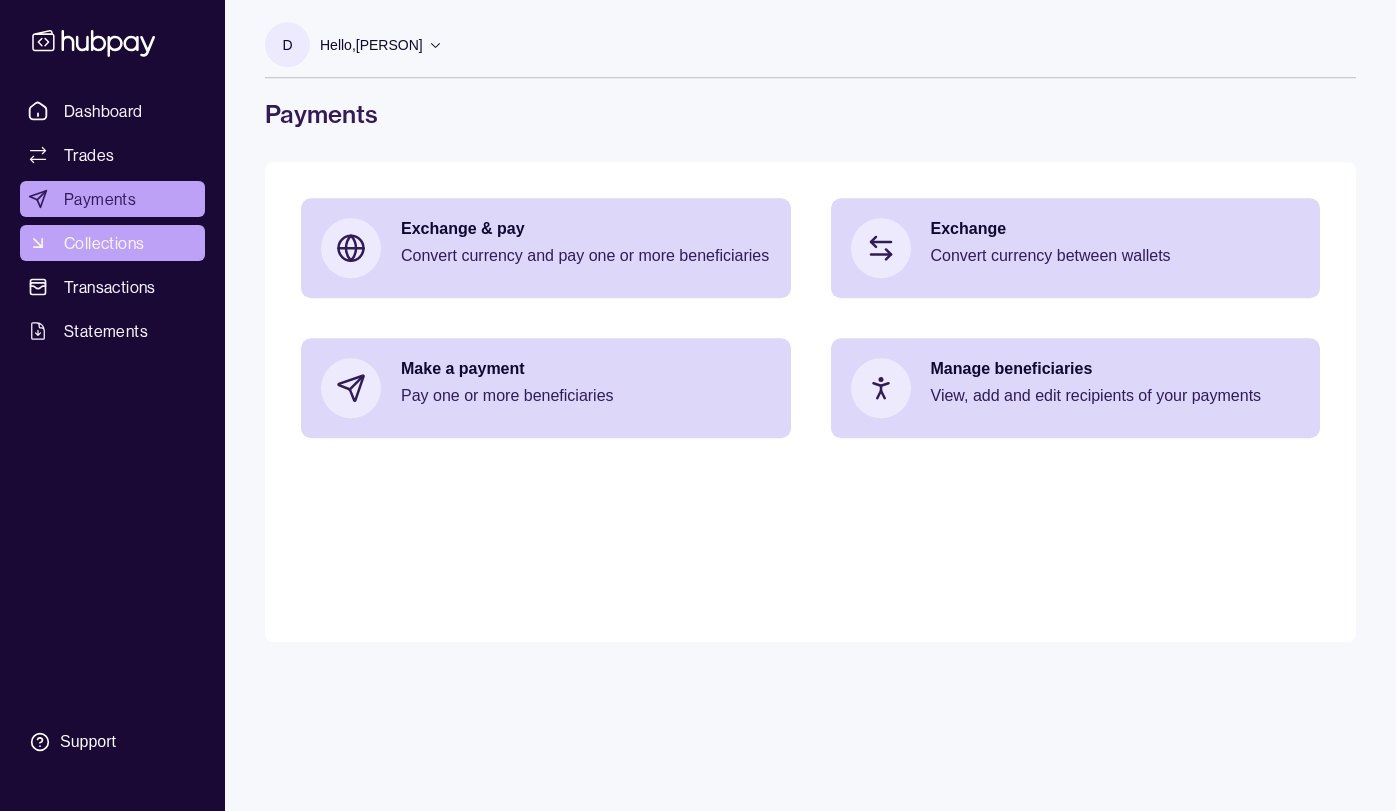 click on "Collections" at bounding box center (104, 243) 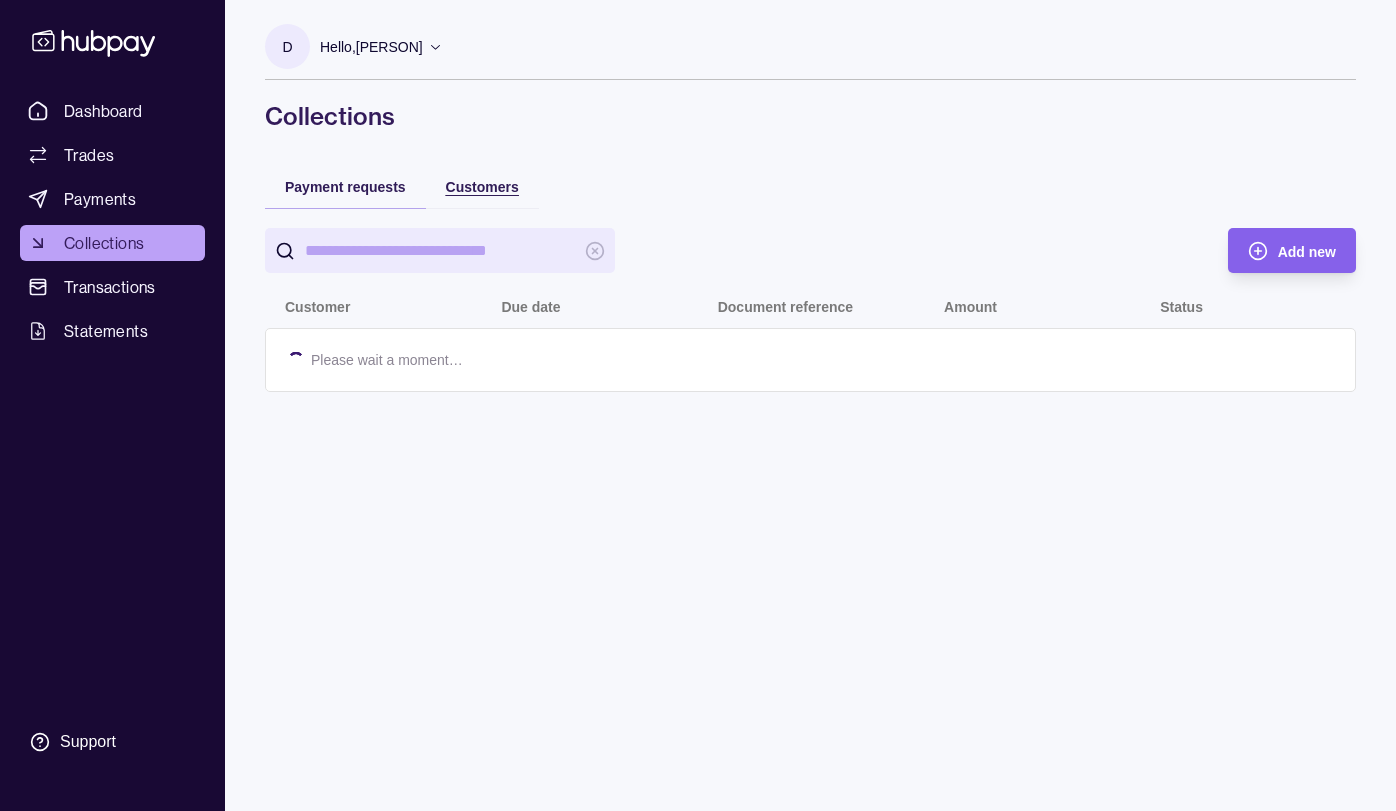 click on "Customers" at bounding box center [482, 187] 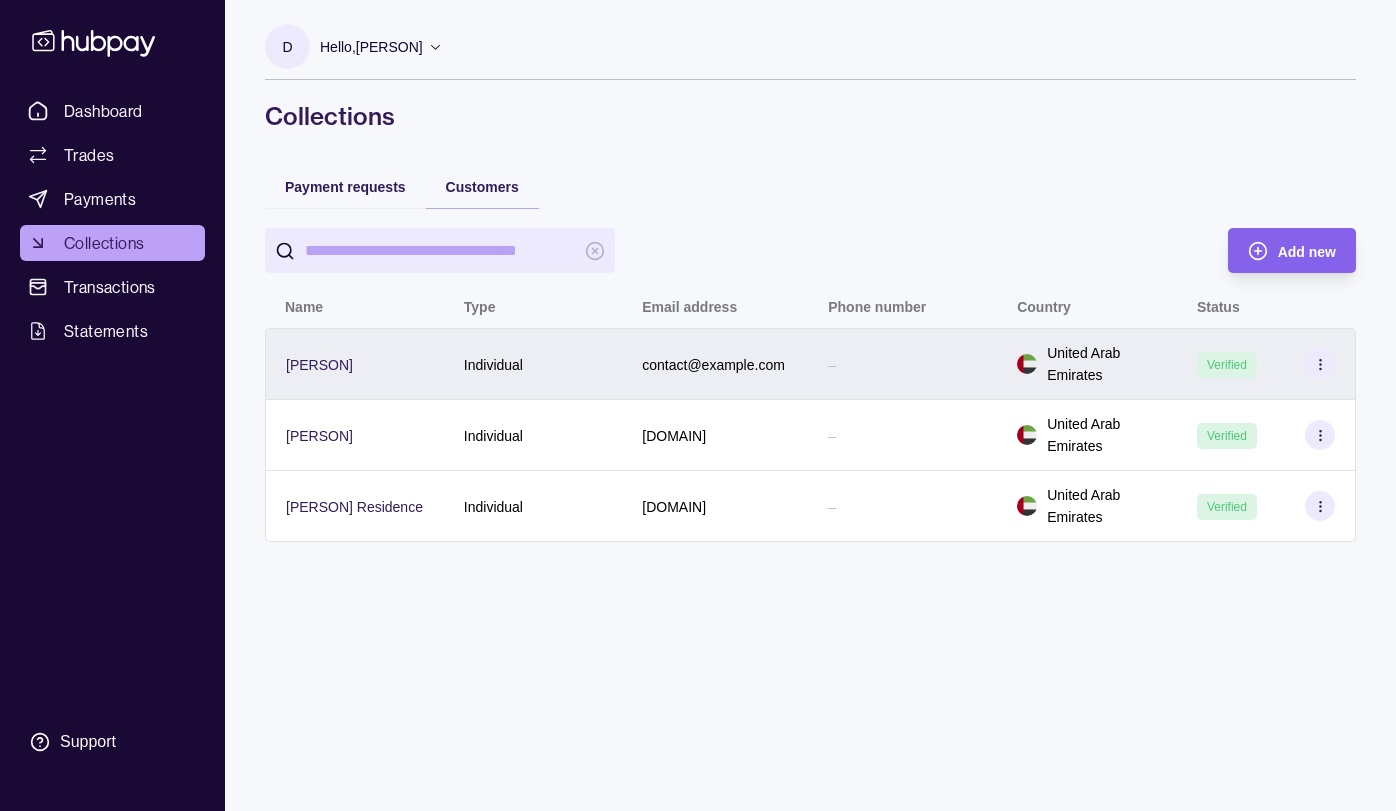 click 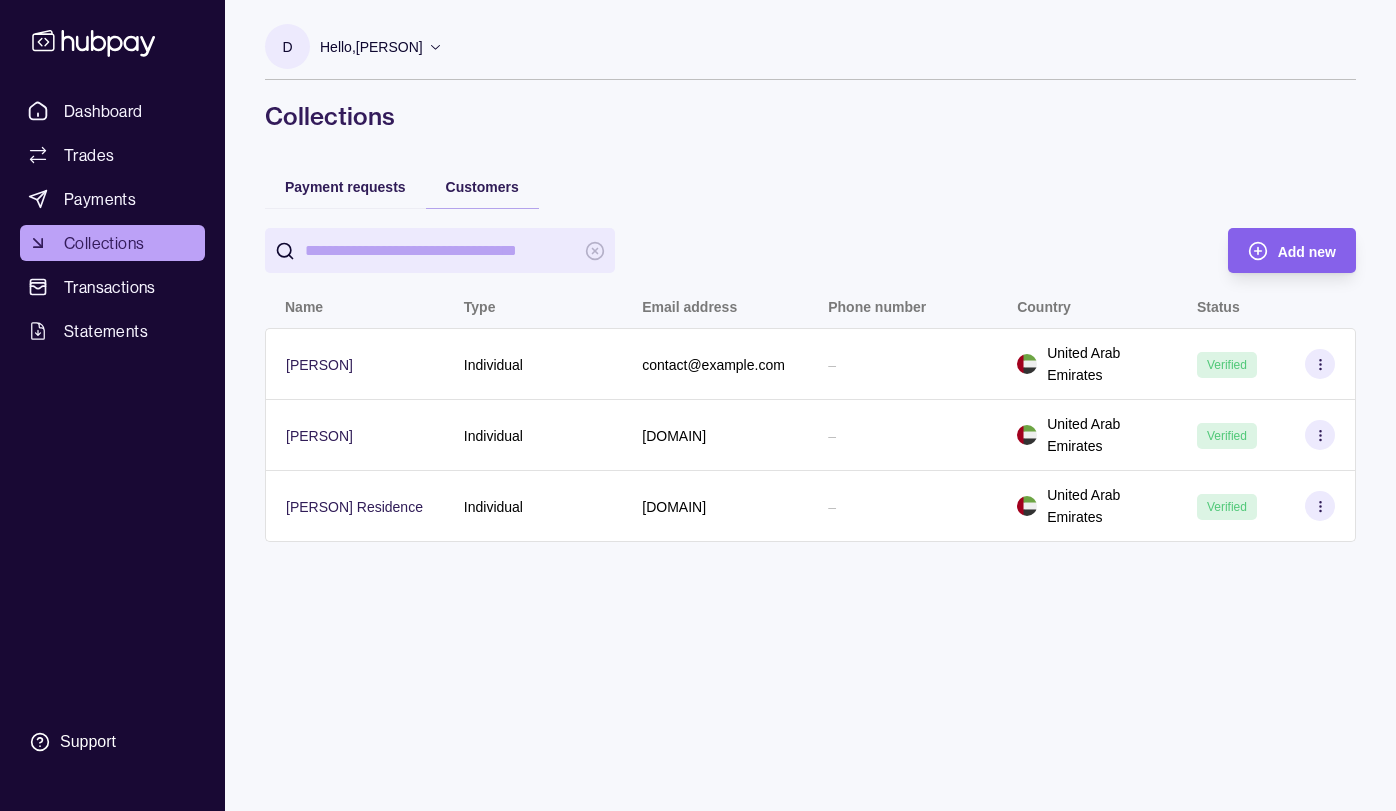click on "Dashboard Trades Payments Collections Transactions Statements Support D Hello,  [PERSON] [COMPANY] FZ Account Terms and conditions Privacy policy Sign out Collections Payment requests Customers Add new Name Type Email address Phone number Country Status [PERSON] Individual contact@[DOMAIN] – United Arab Emirates Verified [PERSON] Individual [DOMAIN] – United Arab Emirates Verified [PERSON] Residence Individual [DOMAIN] – United Arab Emirates Verified Collections | Hubpay" at bounding box center (698, 405) 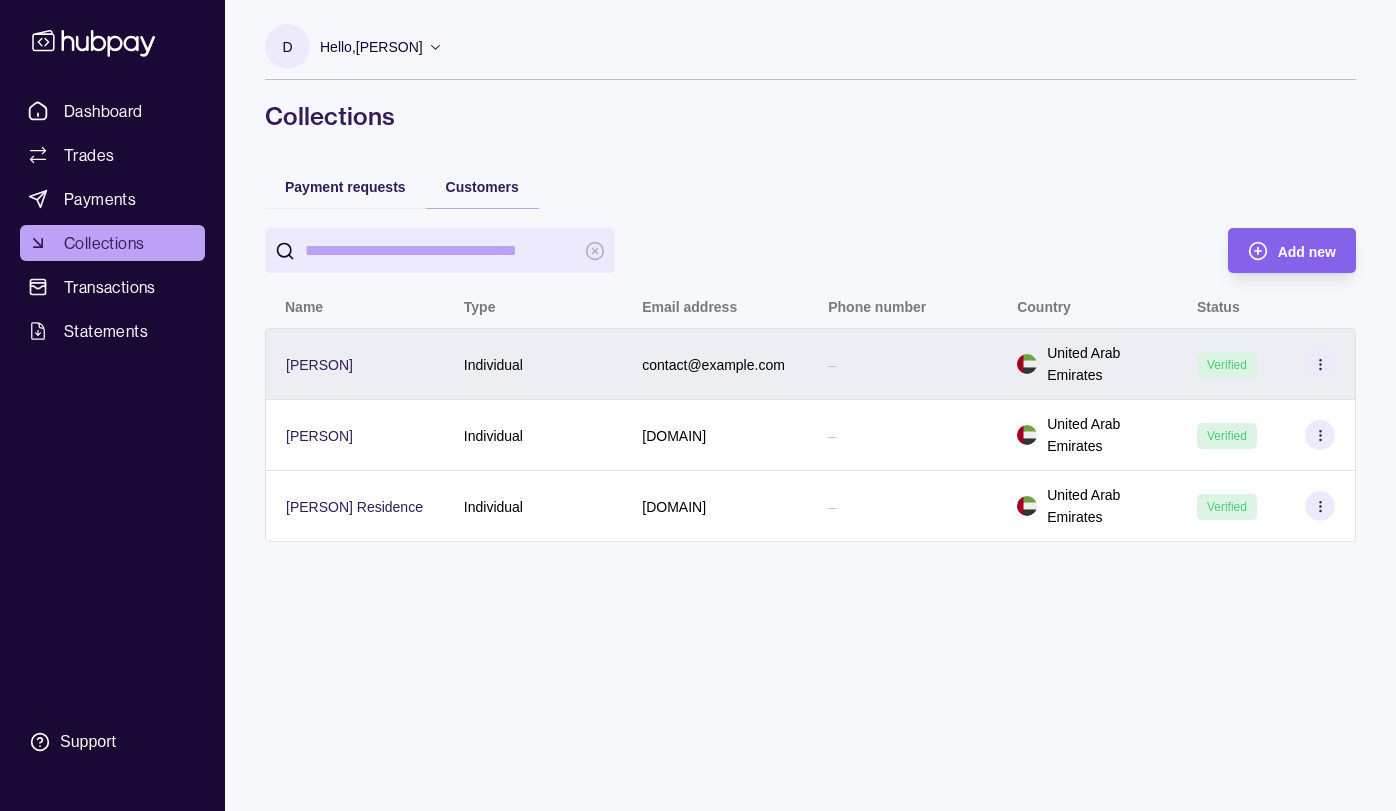 click on "[PERSON]" at bounding box center [319, 364] 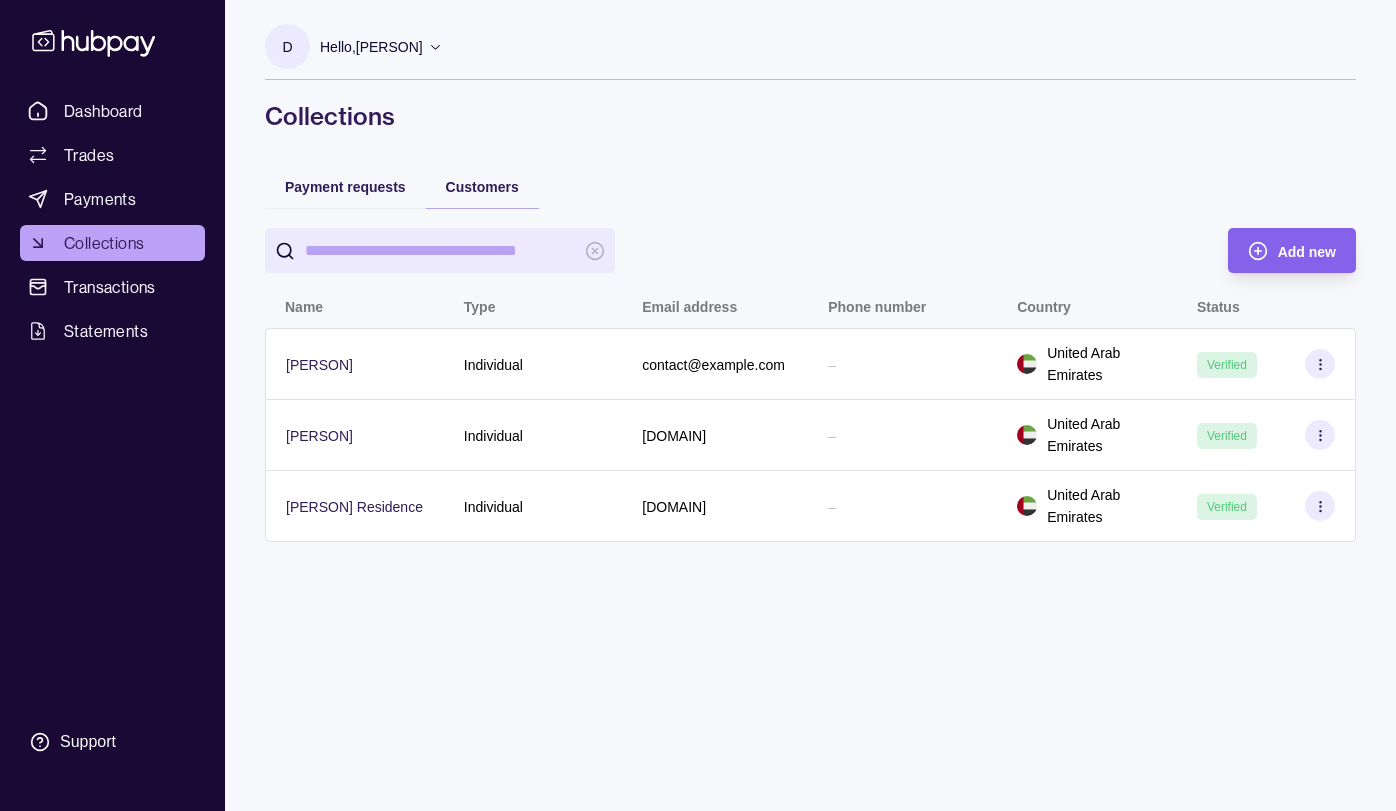 click on "Dashboard Trades Payments Collections Transactions Statements Support D Hello,  [PERSON] [COMPANY] FZ Account Terms and conditions Privacy policy Sign out Collections Payment requests Customers Add new Name Type Email address Phone number Country Status [PERSON] Individual contact@[DOMAIN] – United Arab Emirates Verified [PERSON] Individual [DOMAIN] – United Arab Emirates Verified [PERSON] Residence Individual [DOMAIN] – United Arab Emirates Verified Collections | Hubpay" at bounding box center [698, 405] 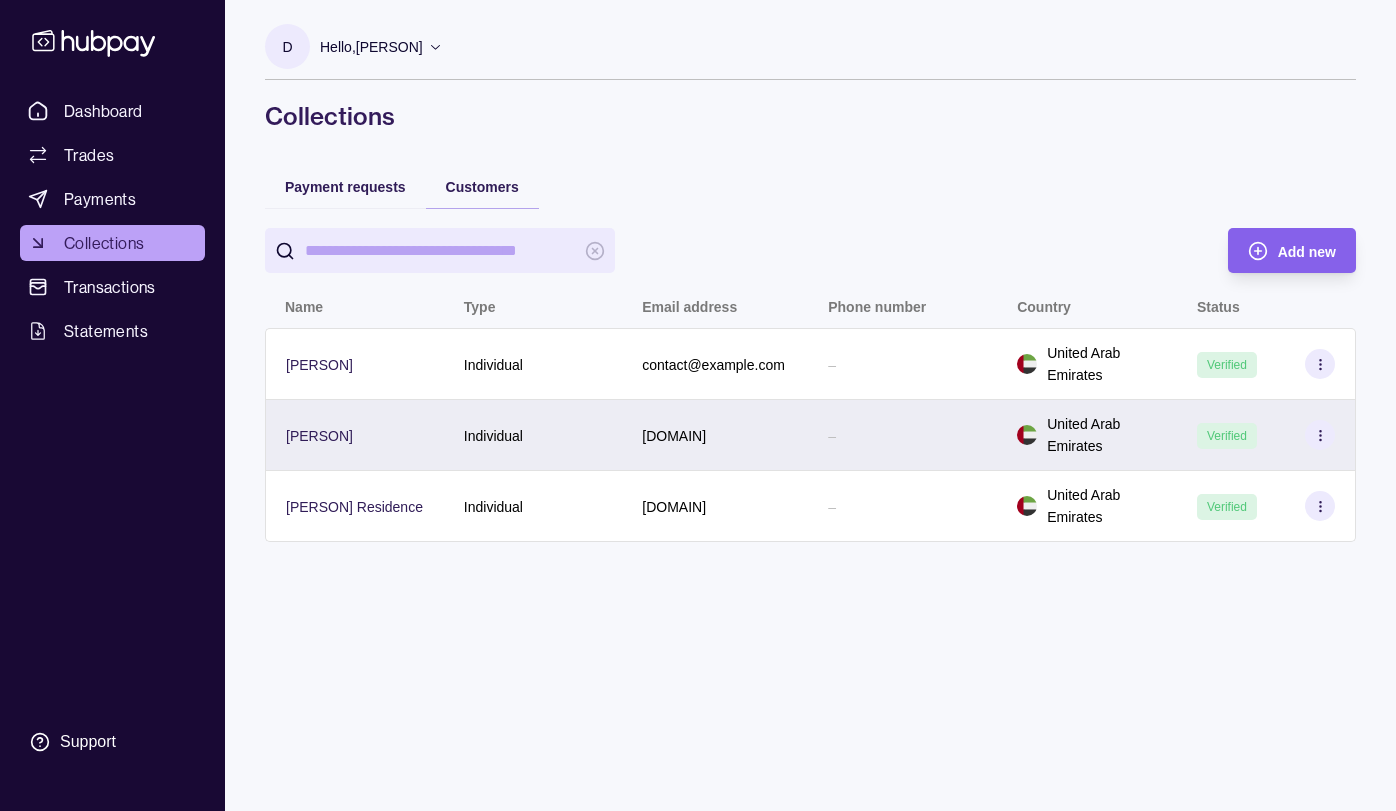 click on "[PERSON]" at bounding box center (319, 435) 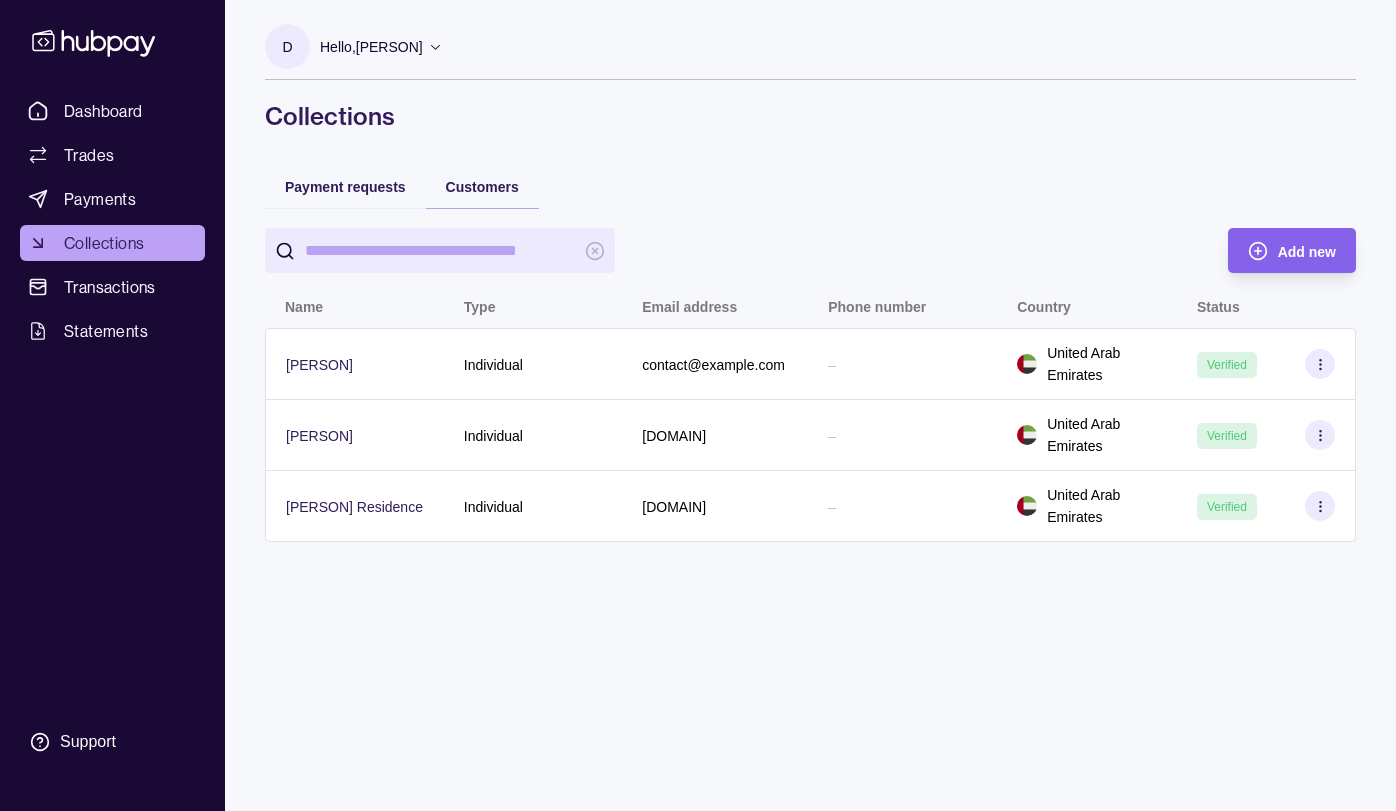 click on "Dashboard Trades Payments Collections Transactions Statements Support D Hello,  [PERSON] [COMPANY] FZ Account Terms and conditions Privacy policy Sign out Collections Payment requests Customers Add new Name Type Email address Phone number Country Status [PERSON] Individual contact@[DOMAIN] – United Arab Emirates Verified [PERSON] Individual [DOMAIN] – United Arab Emirates Verified [PERSON] Residence Individual [DOMAIN] – United Arab Emirates Verified Collections | Hubpay" at bounding box center (698, 405) 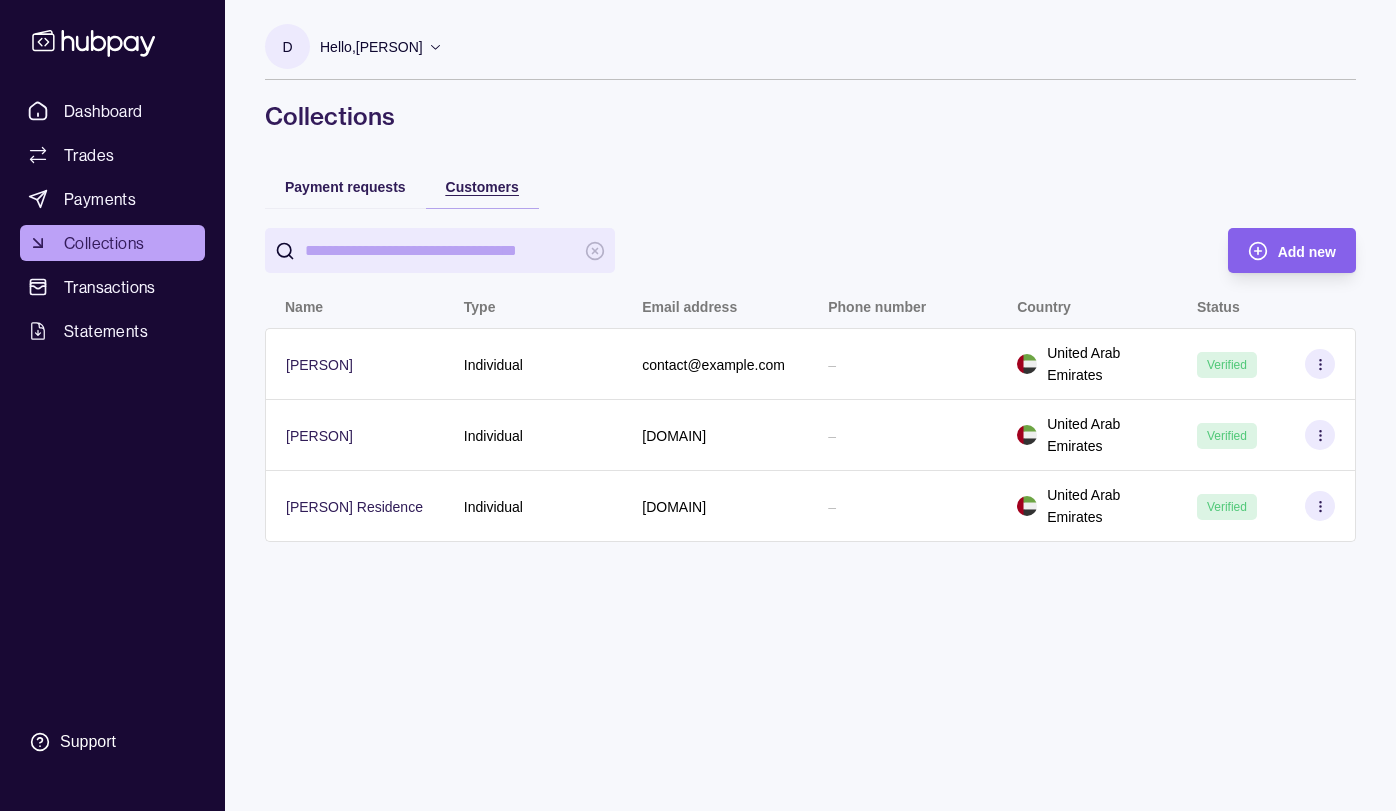 click on "Customers" at bounding box center [482, 186] 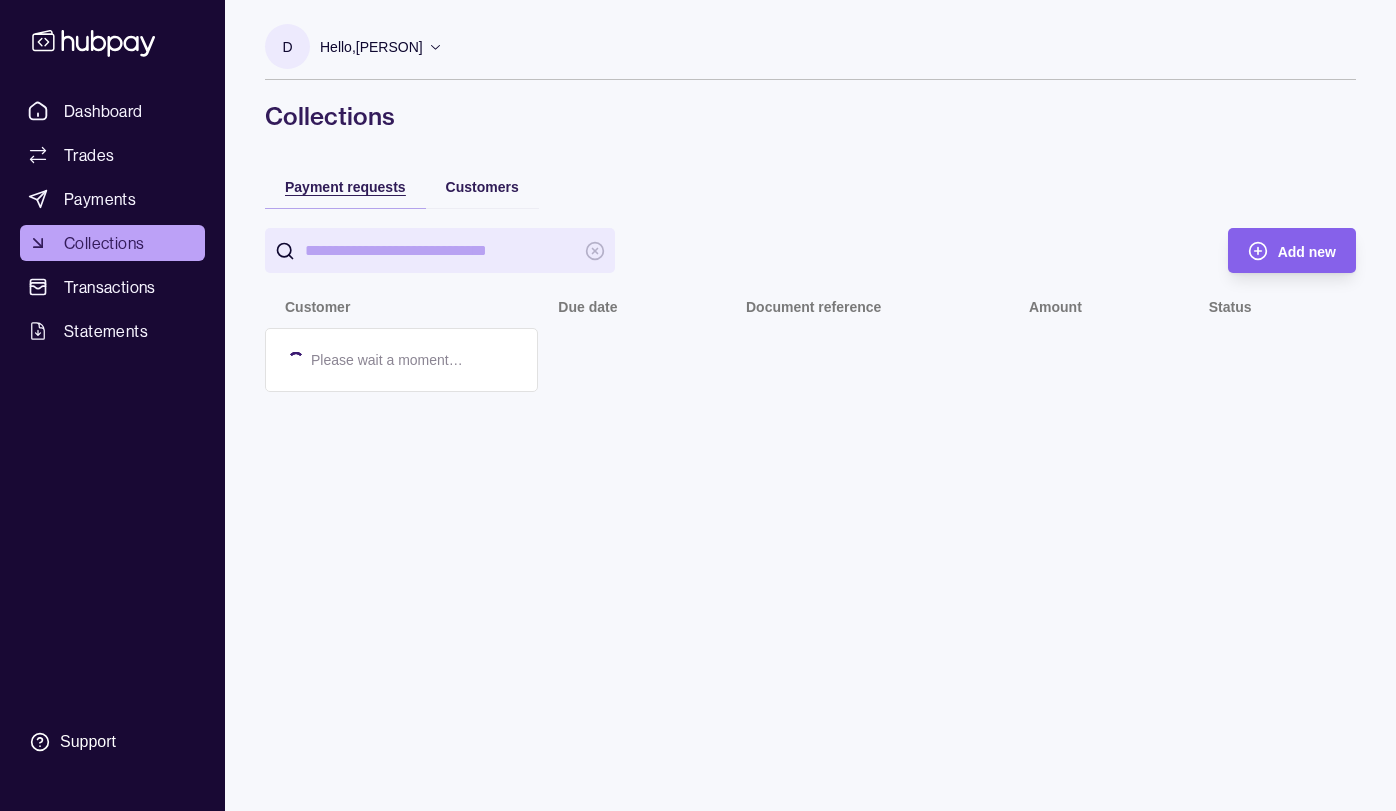 click on "Payment requests" at bounding box center (345, 187) 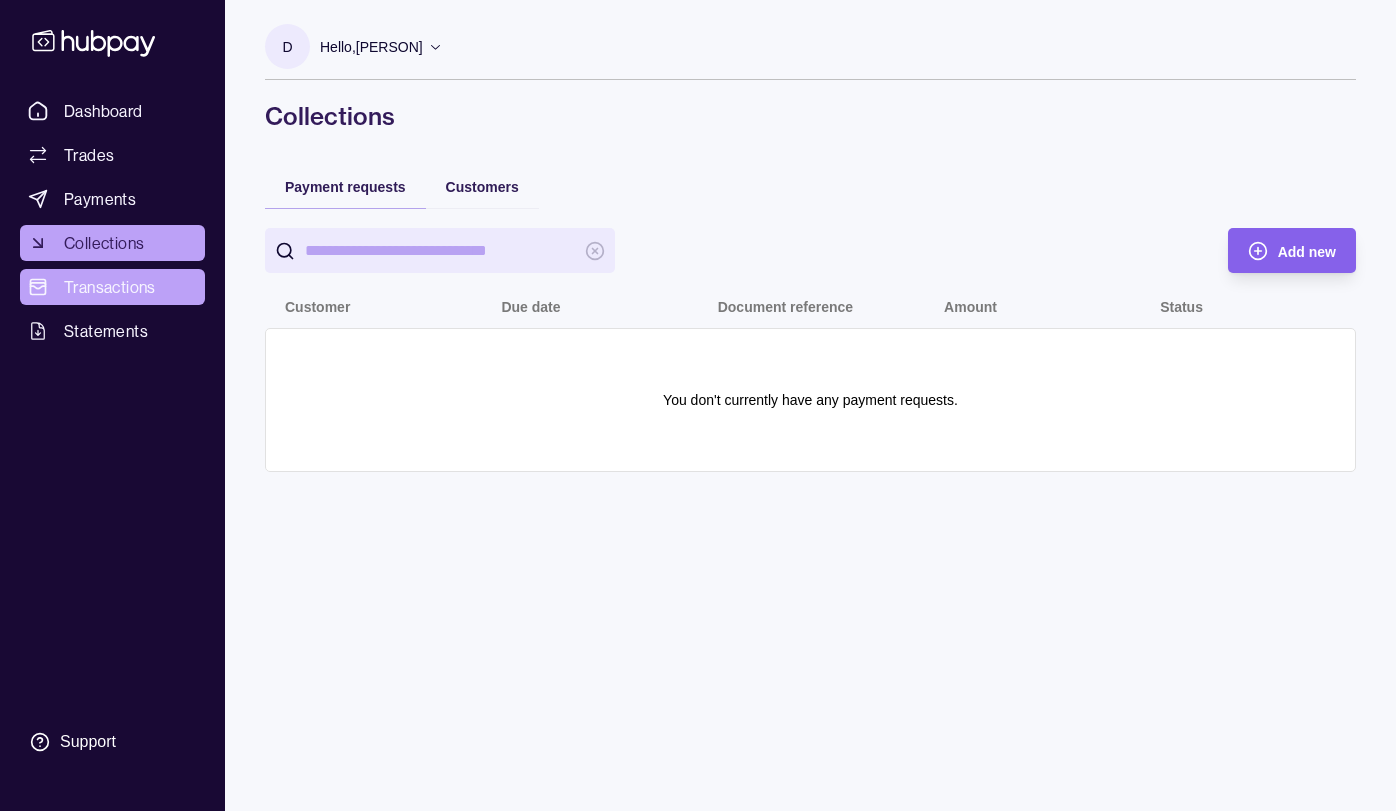 click on "Transactions" at bounding box center [110, 287] 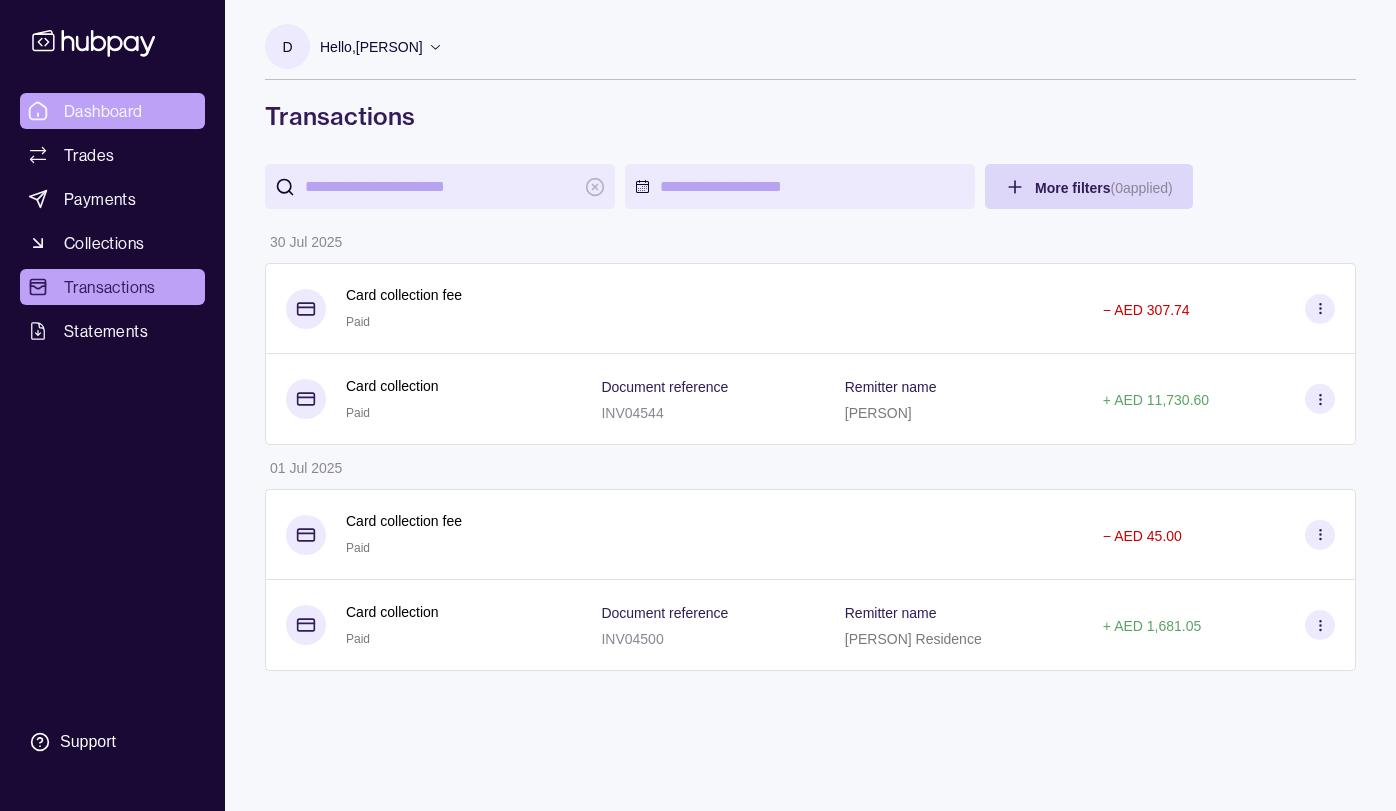 click on "Dashboard" at bounding box center [103, 111] 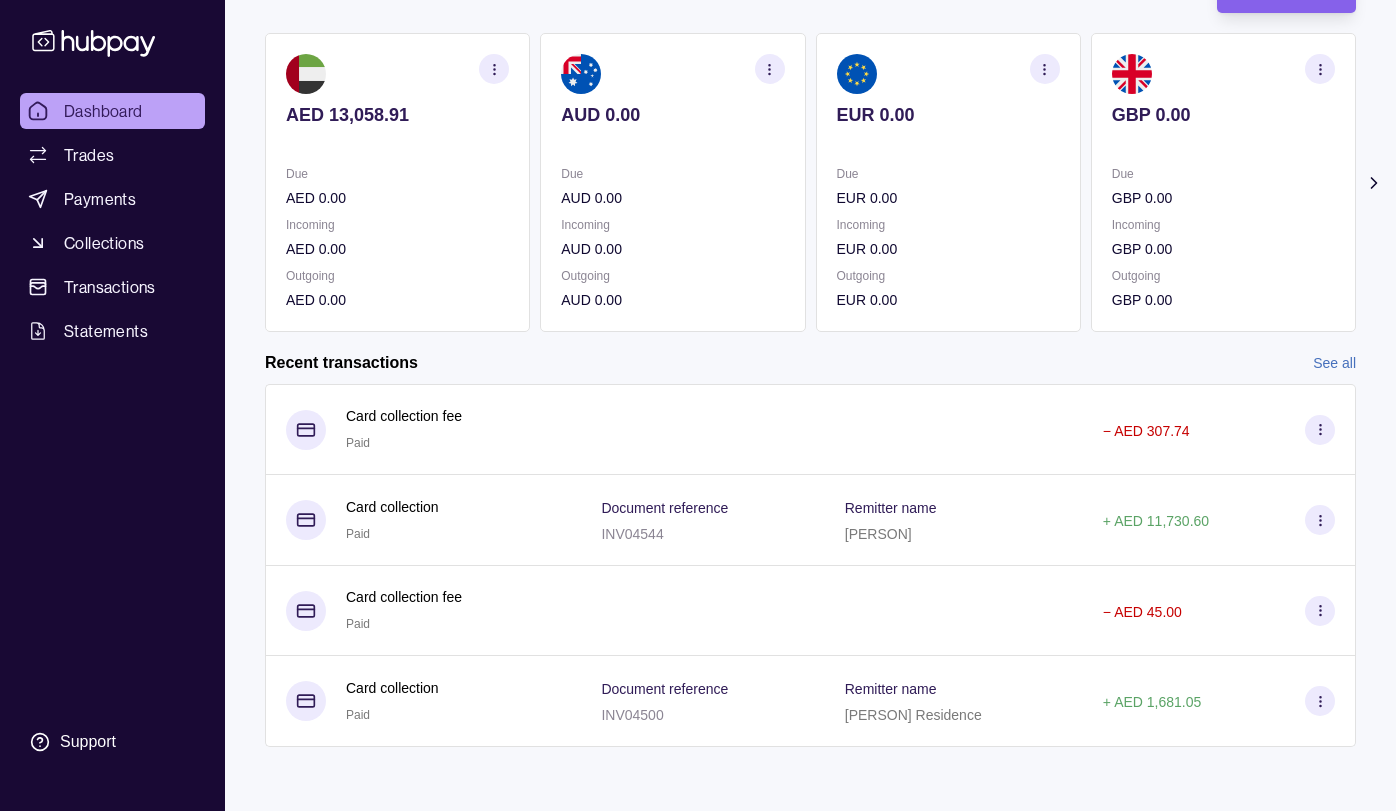 scroll, scrollTop: 196, scrollLeft: 0, axis: vertical 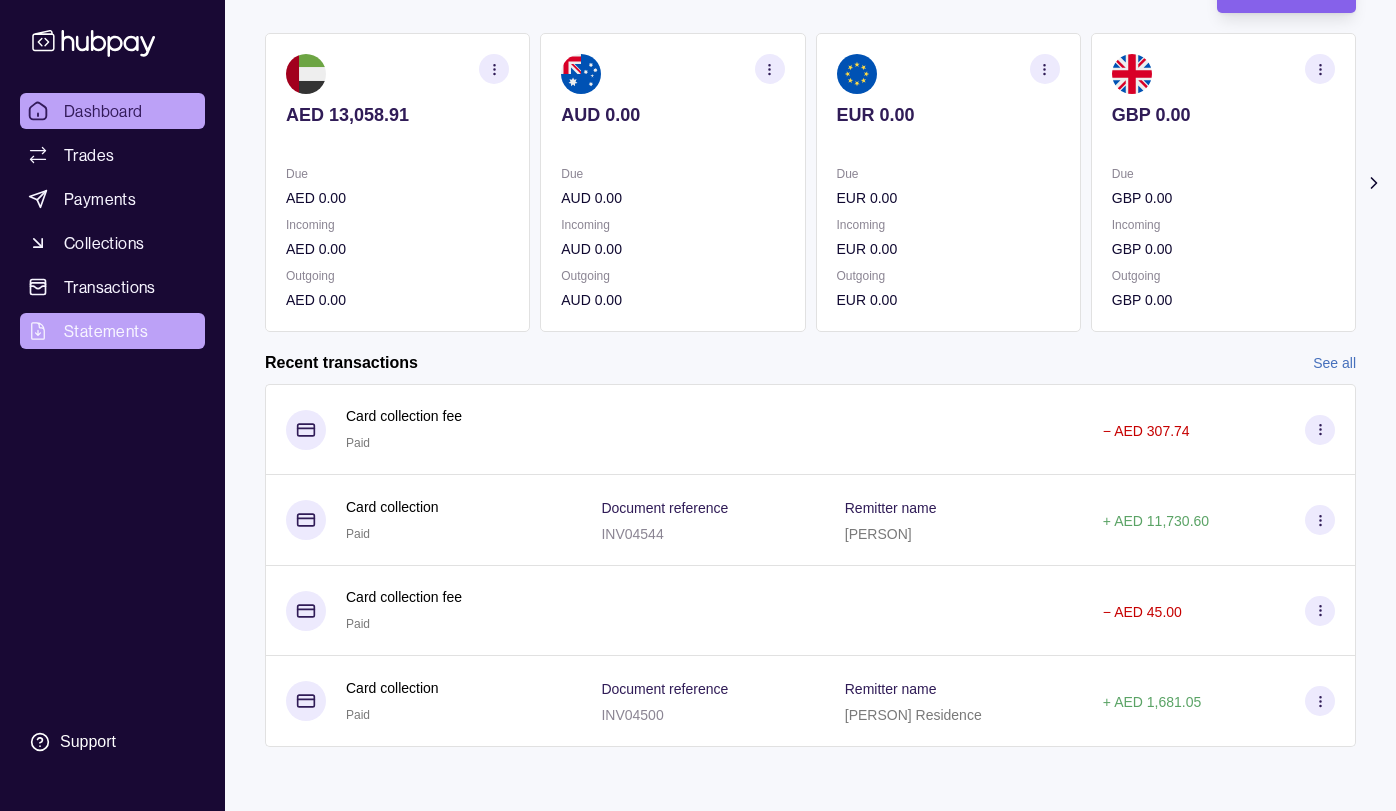 click on "Statements" at bounding box center (106, 331) 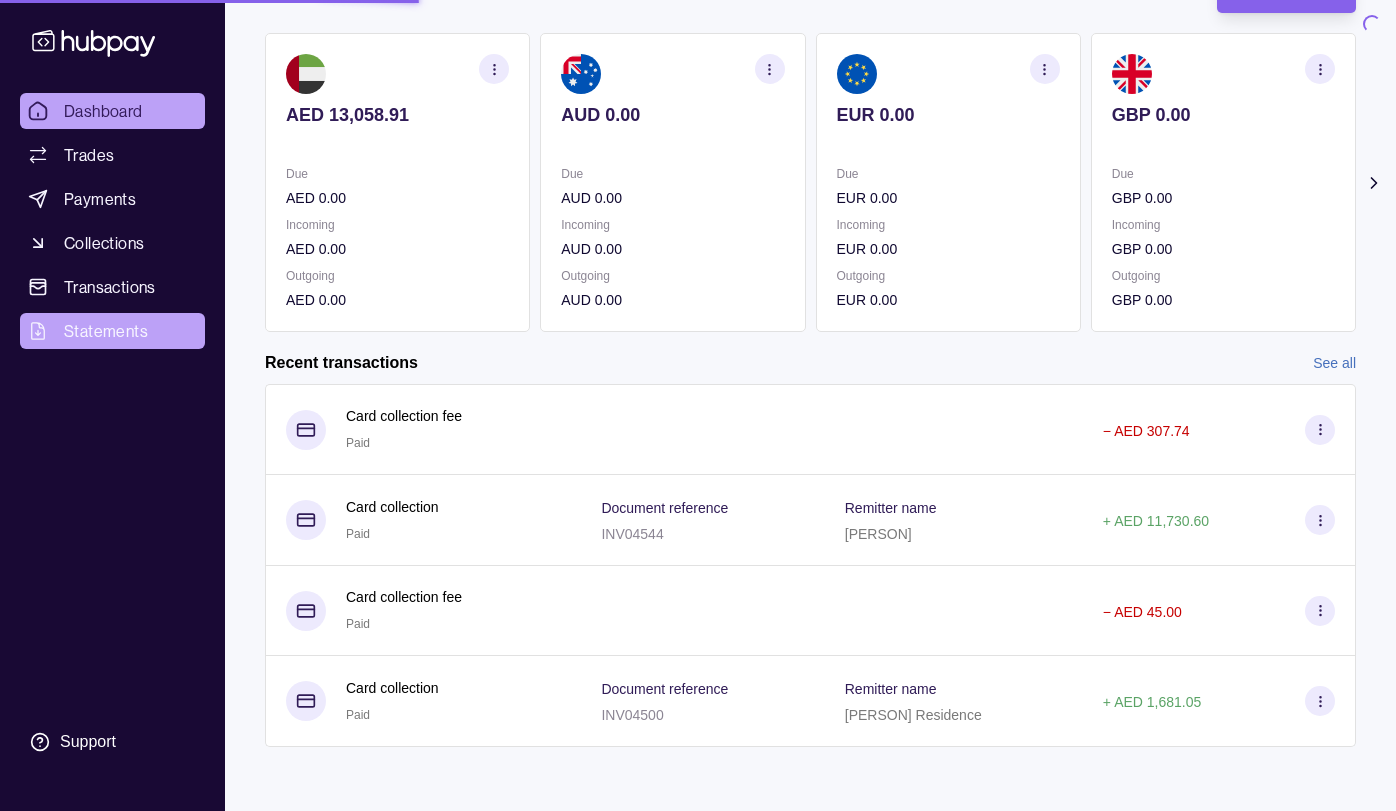 scroll, scrollTop: 0, scrollLeft: 0, axis: both 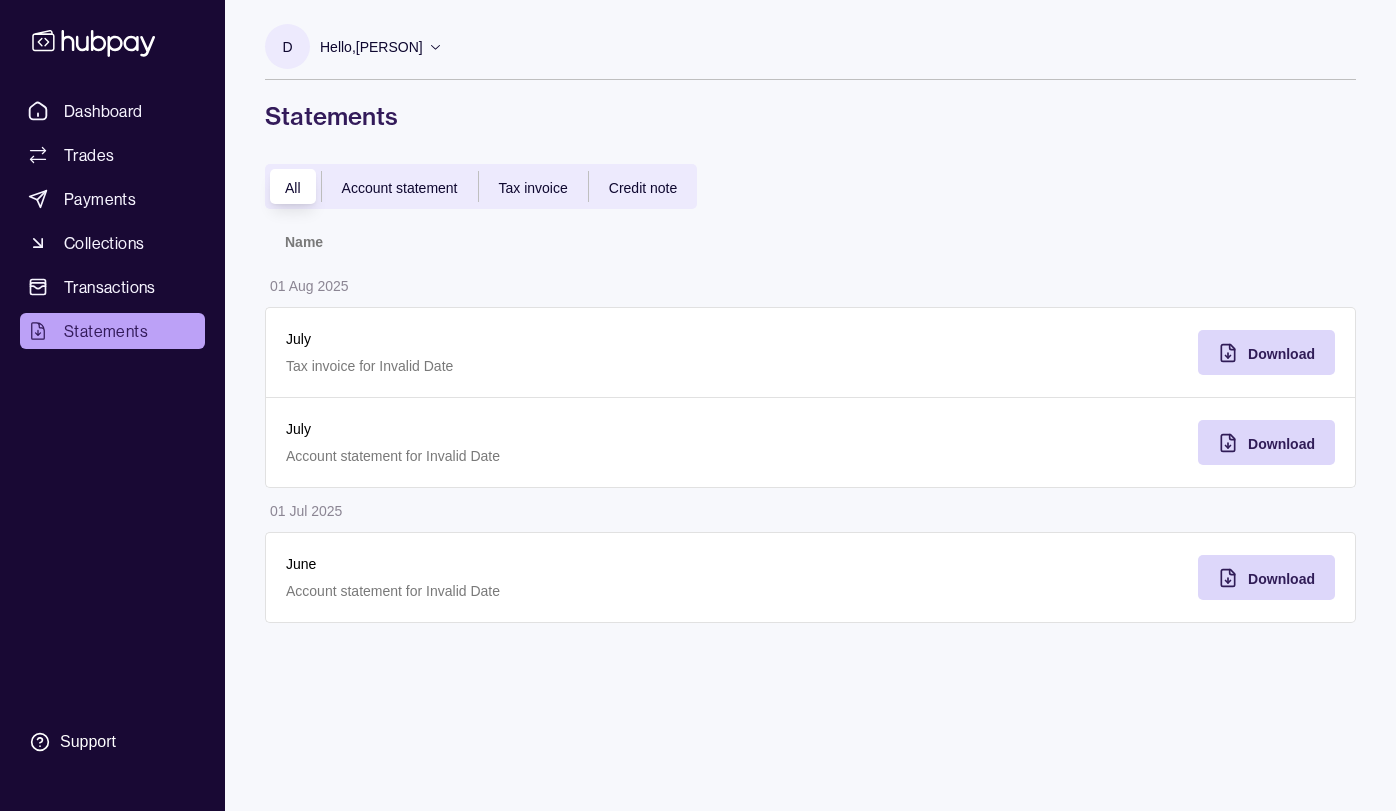 click on "Credit note" at bounding box center [643, 188] 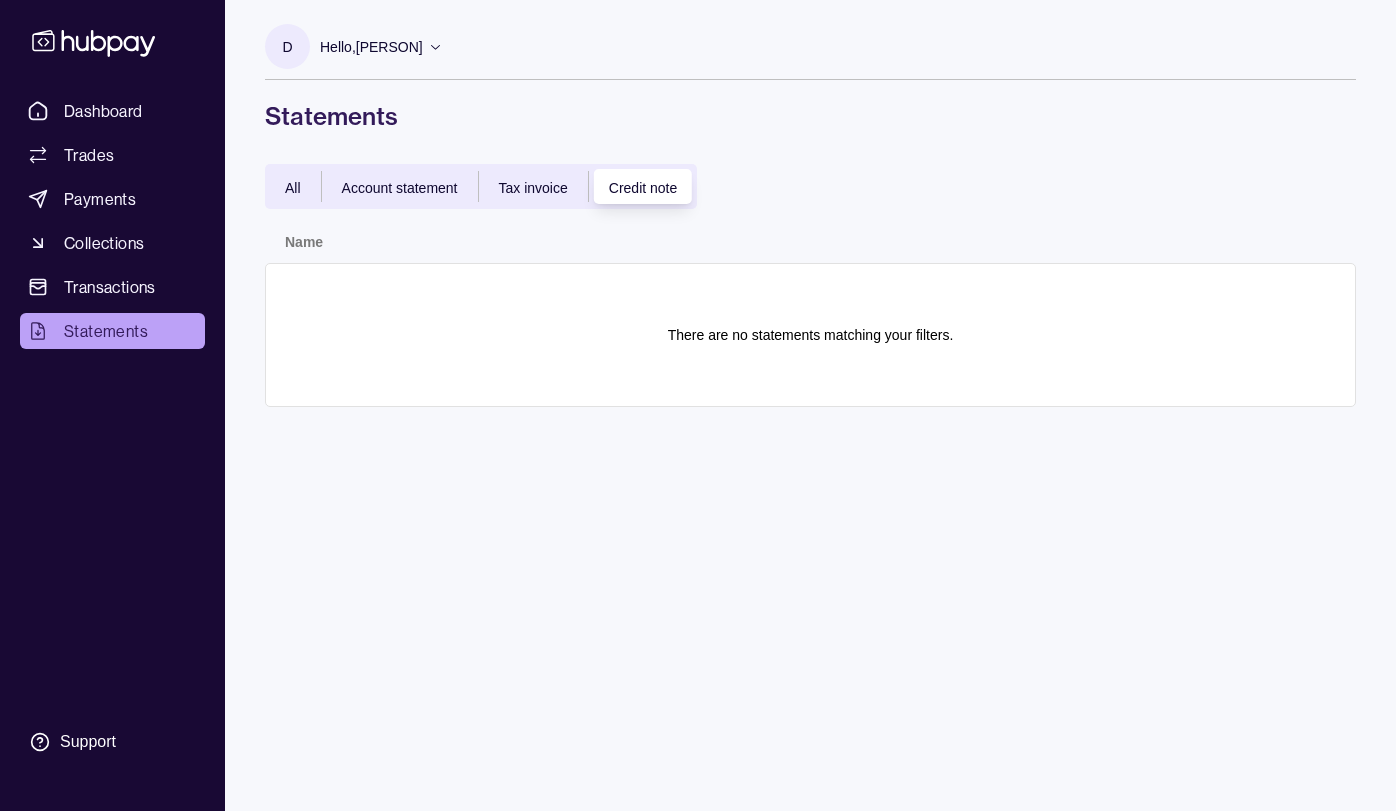 click on "Tax invoice" at bounding box center (533, 188) 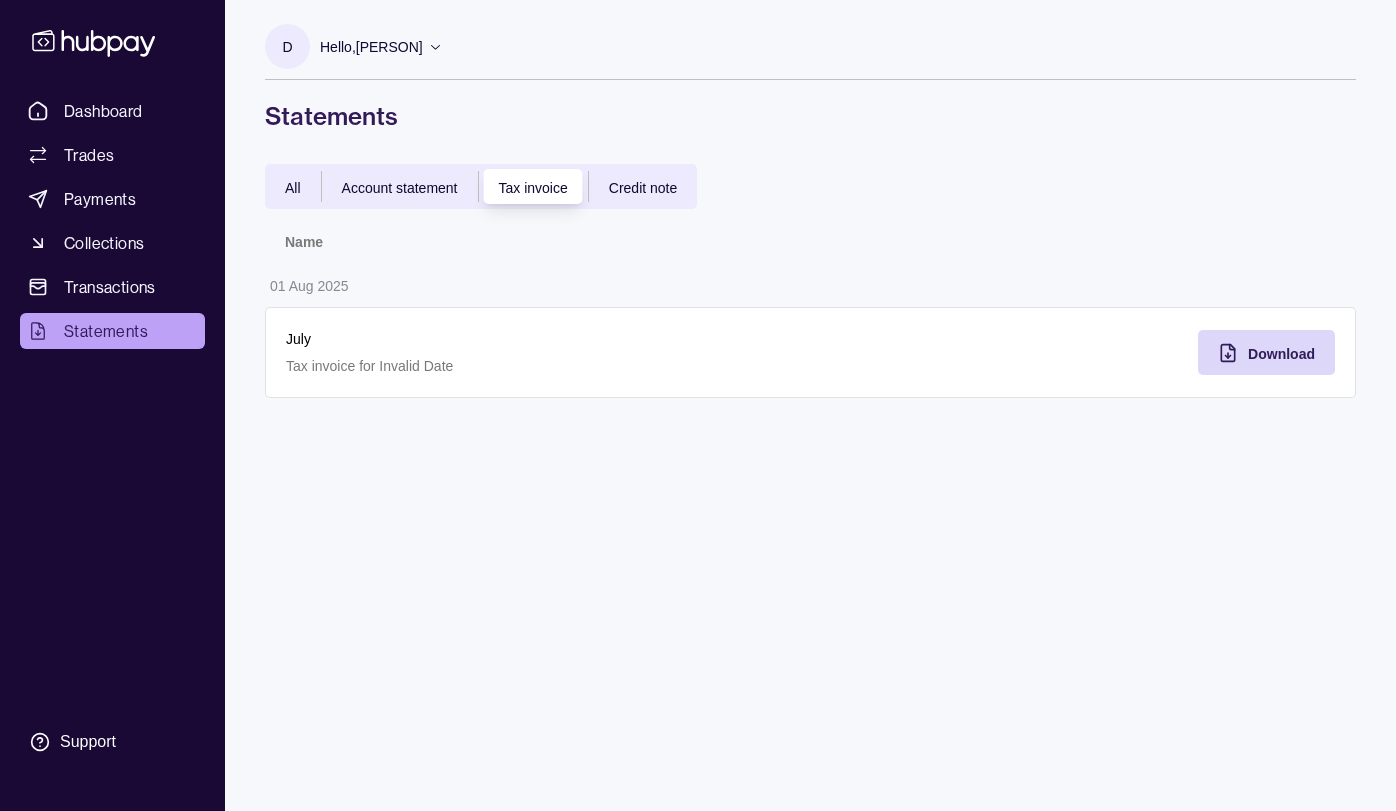 click on "Account statement" at bounding box center (400, 188) 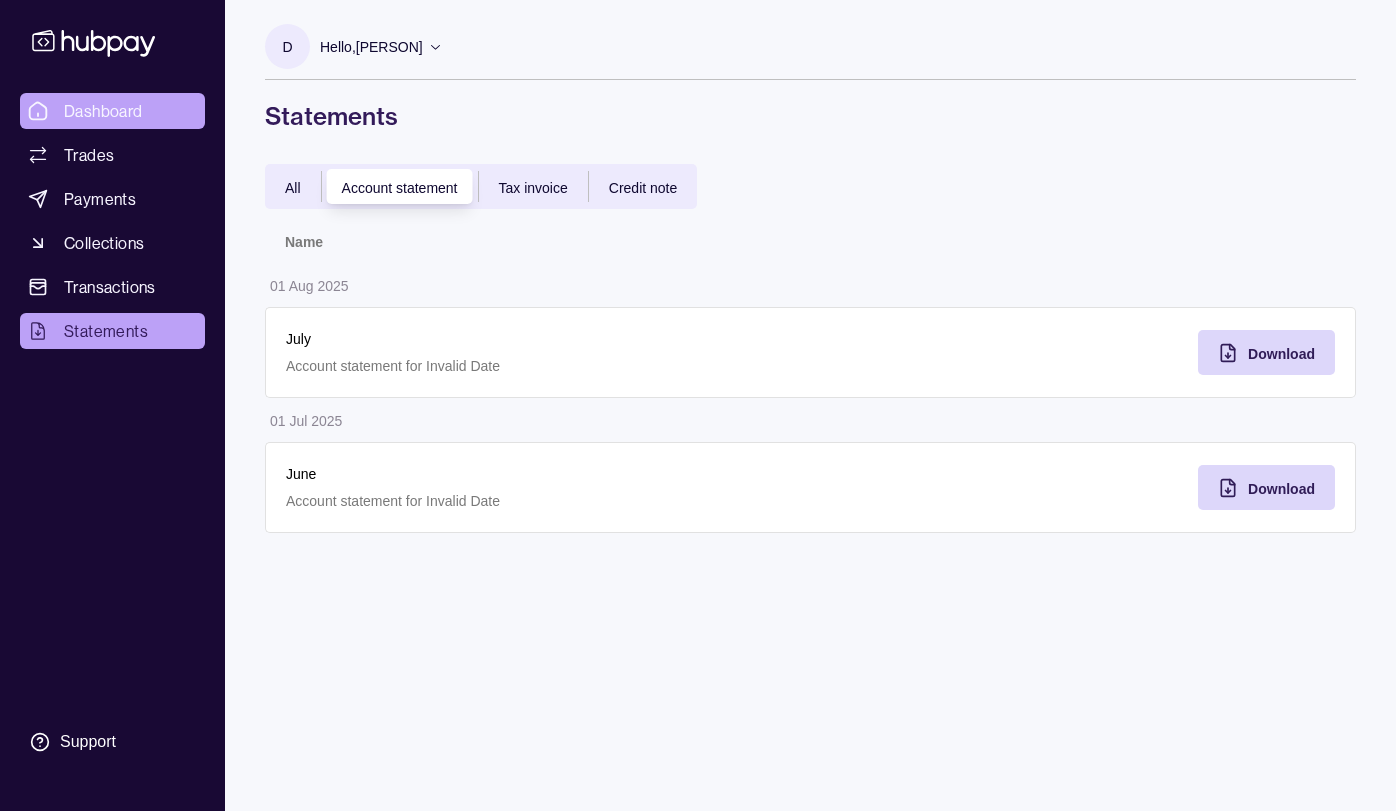 click on "Dashboard" at bounding box center (112, 111) 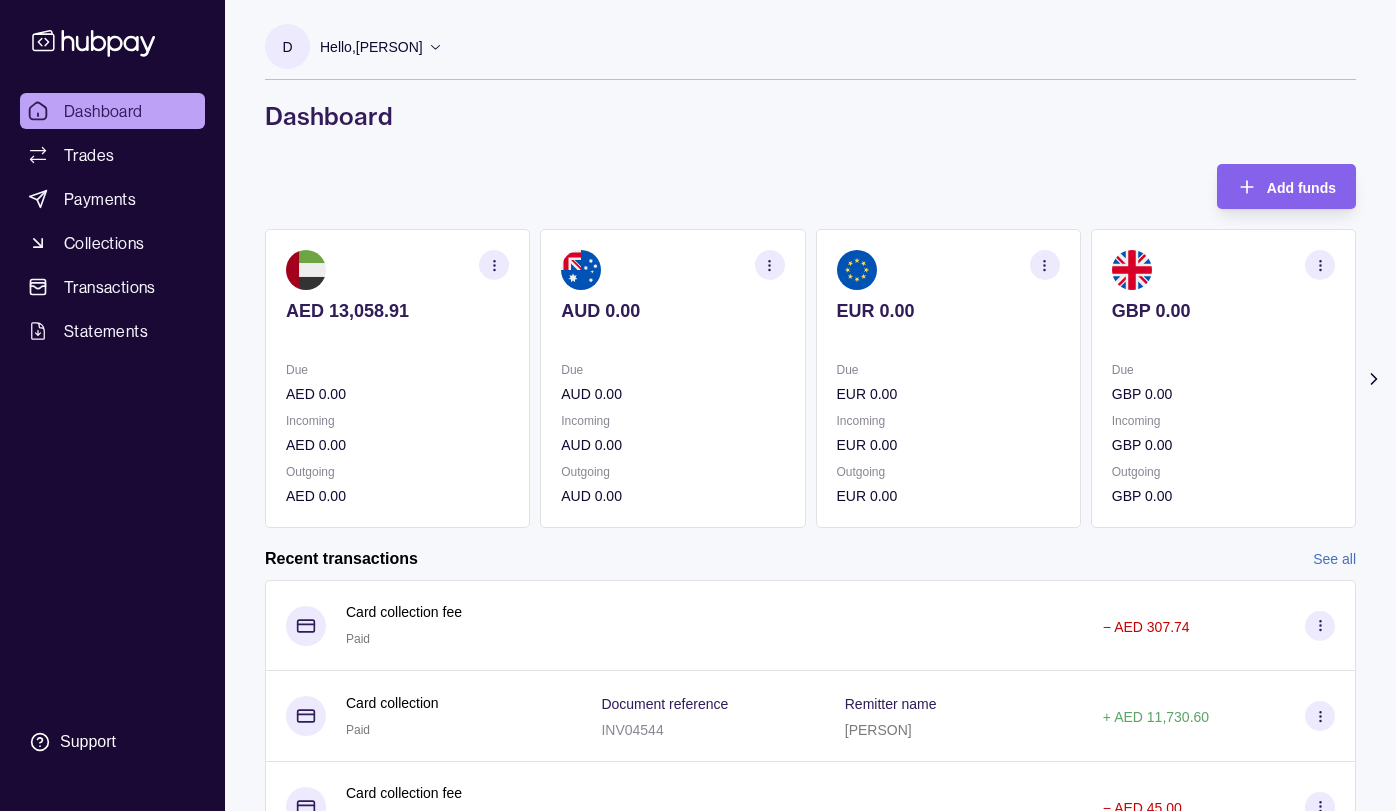 scroll, scrollTop: 0, scrollLeft: 0, axis: both 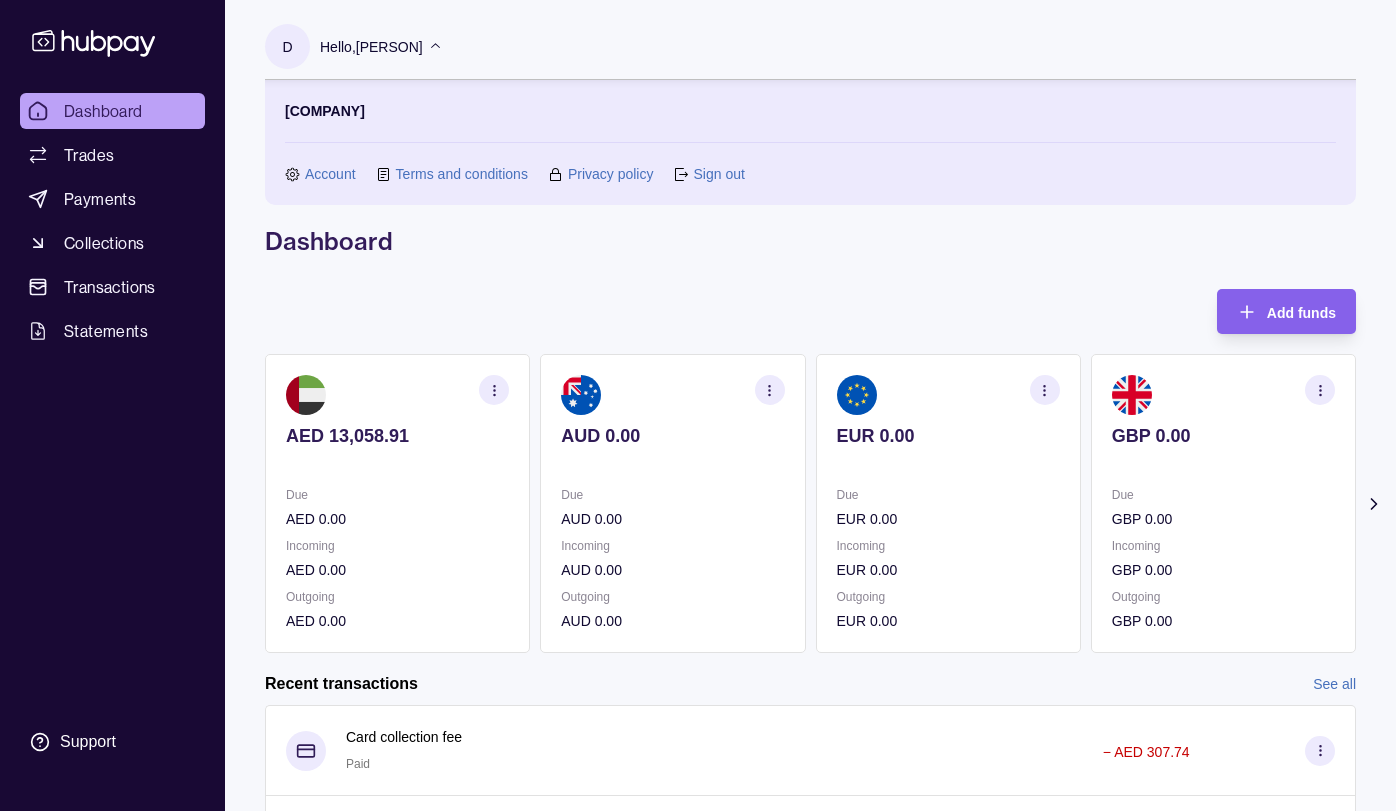 click on "Dashboard" at bounding box center [810, 241] 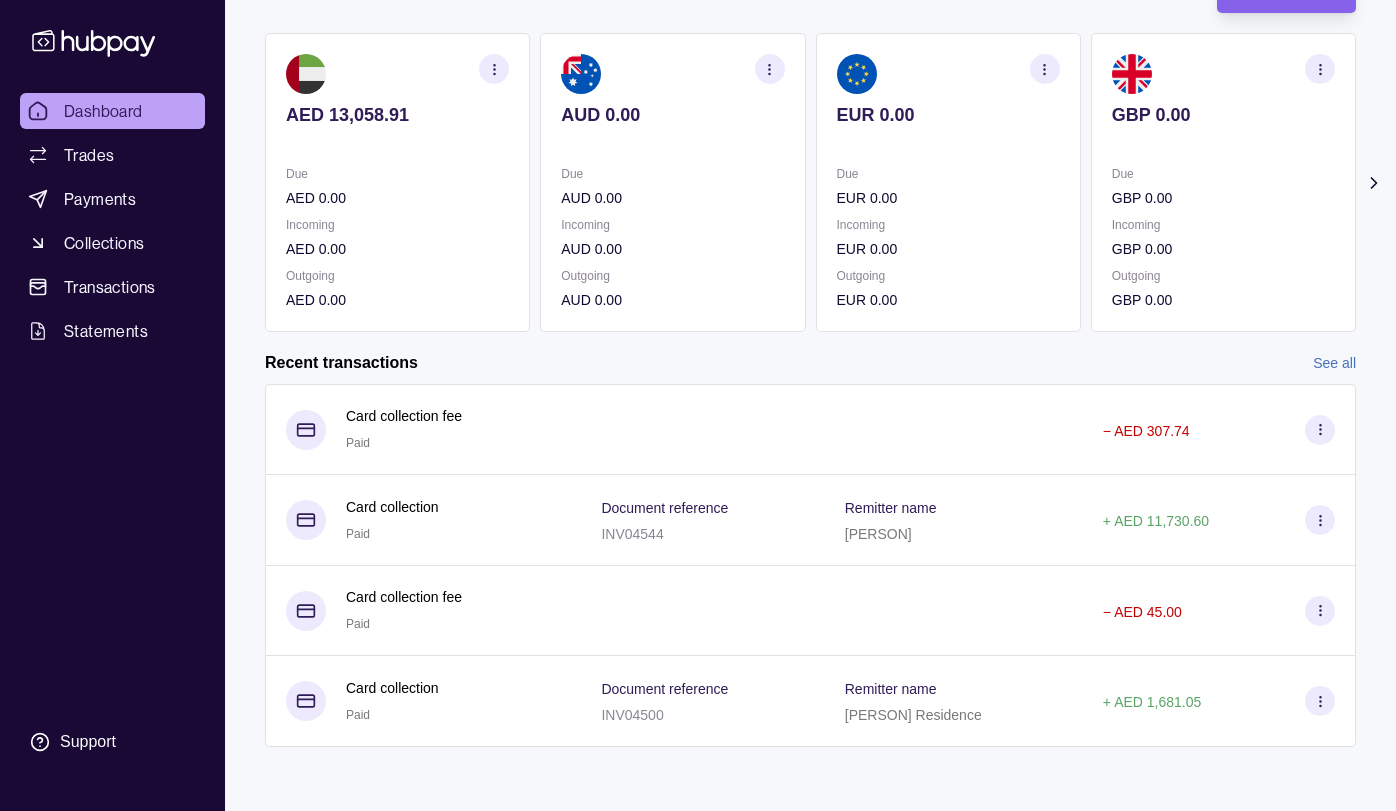 scroll, scrollTop: 321, scrollLeft: 0, axis: vertical 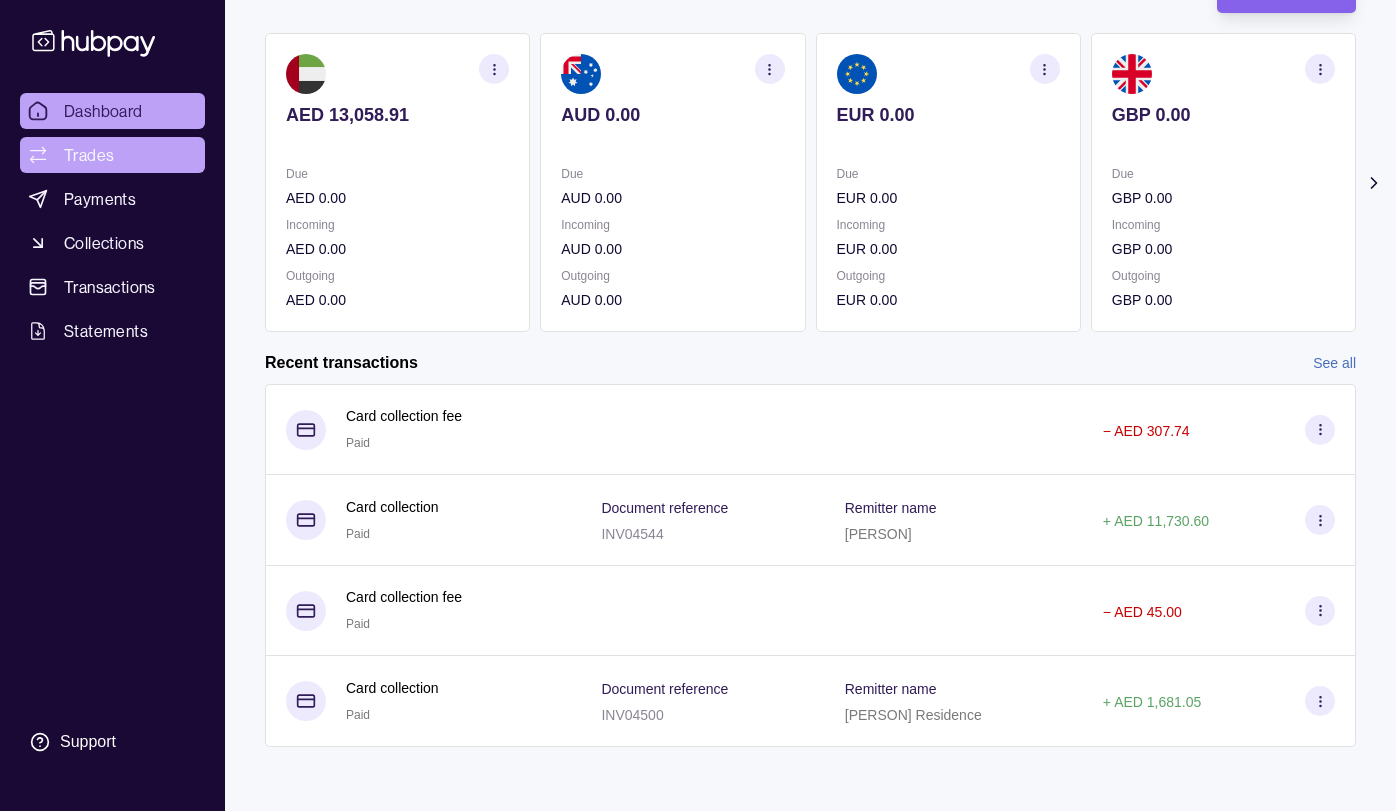 click on "Trades" at bounding box center (112, 155) 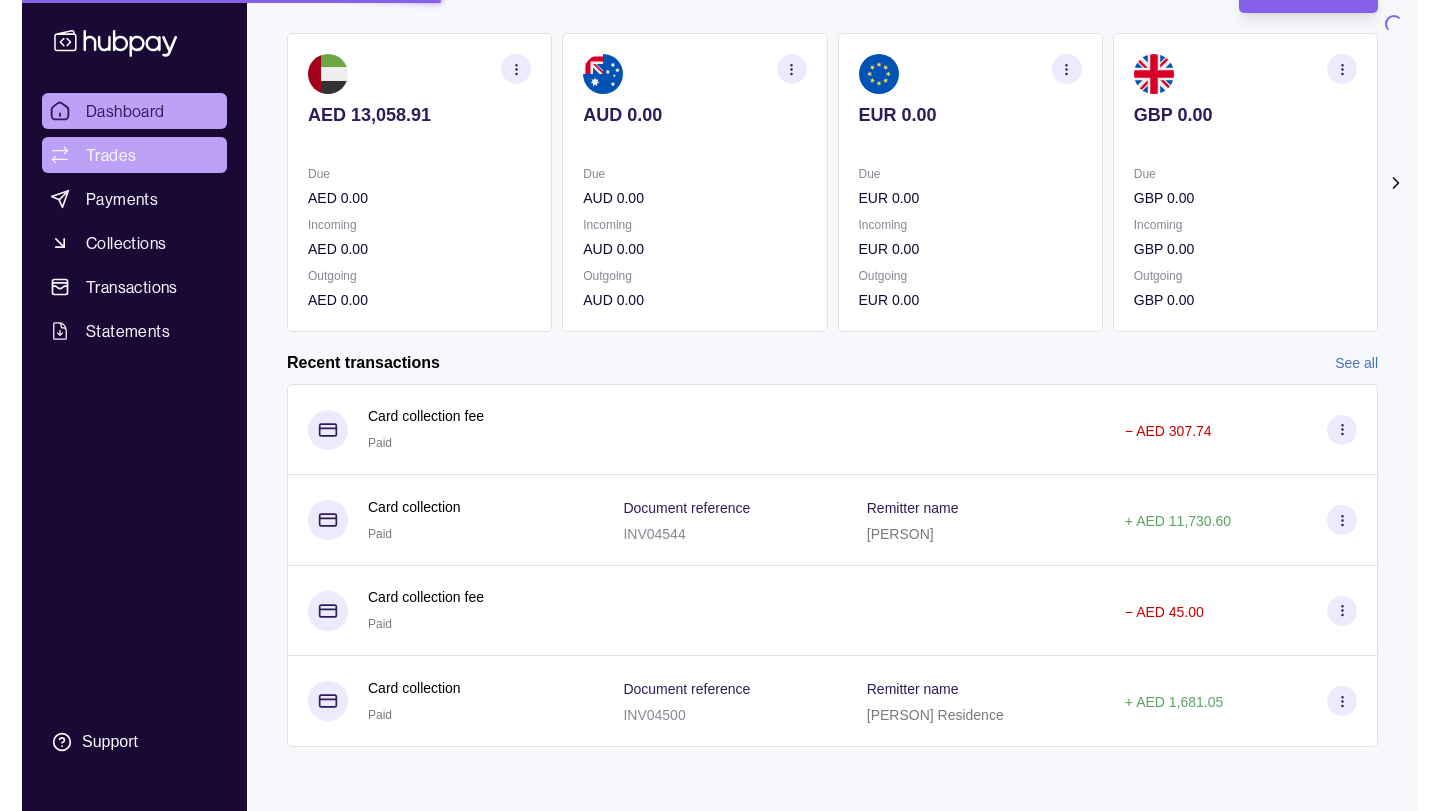scroll, scrollTop: 0, scrollLeft: 0, axis: both 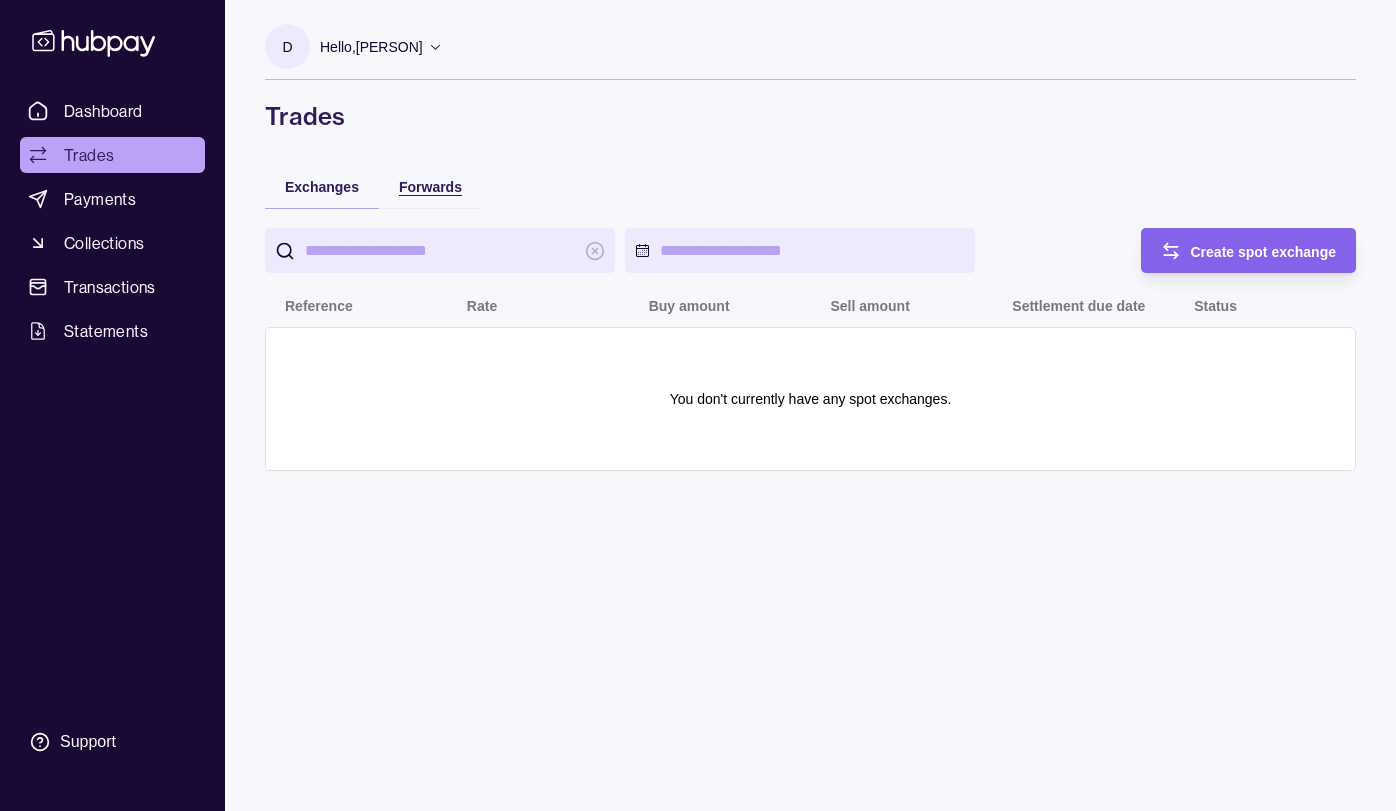 click on "Forwards" at bounding box center [430, 187] 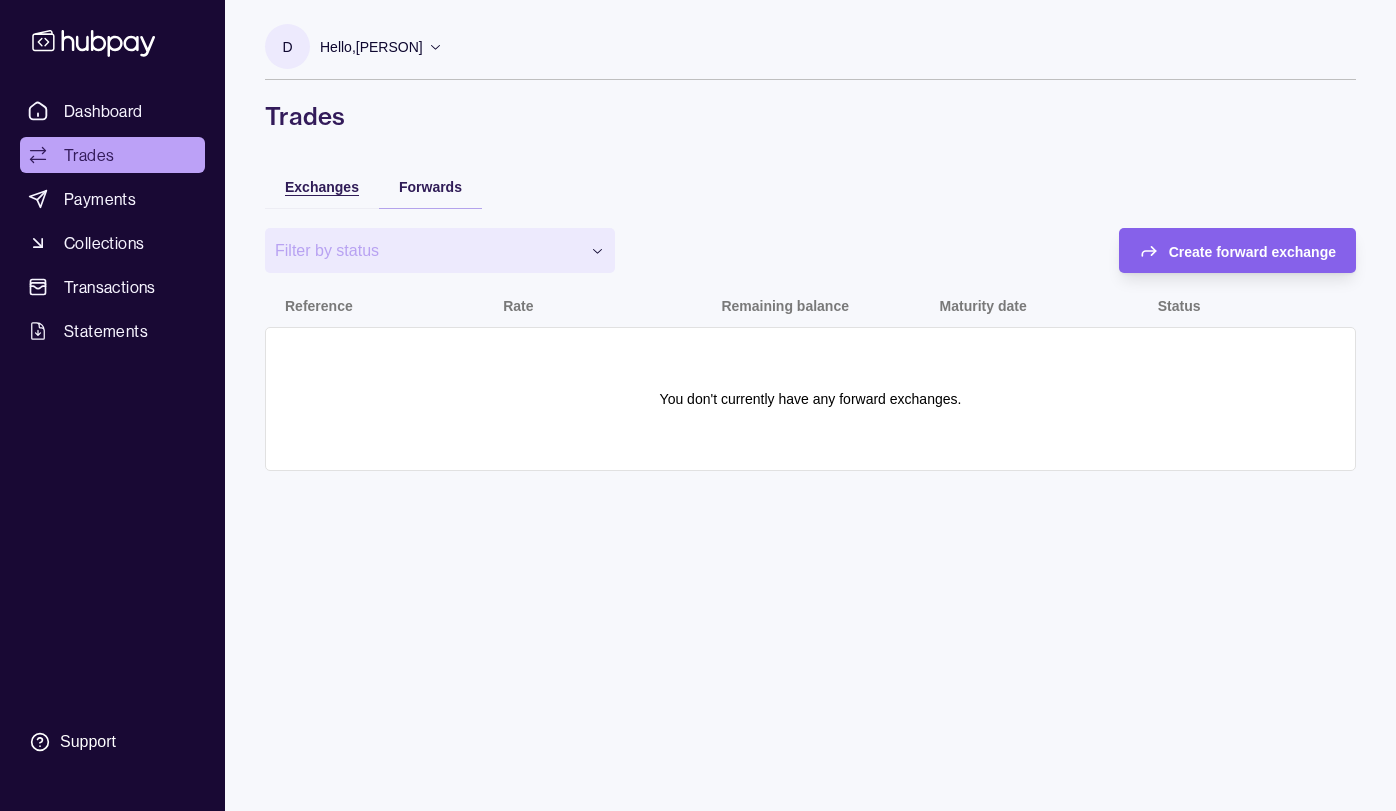 click on "Exchanges" at bounding box center (322, 187) 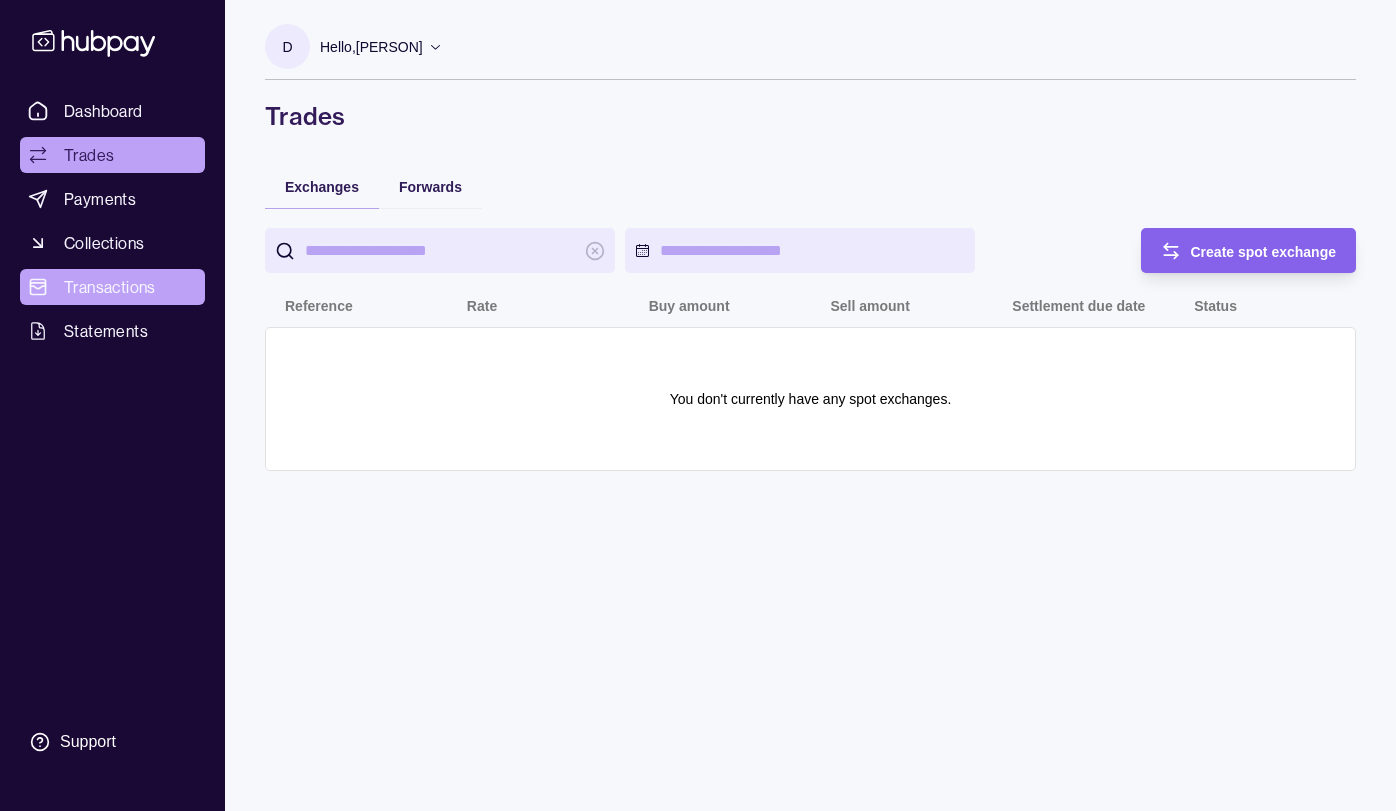 click on "Transactions" at bounding box center (112, 287) 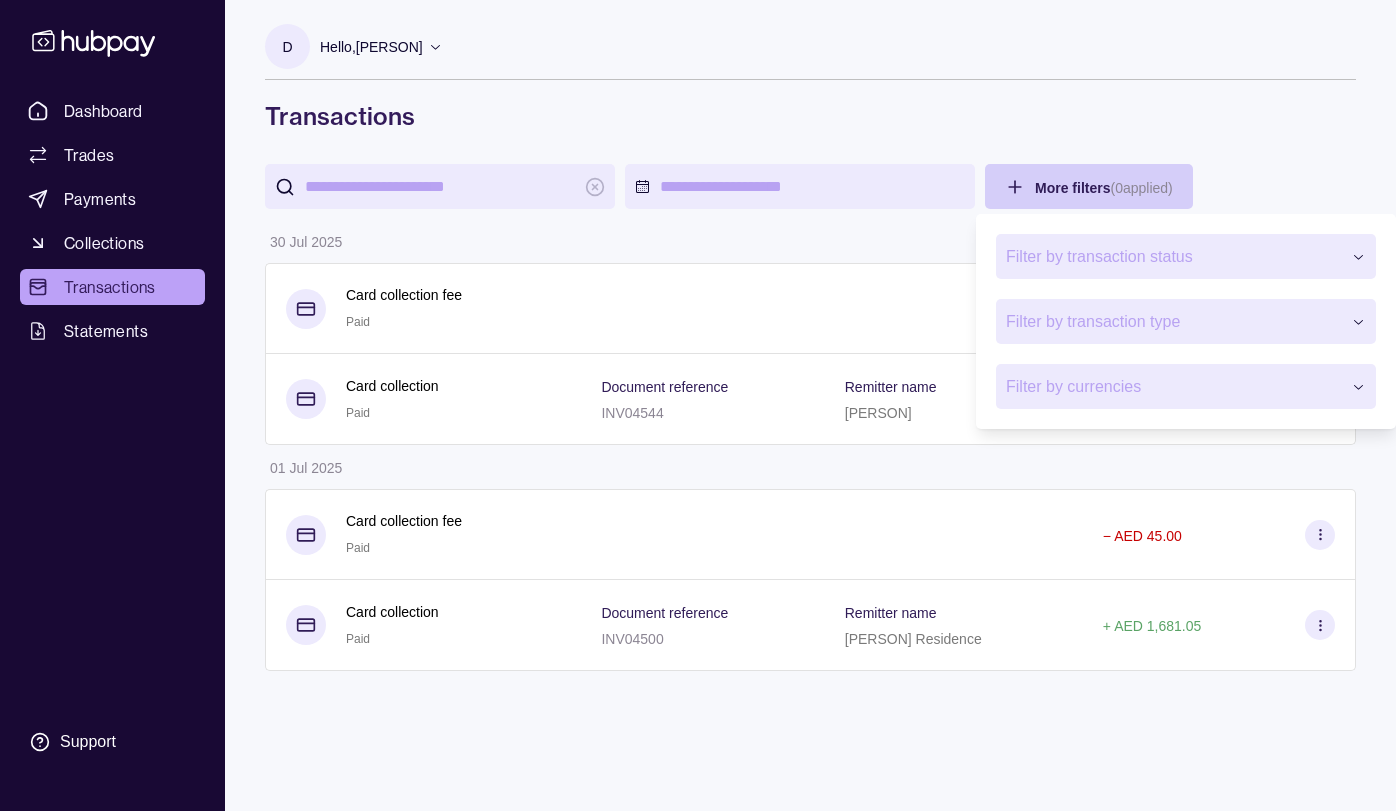 click on "Dashboard Trades Payments Collections Transactions Statements Support D Hello,  [PERSON] [COMPANY] FZ Account Terms and conditions Privacy policy Sign out Transactions More filters  ( 0  applied) Details Amount [DATE] Card collection fee Paid −   AED 307.74 Card collection Paid Document reference INV04544 Remitter name [PERSON] +   AED 11,730.60 [DATE] Card collection fee Paid −   AED 45.00 Card collection Paid Document reference INV04500 Remitter name [PERSON] Residence +   AED 1,681.05 Transactions | Hubpay Filter by transaction status Filter by transaction type Filter by currencies" at bounding box center [698, 405] 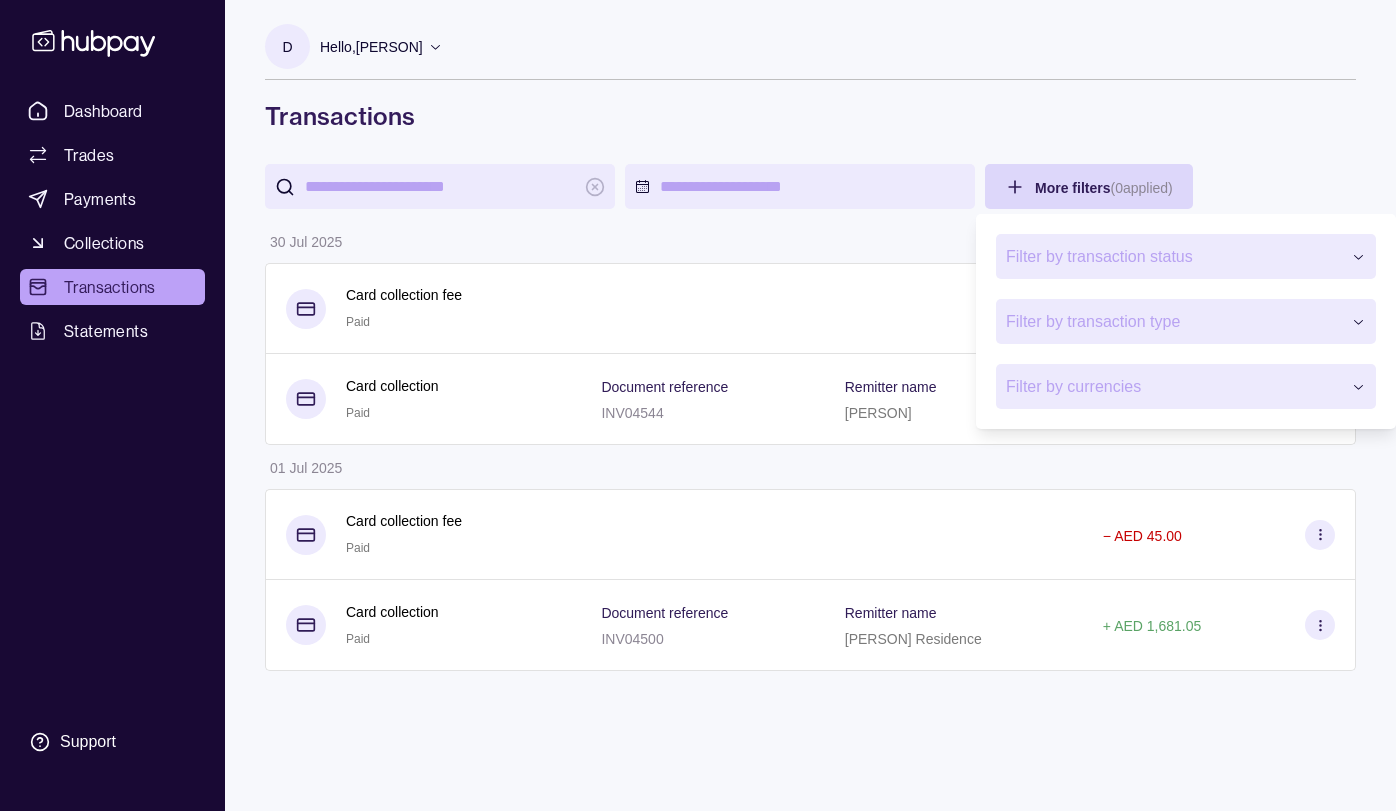 click on "Filter by transaction status" at bounding box center (1173, 257) 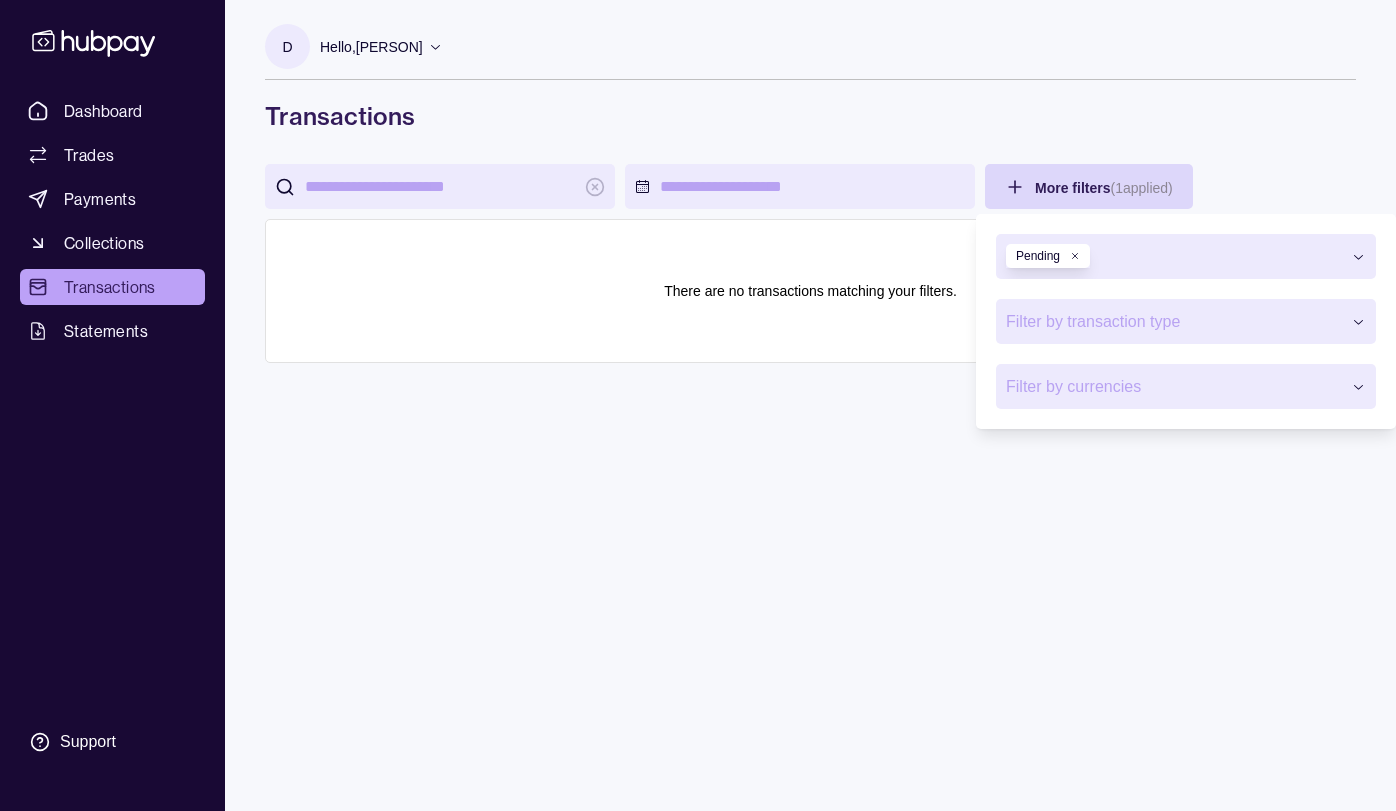 click 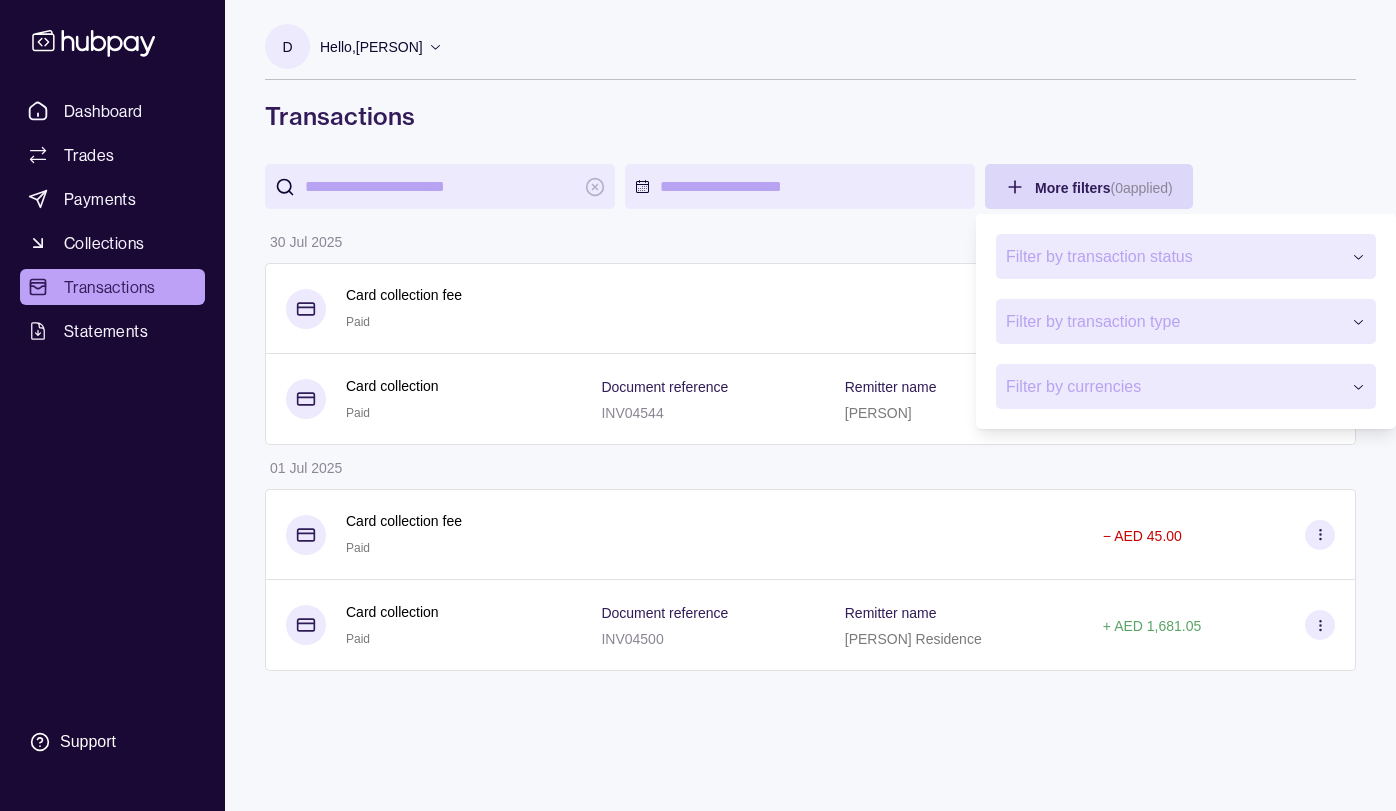 click on "Dashboard Trades Payments Collections Transactions Statements Support D Hello,  [PERSON] [COMPANY] FZ Account Terms and conditions Privacy policy Sign out Transactions More filters  ( 0  applied) Details Amount [DATE] Card collection fee Paid −   AED 307.74 Card collection Paid Document reference INV04544 Remitter name [PERSON] +   AED 11,730.60 [DATE] Card collection fee Paid −   AED 45.00 Card collection Paid Document reference INV04500 Remitter name [PERSON] Residence +   AED 1,681.05 Transactions | Hubpay Filter by transaction status Filter by transaction type Filter by currencies" at bounding box center [698, 405] 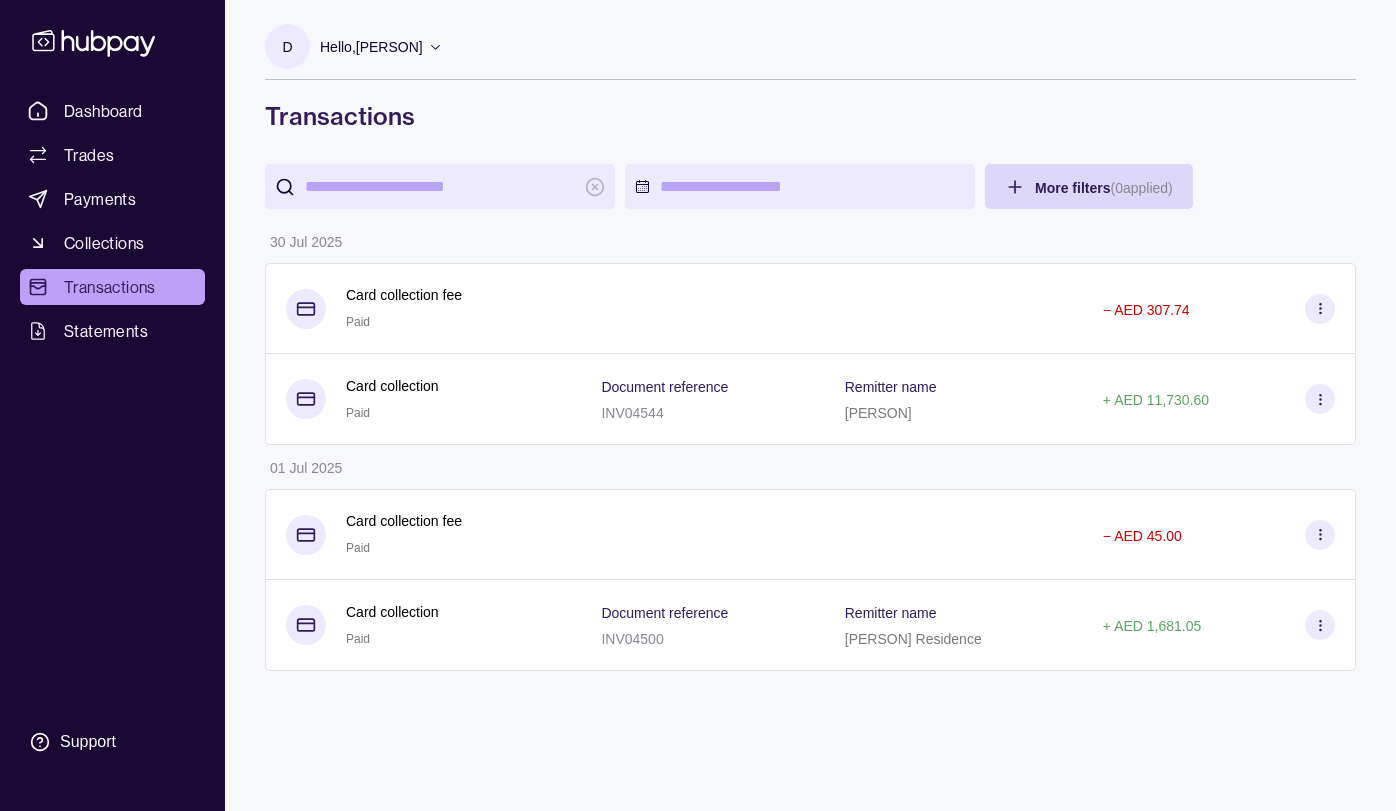 click on "Collections" at bounding box center (104, 243) 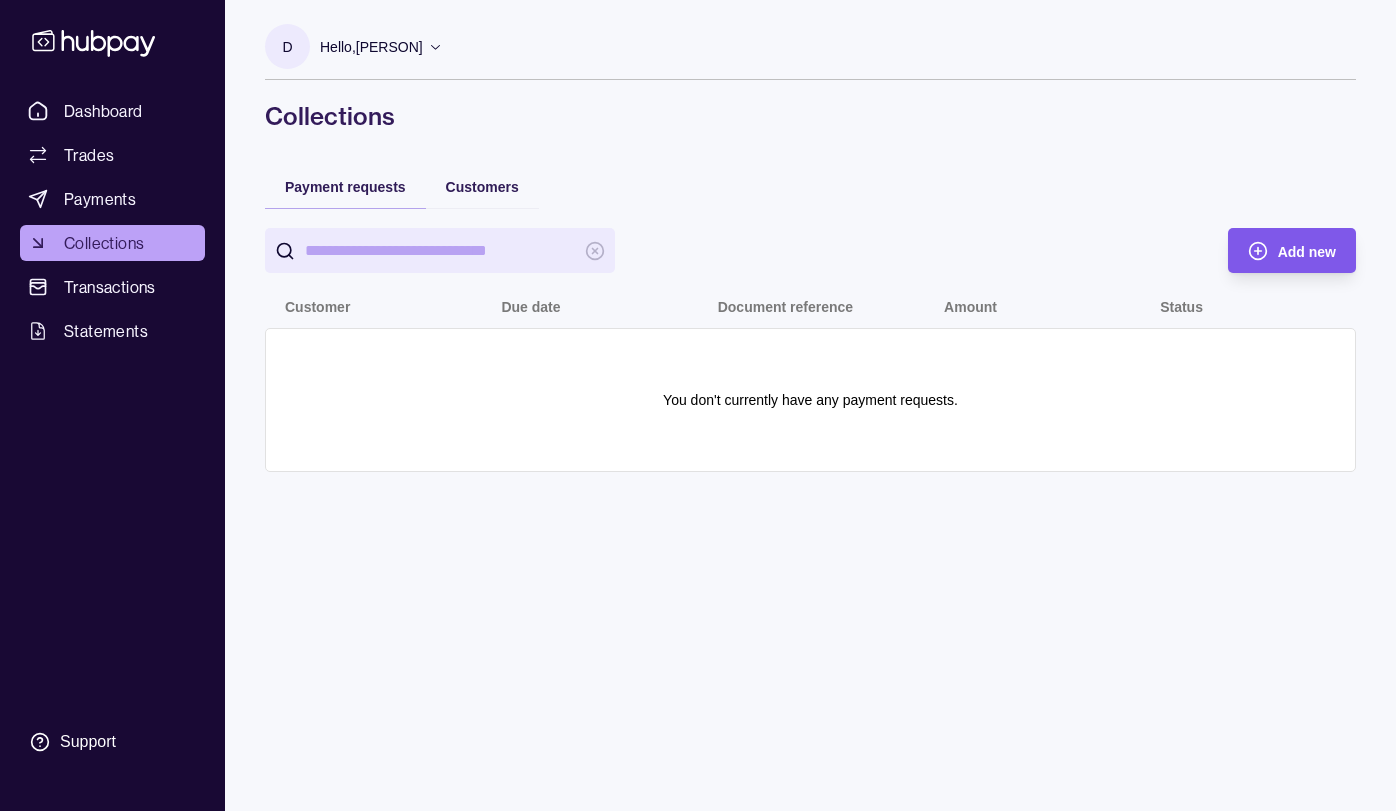 click on "Add new" at bounding box center [1277, 250] 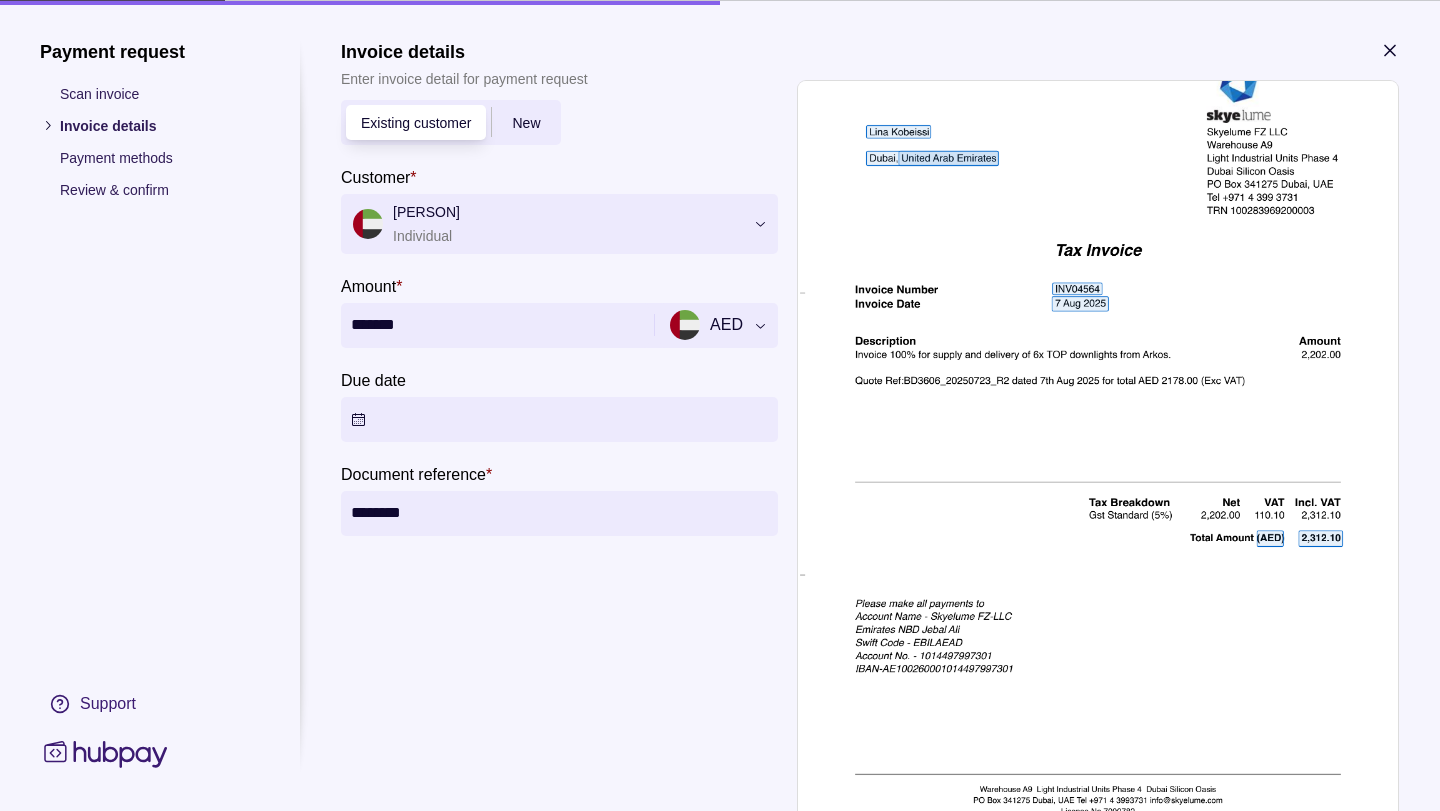 scroll, scrollTop: 70, scrollLeft: 0, axis: vertical 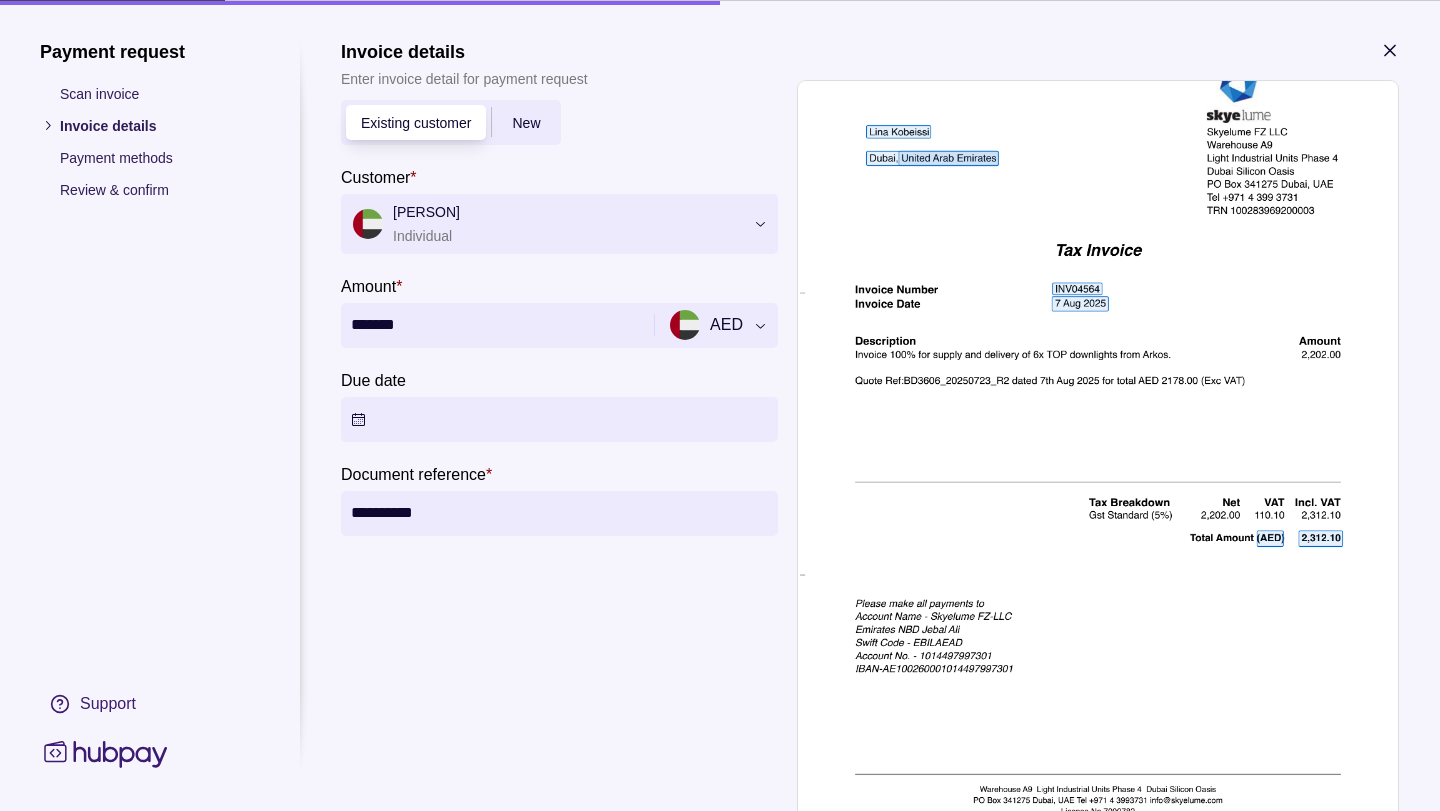type on "**********" 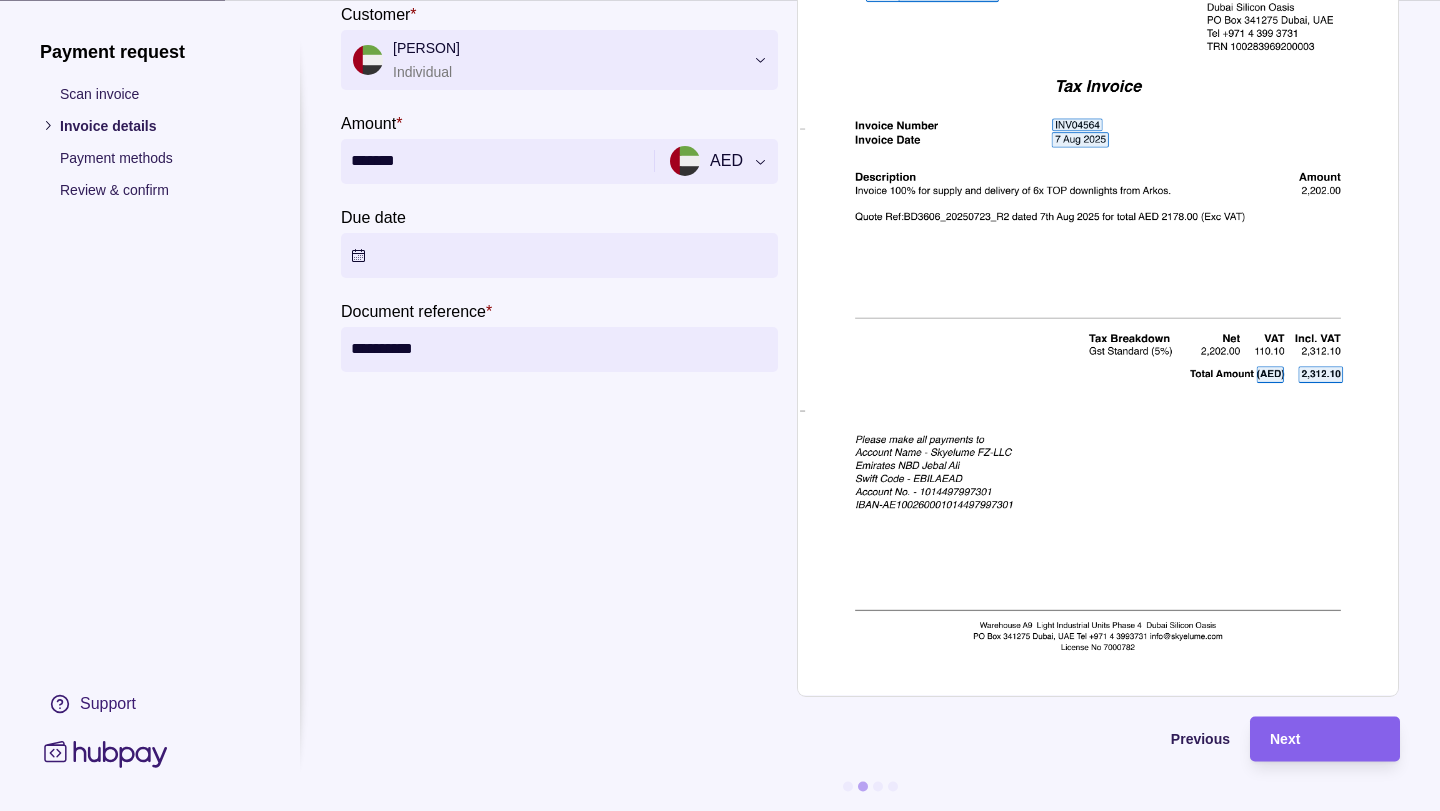 scroll, scrollTop: 163, scrollLeft: 0, axis: vertical 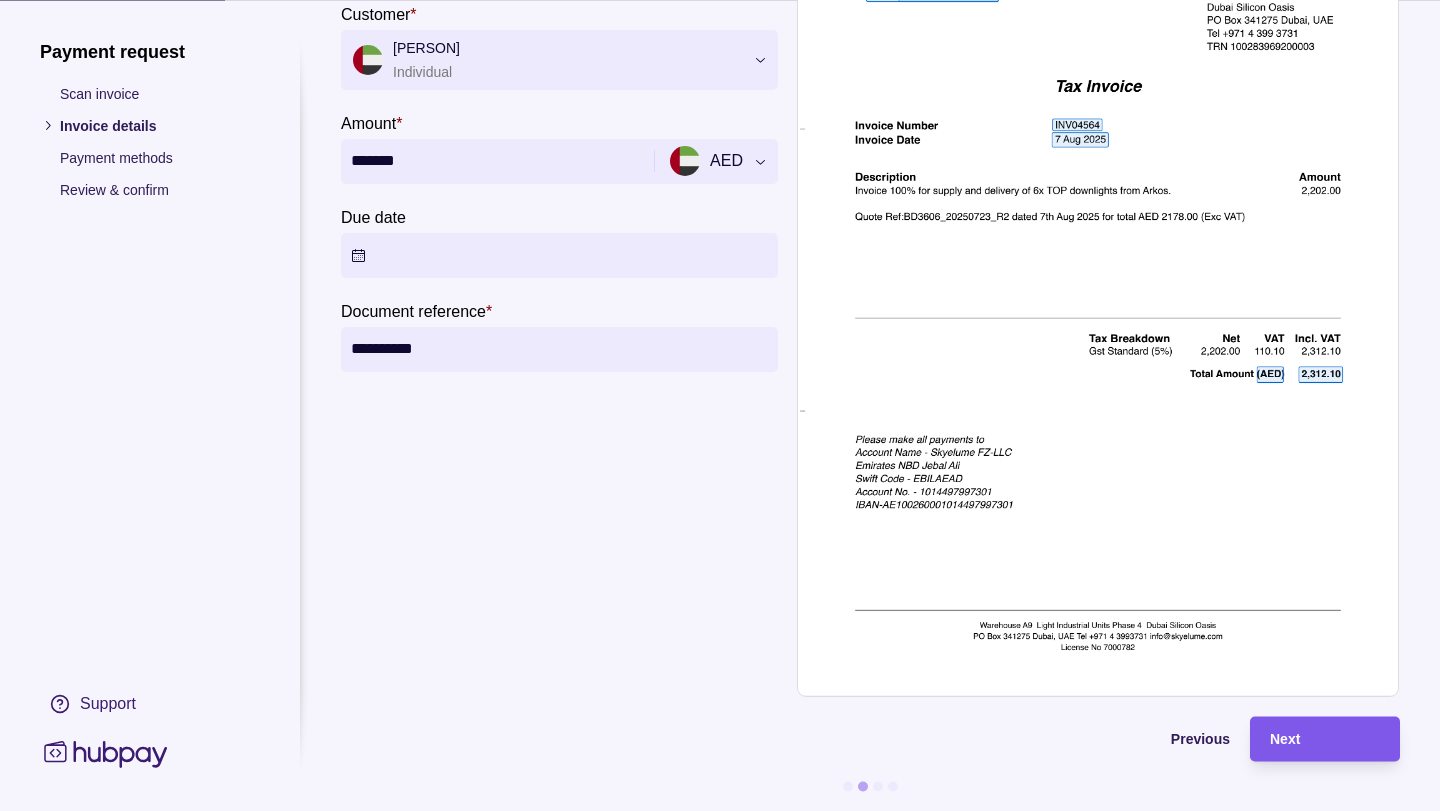 click on "Next" at bounding box center (1285, 740) 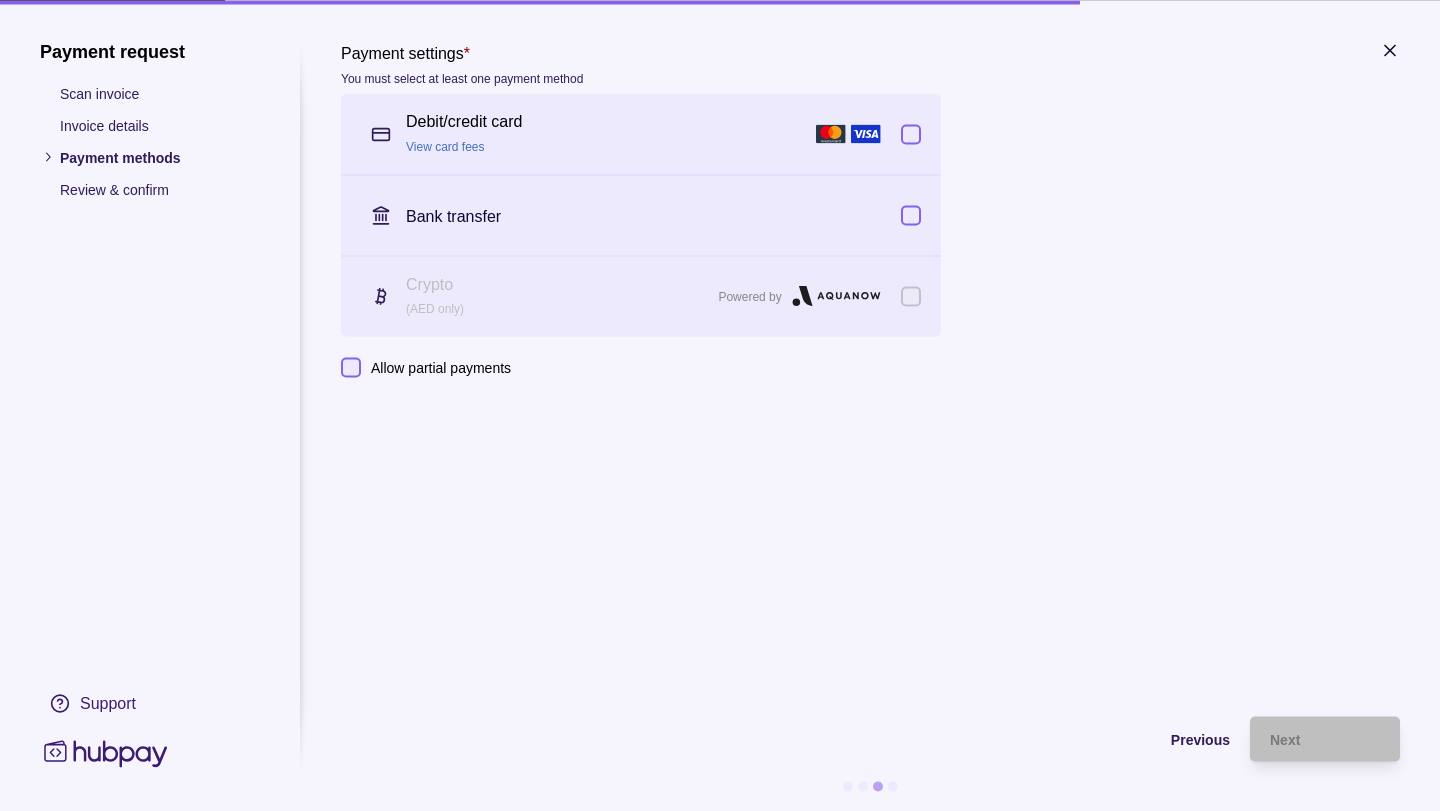 scroll, scrollTop: 0, scrollLeft: 0, axis: both 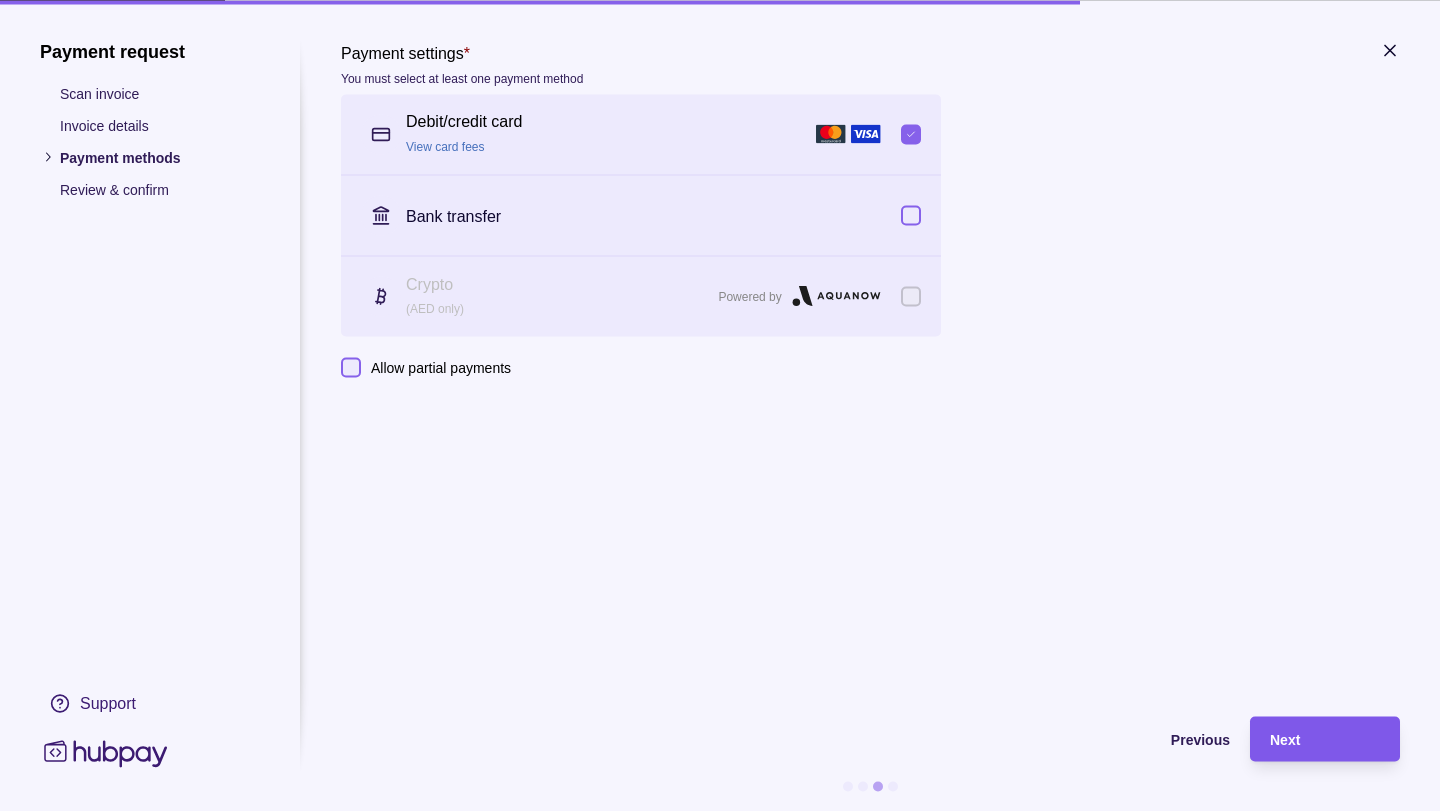 click on "Next" at bounding box center (1325, 739) 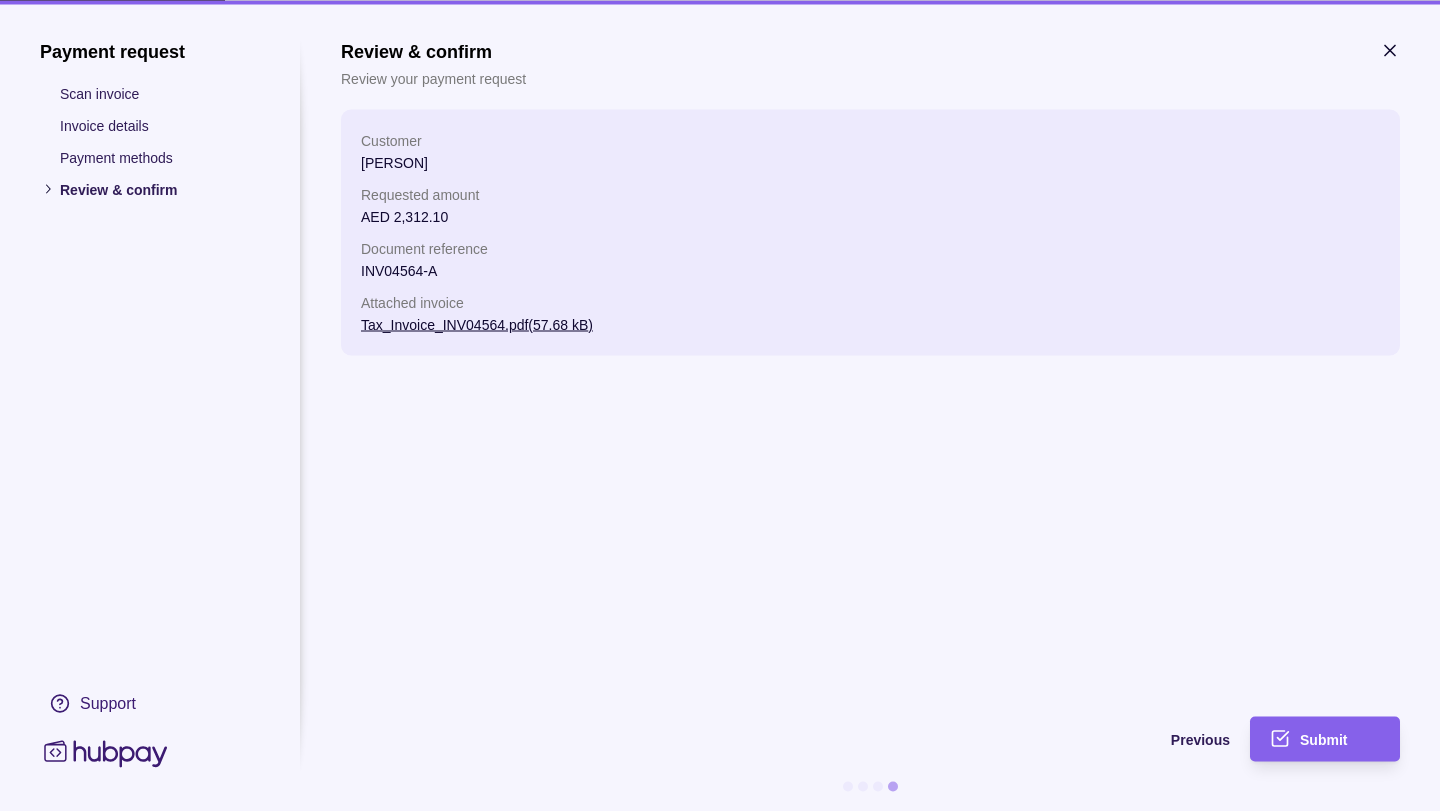click on "Submit" at bounding box center [1340, 739] 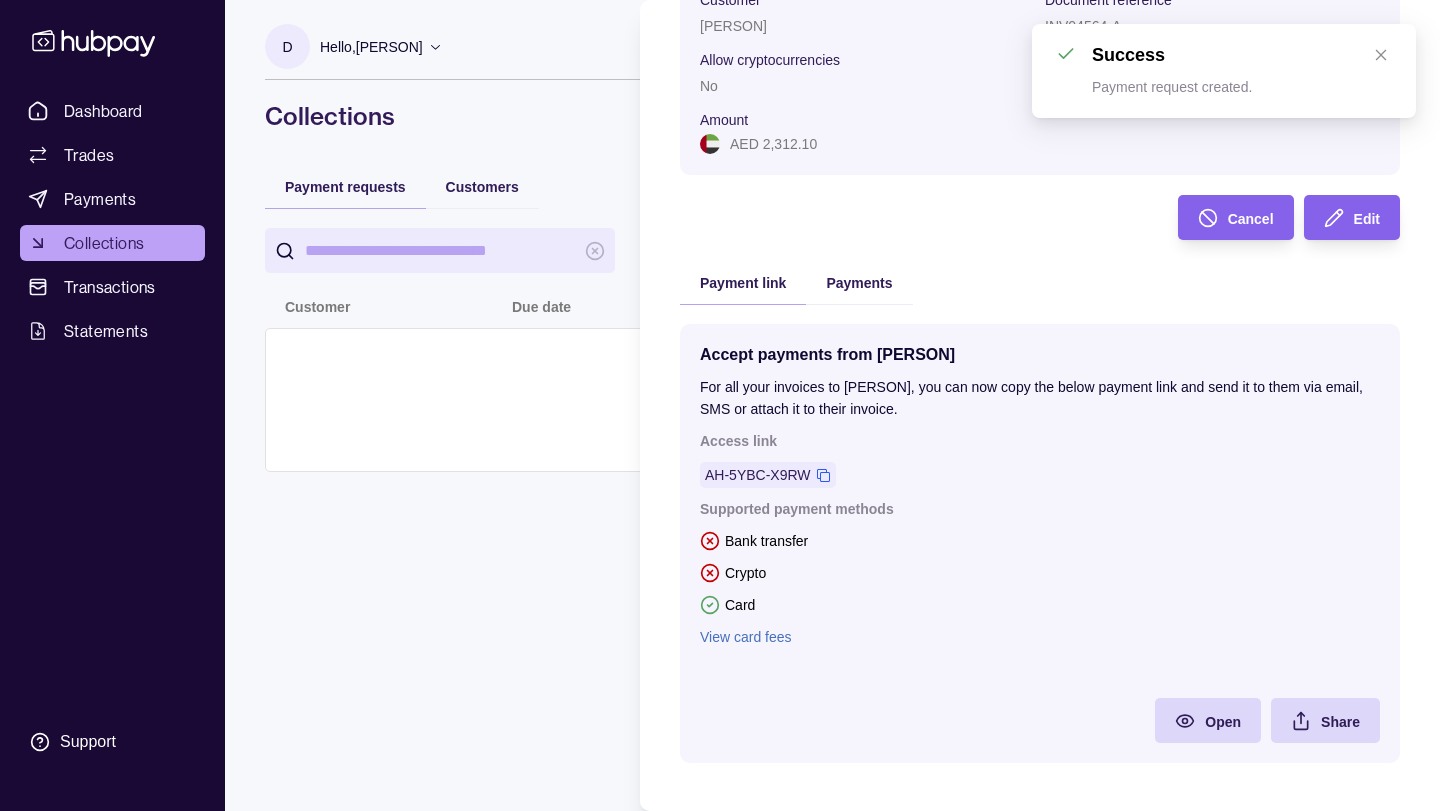 scroll, scrollTop: 186, scrollLeft: 0, axis: vertical 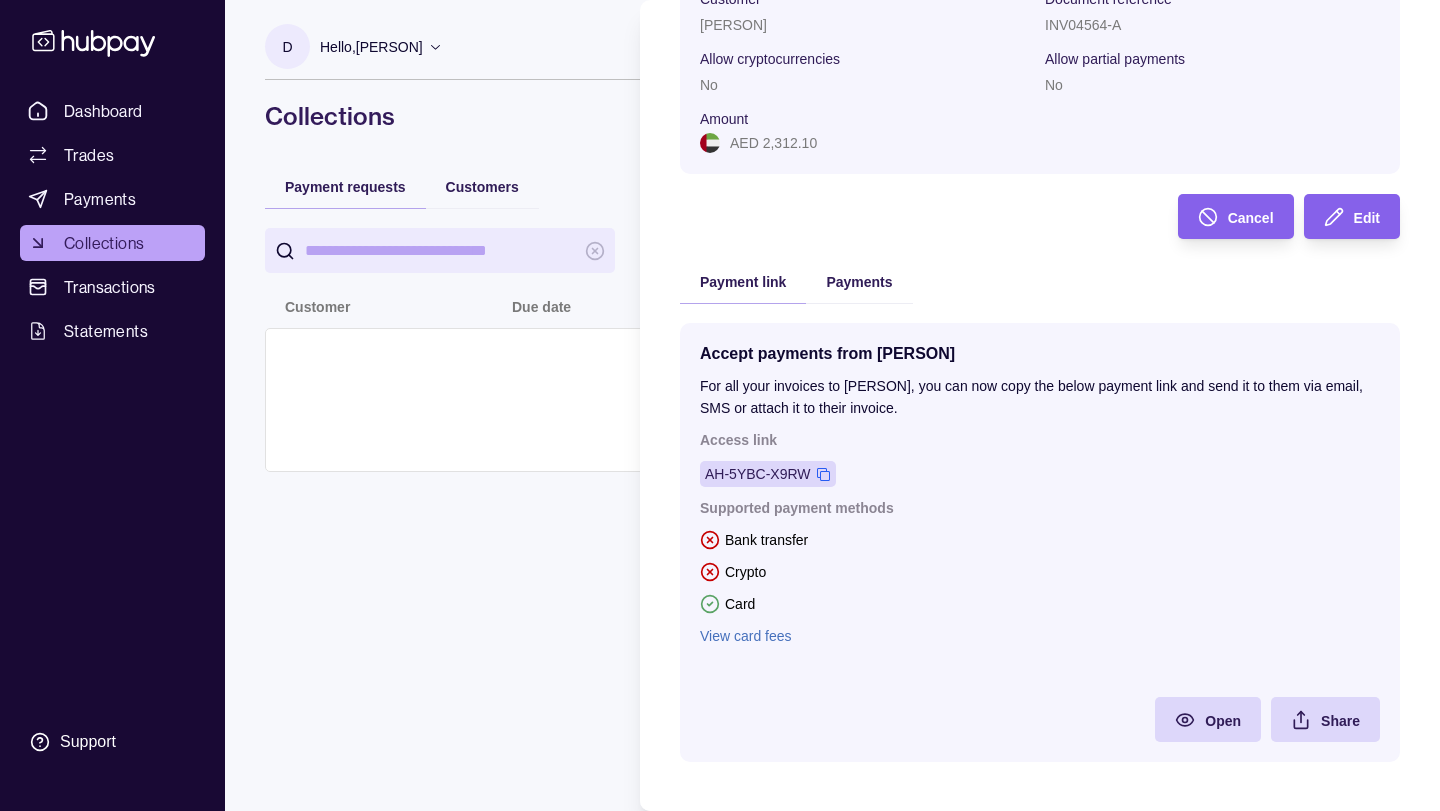 click 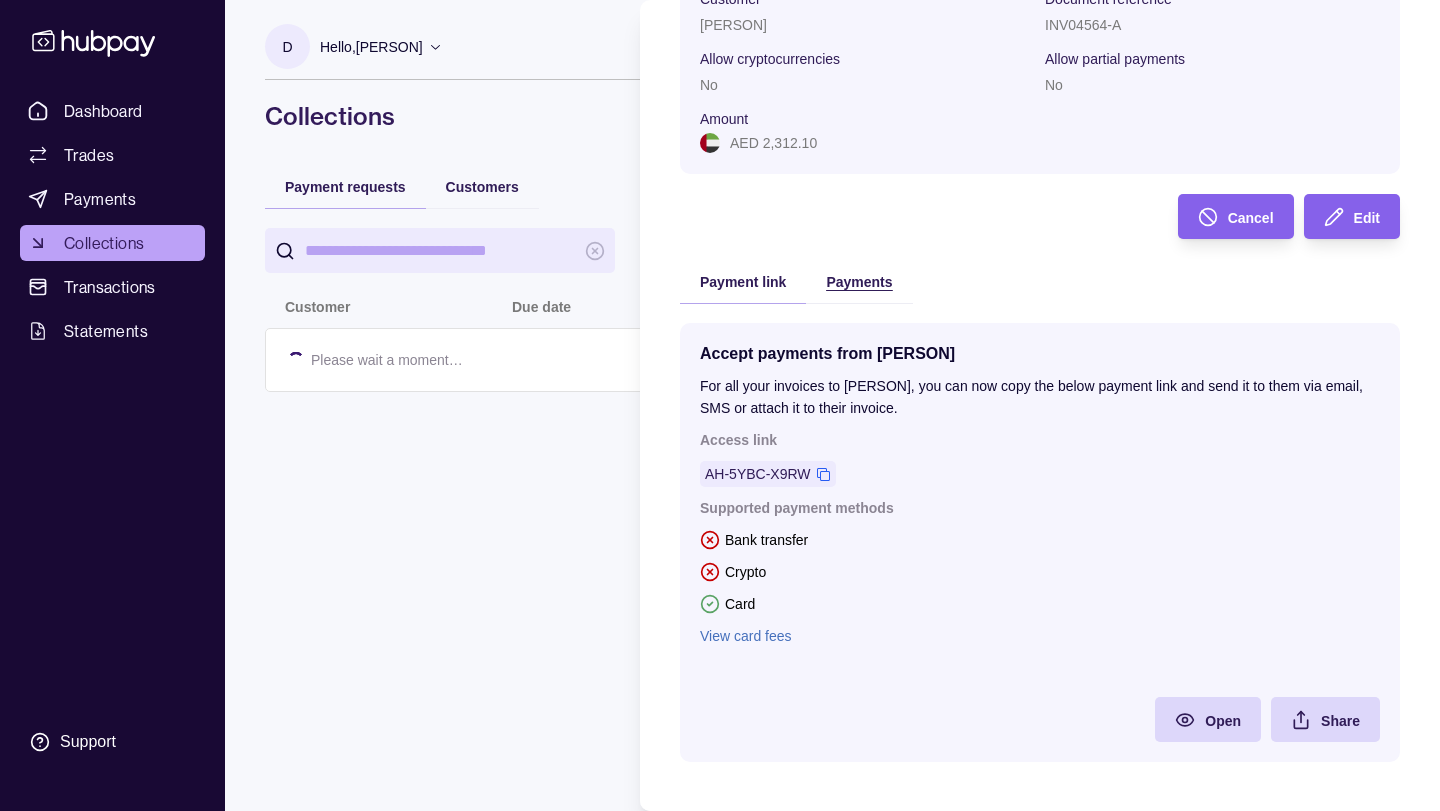 click on "Payment request Unpaid Customer [PERSON] Document reference INV04564-A Allow cryptocurrencies No Allow partial payments No Amount AED 2,312.10 Cancel Edit Payment link Payments Accept payments from [PERSON] For all your invoices to [PERSON], you can now copy the below payment link and send it to them via email, SMS or attach it to their invoice.   Access link AH-5YBC-X9RW Supported payment methods Bank transfer Crypto Card View card fees Open Share" at bounding box center (1040, 351) 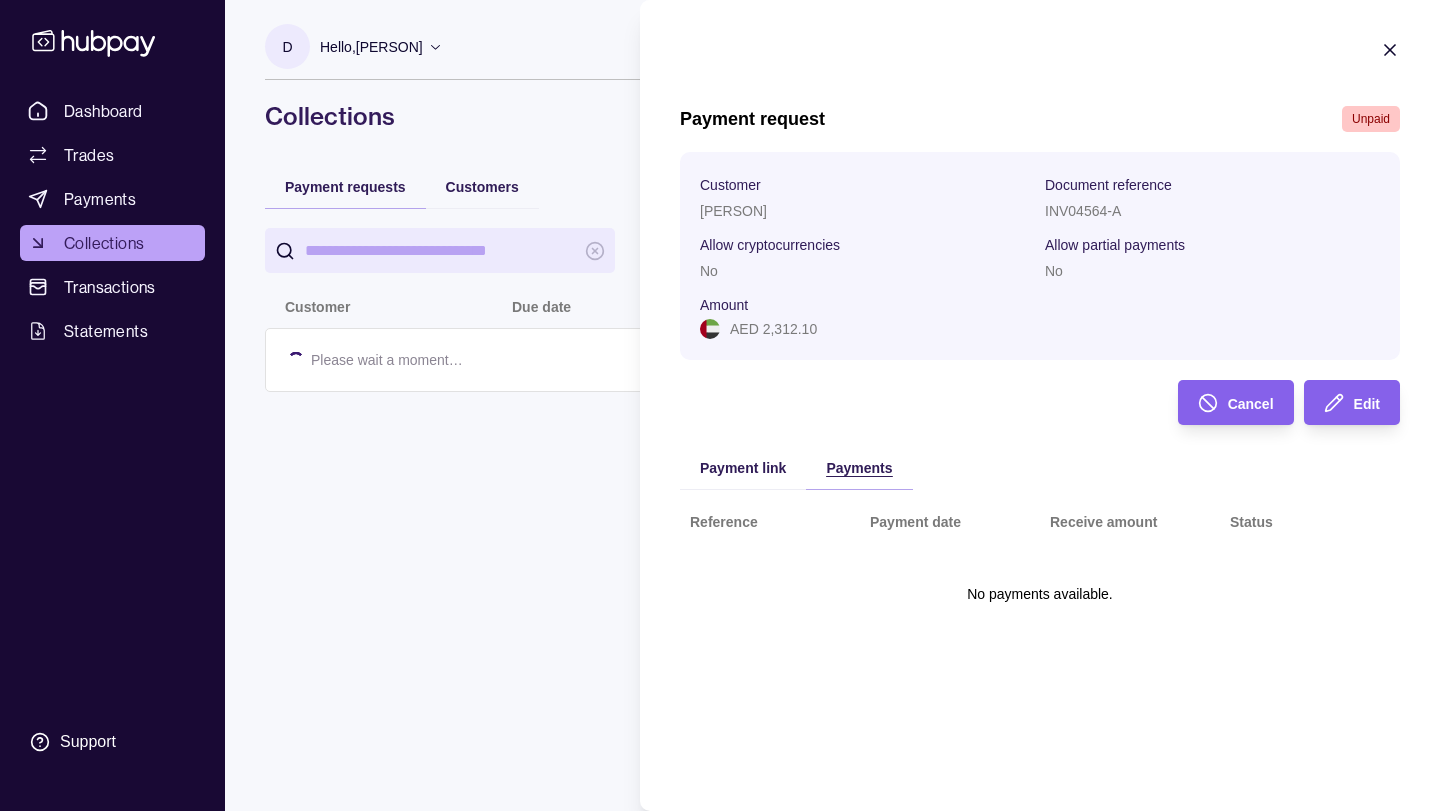scroll, scrollTop: 0, scrollLeft: 0, axis: both 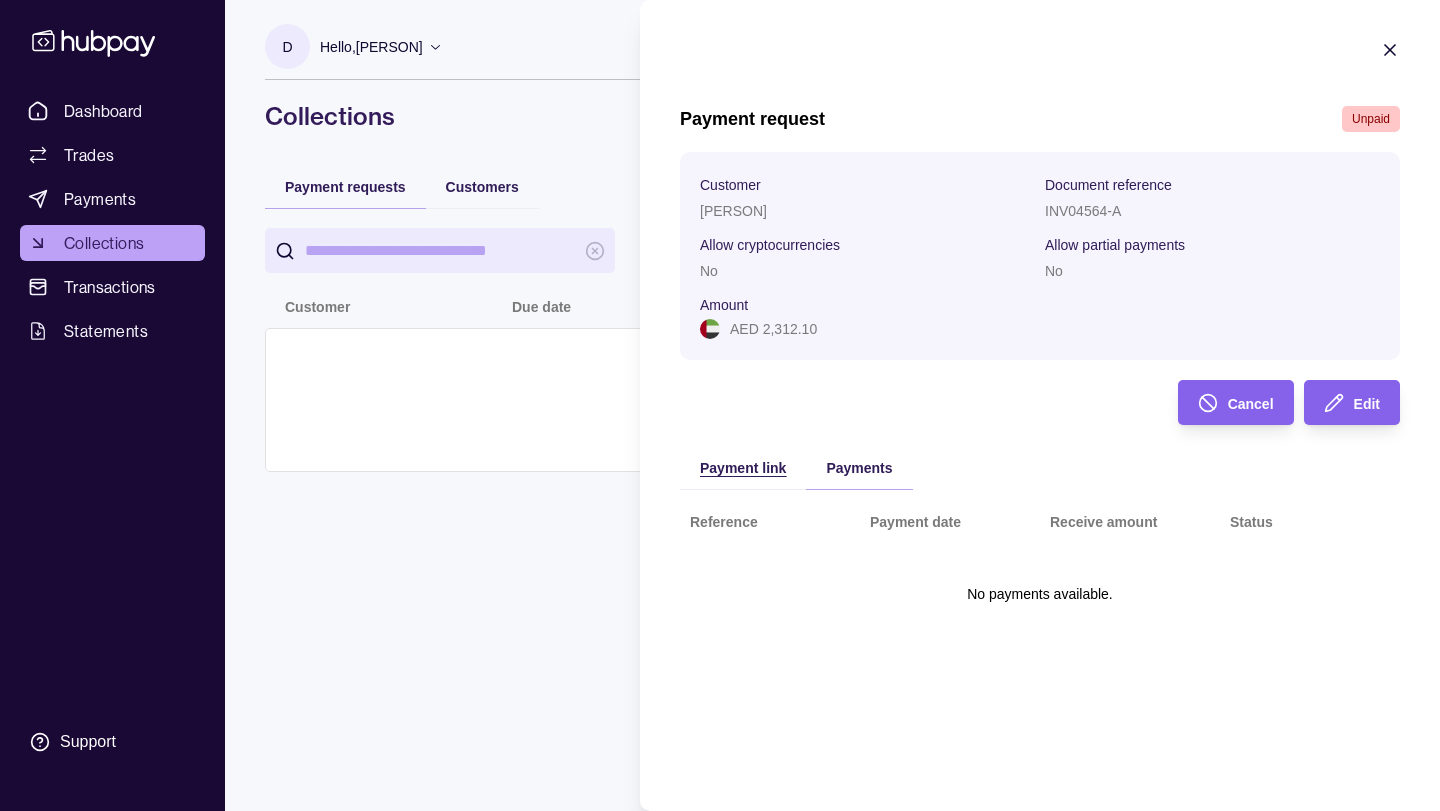 click on "Payment link" at bounding box center (743, 468) 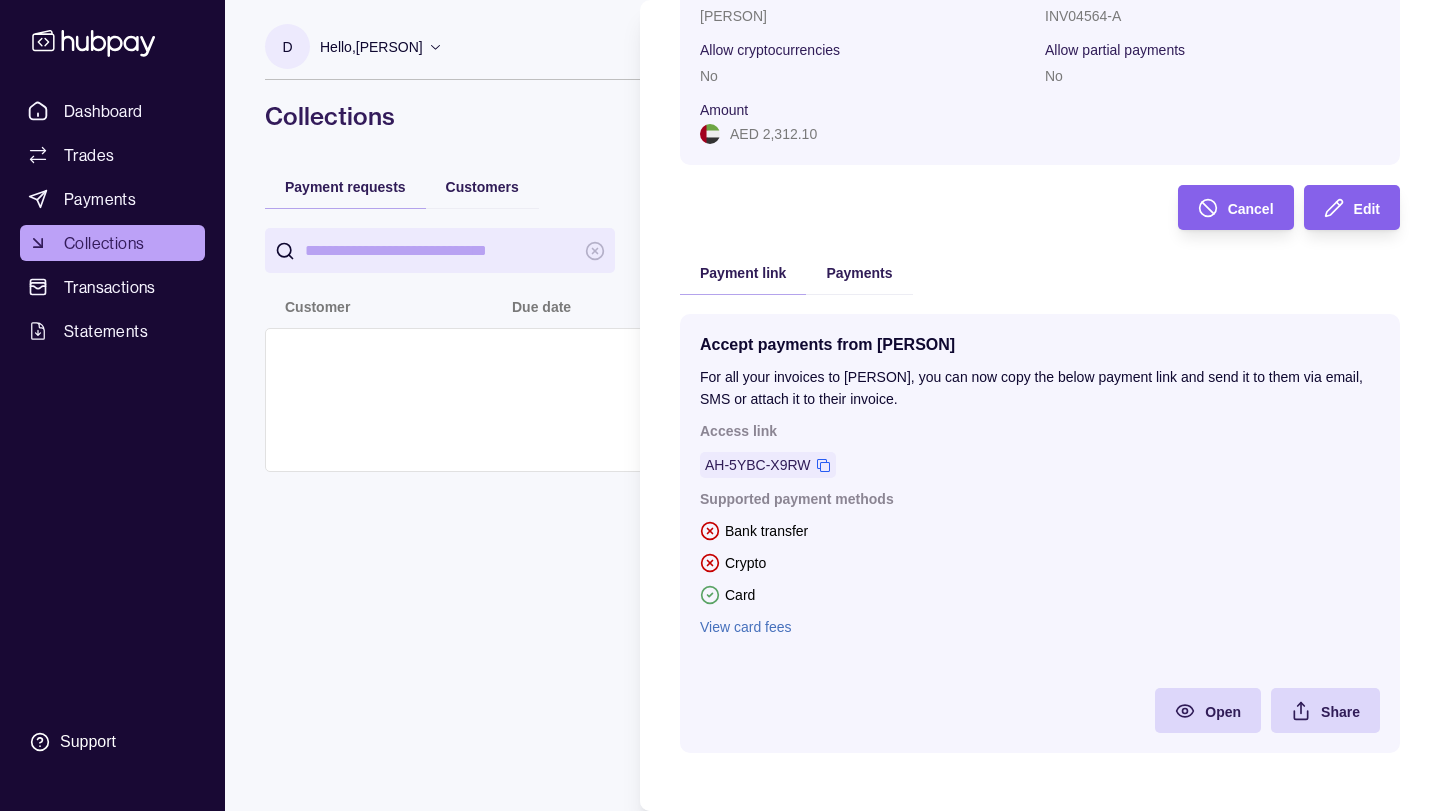 scroll, scrollTop: 197, scrollLeft: 0, axis: vertical 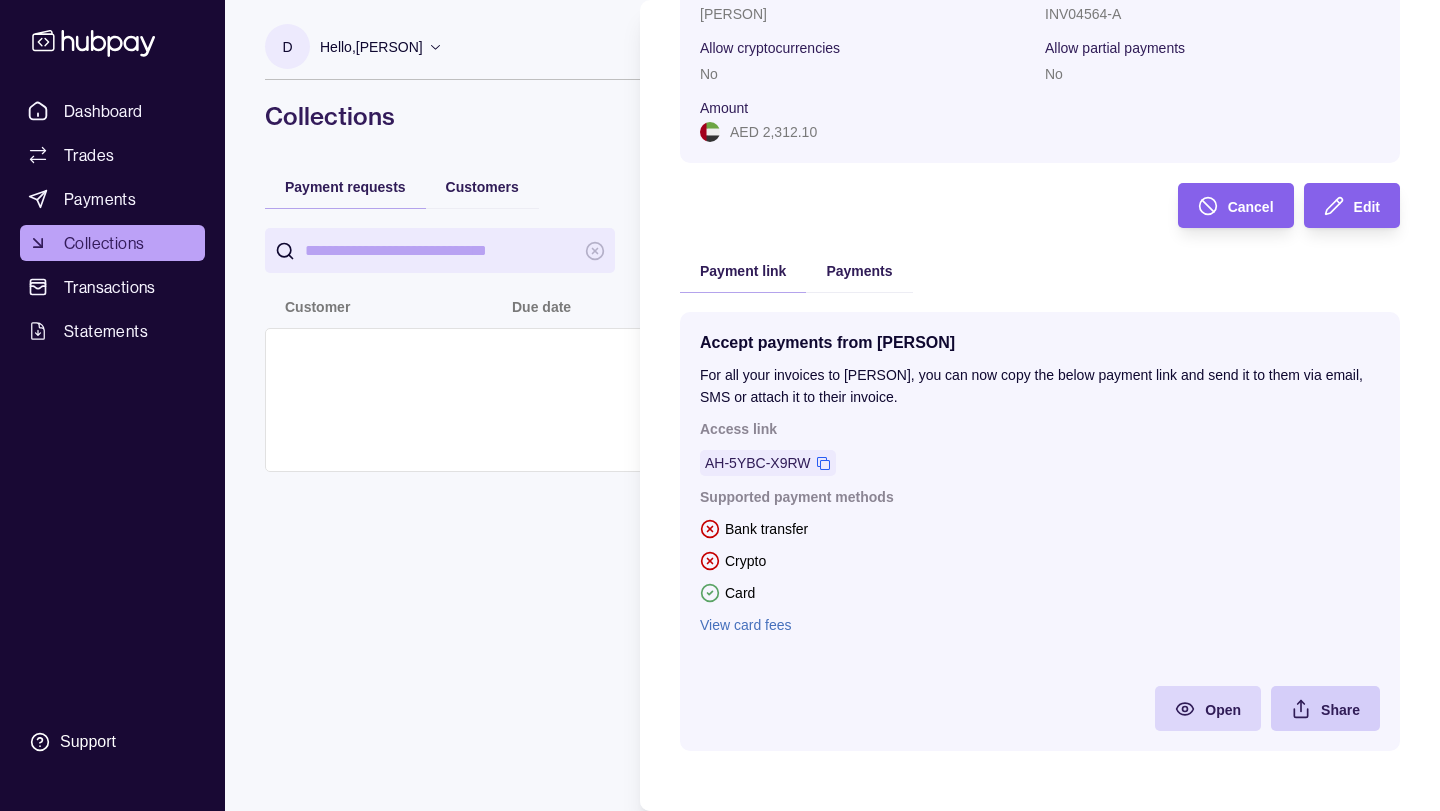 click on "Share" at bounding box center (1340, 710) 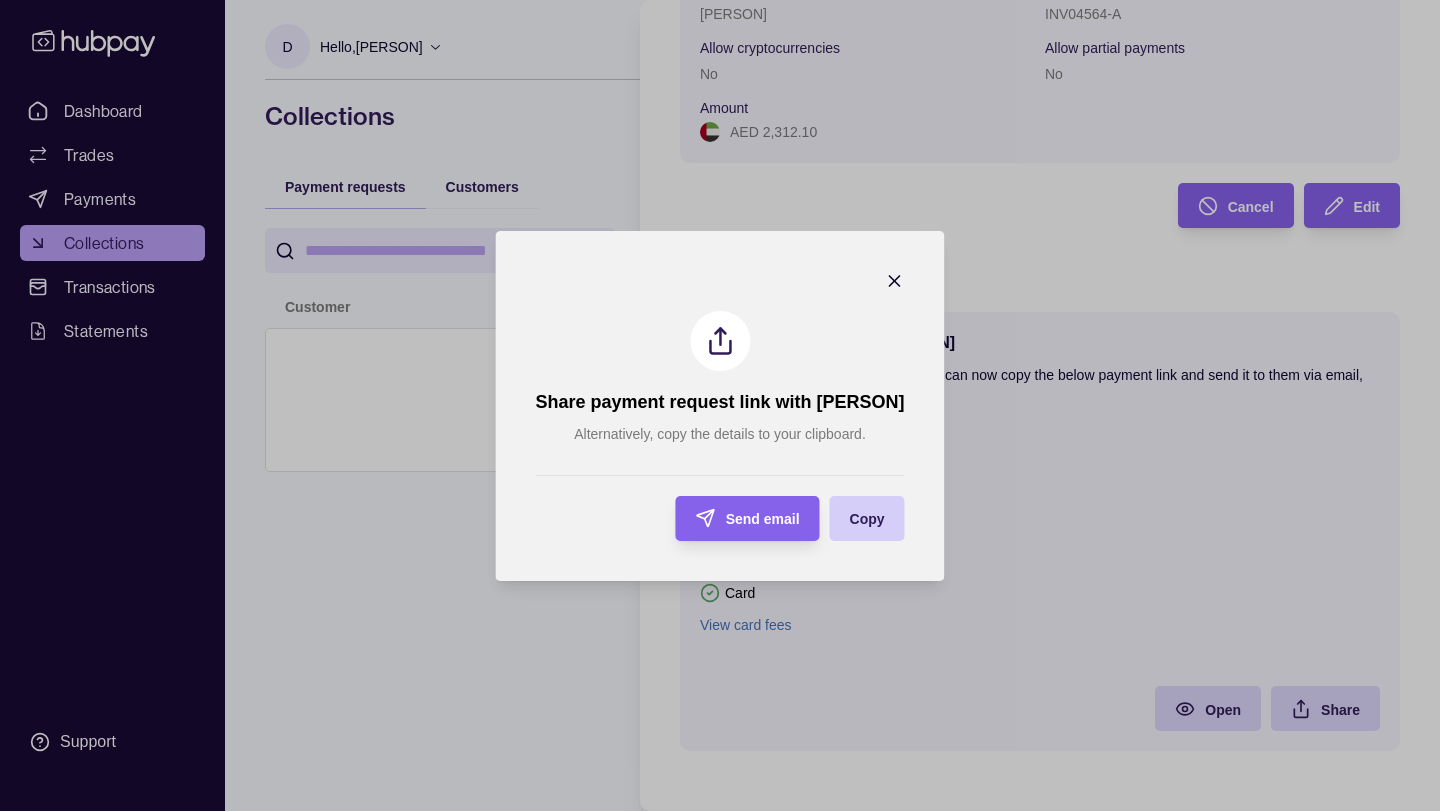 click on "Copy" at bounding box center [867, 518] 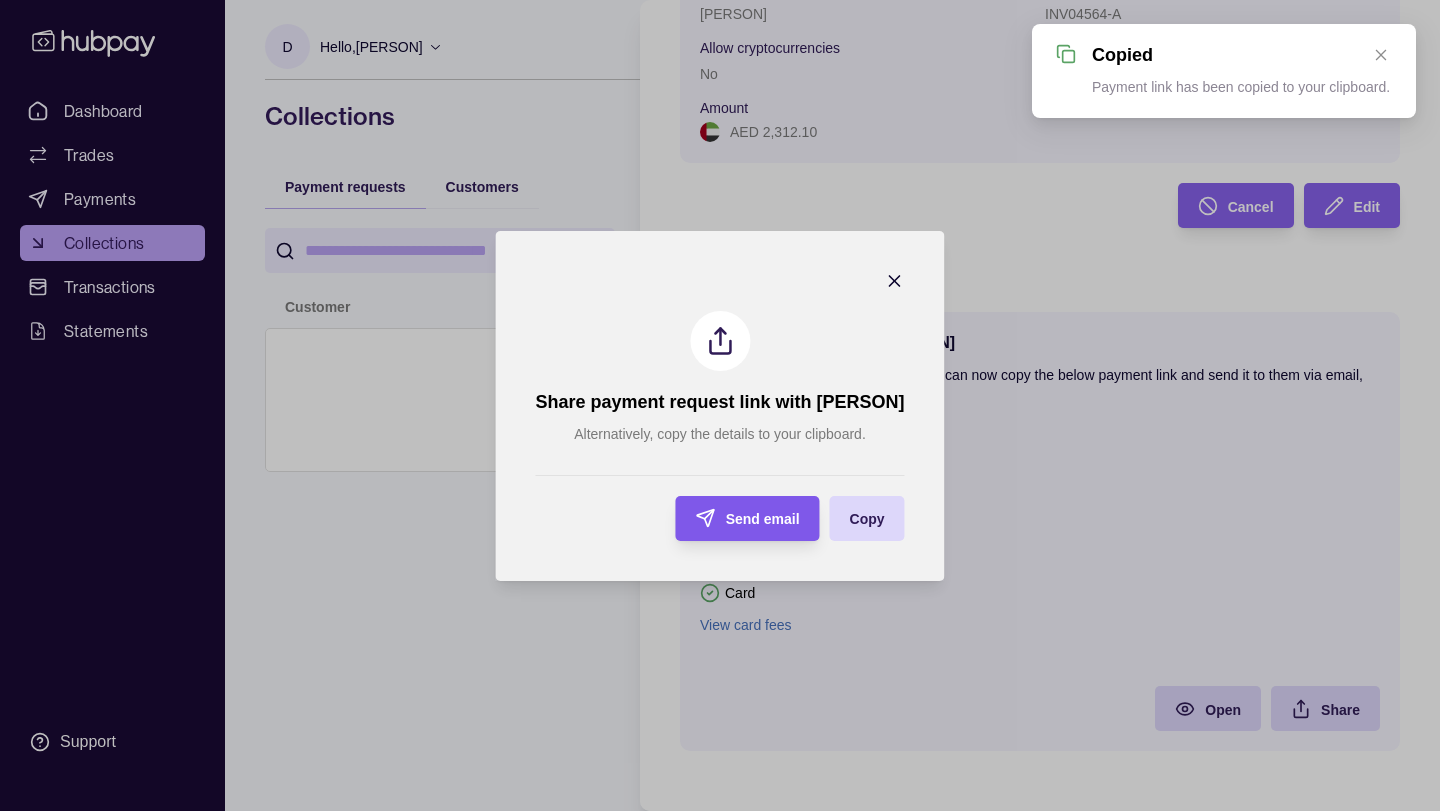 click on "Send email" at bounding box center (763, 519) 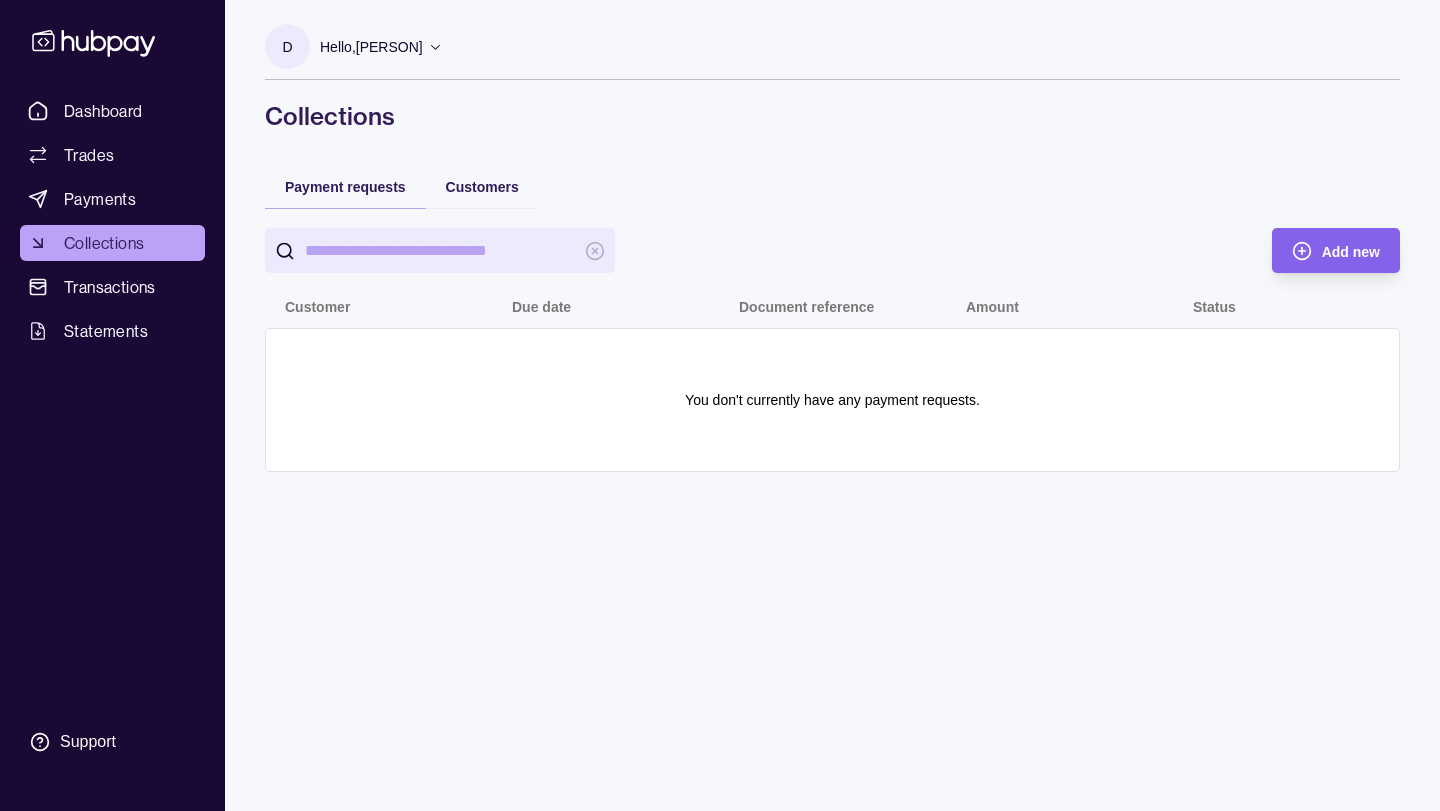 click on "Dashboard Trades Payments Collections Transactions Statements Support D Hello,  David Vittes Skyelume  LLC FZ Account Terms and conditions Privacy policy Sign out Collections Payment requests Customers Add new Customer Due date Document reference Amount Status You don't currently have any payment requests. Collections | Hubpay" at bounding box center [720, 405] 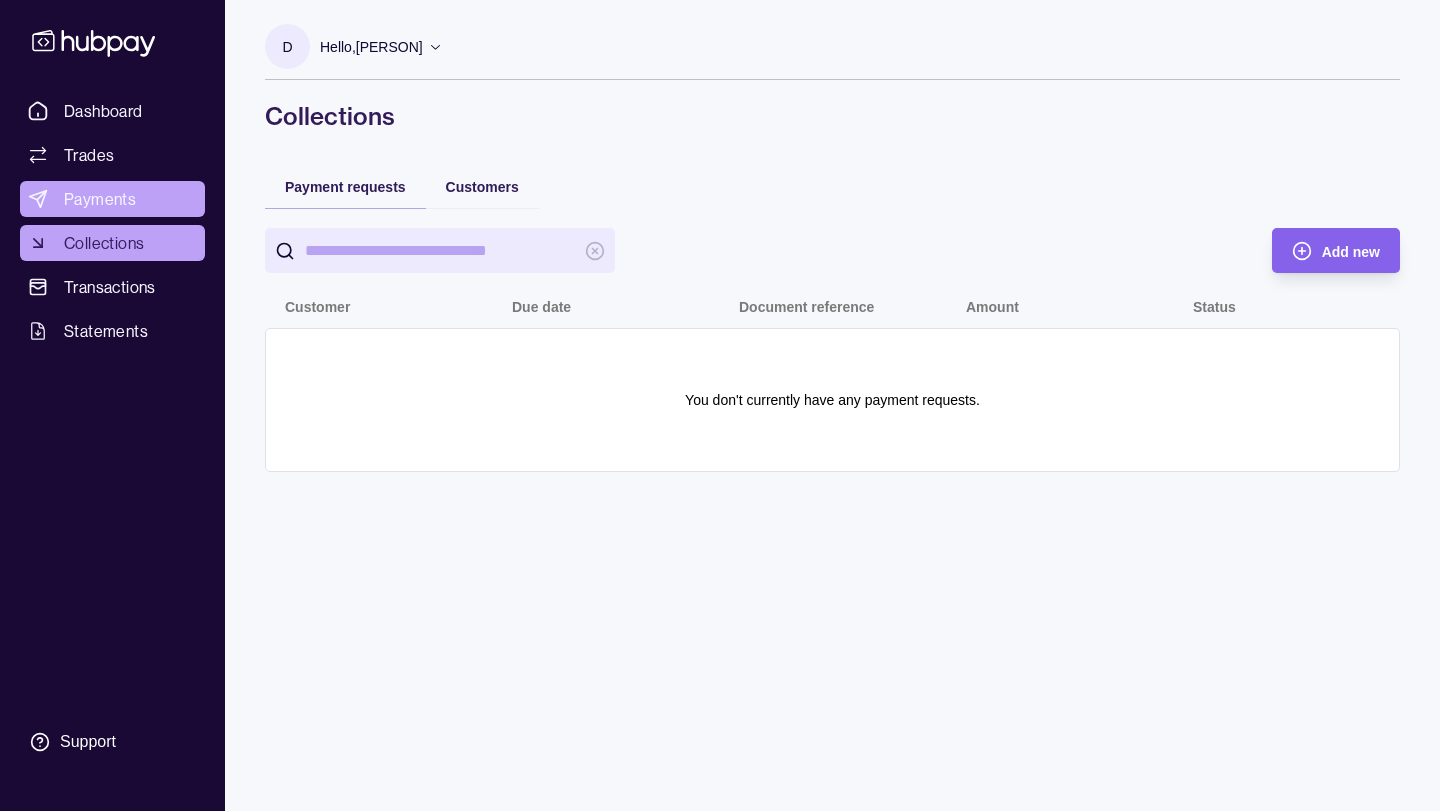 click on "Payments" at bounding box center [100, 199] 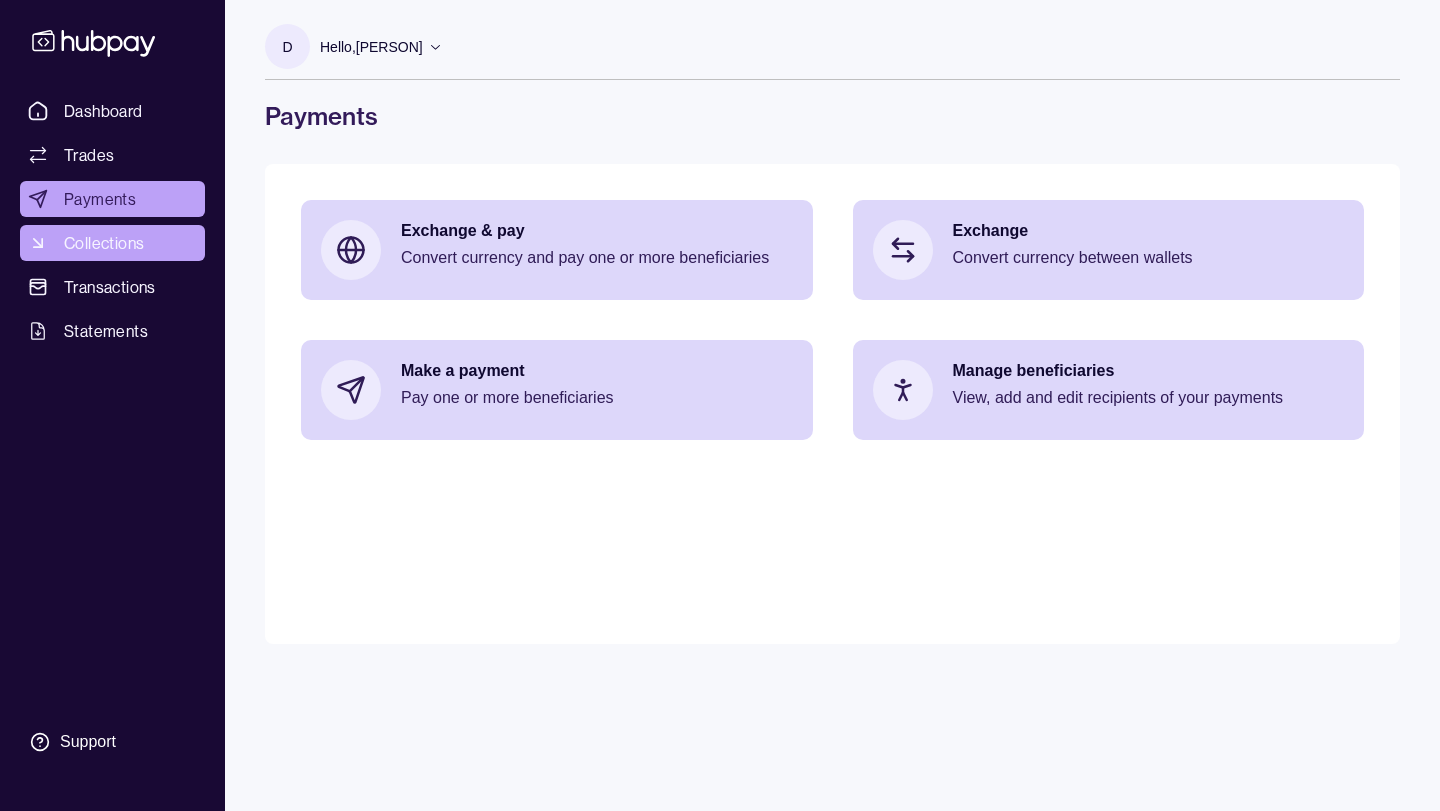 click on "Collections" at bounding box center (104, 243) 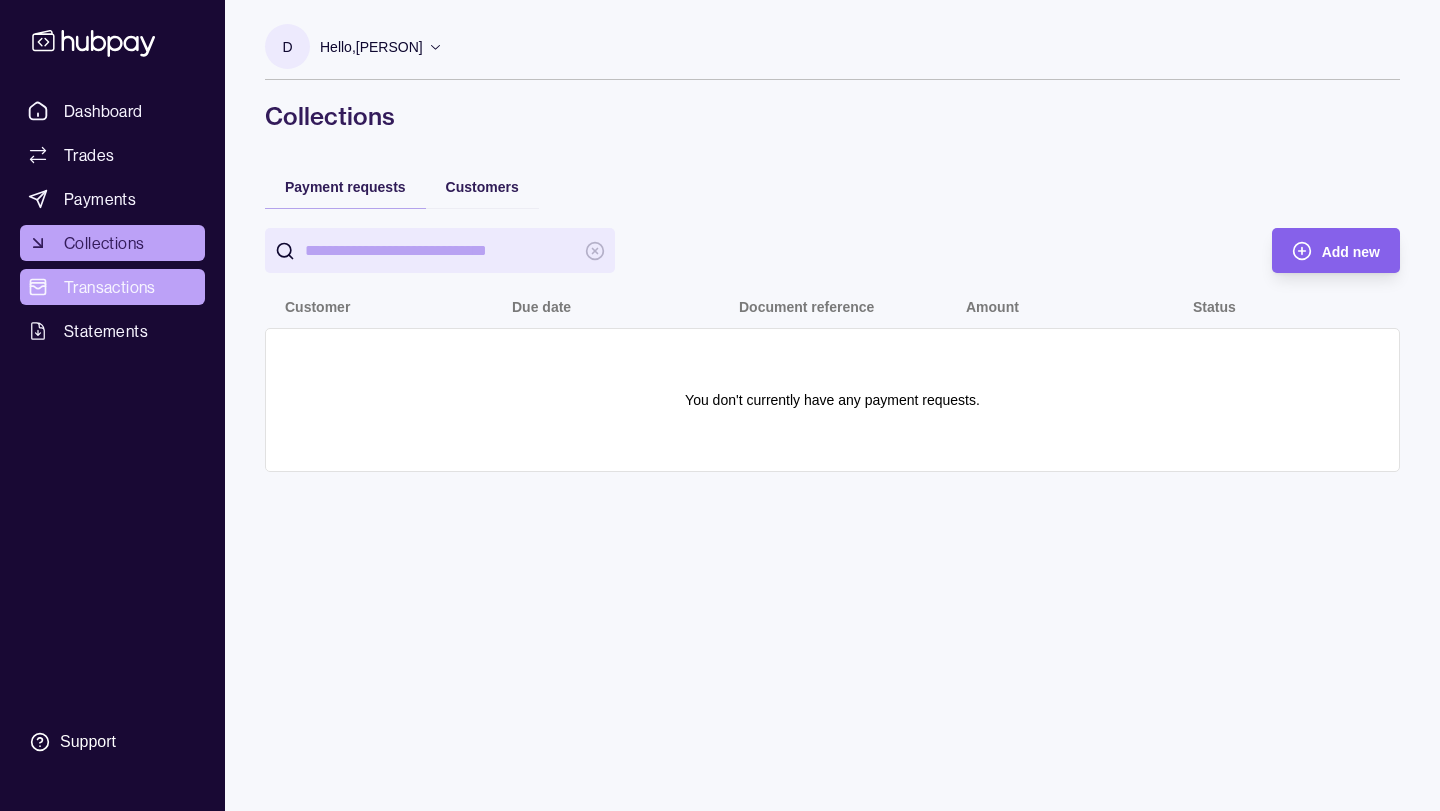 click on "Transactions" at bounding box center [110, 287] 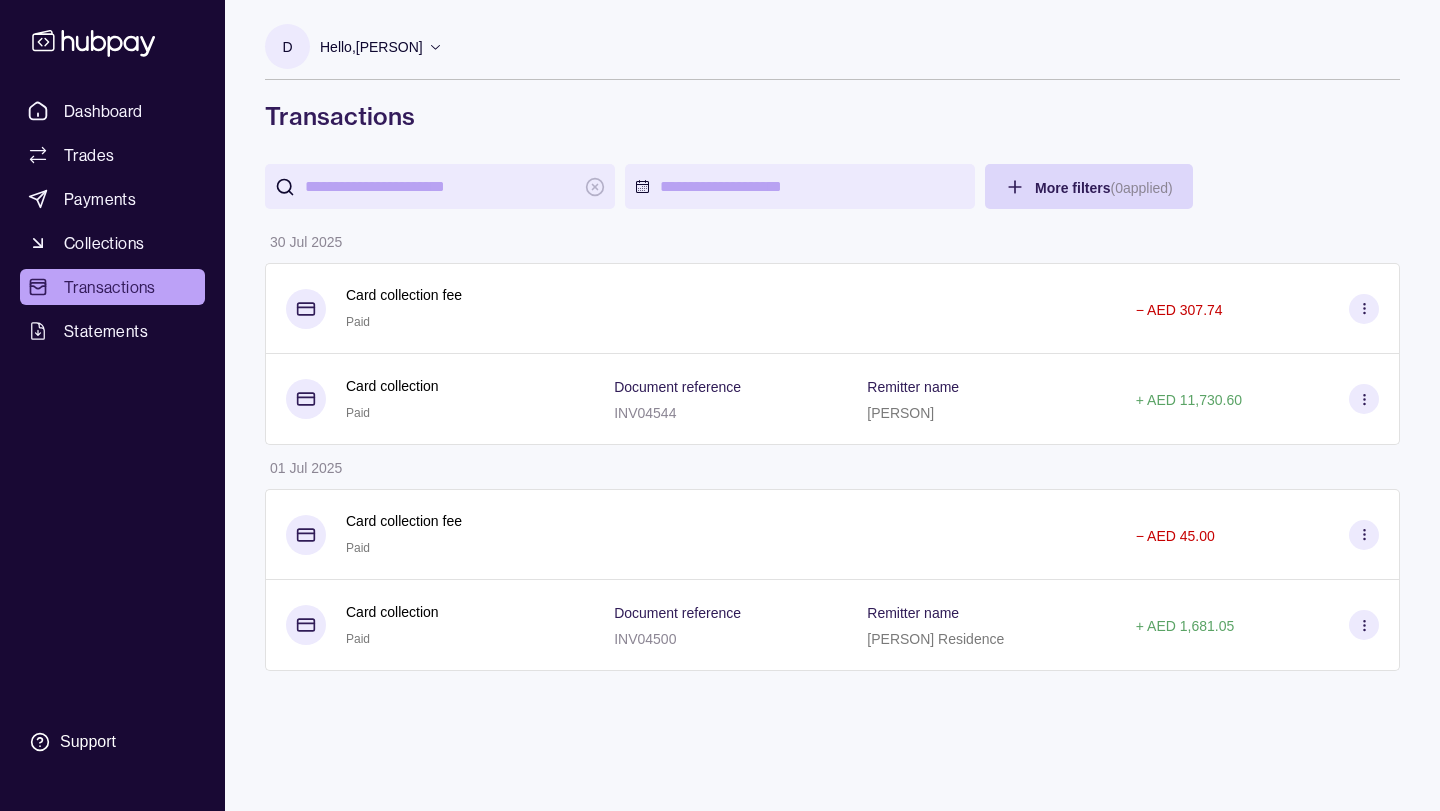scroll, scrollTop: 0, scrollLeft: 0, axis: both 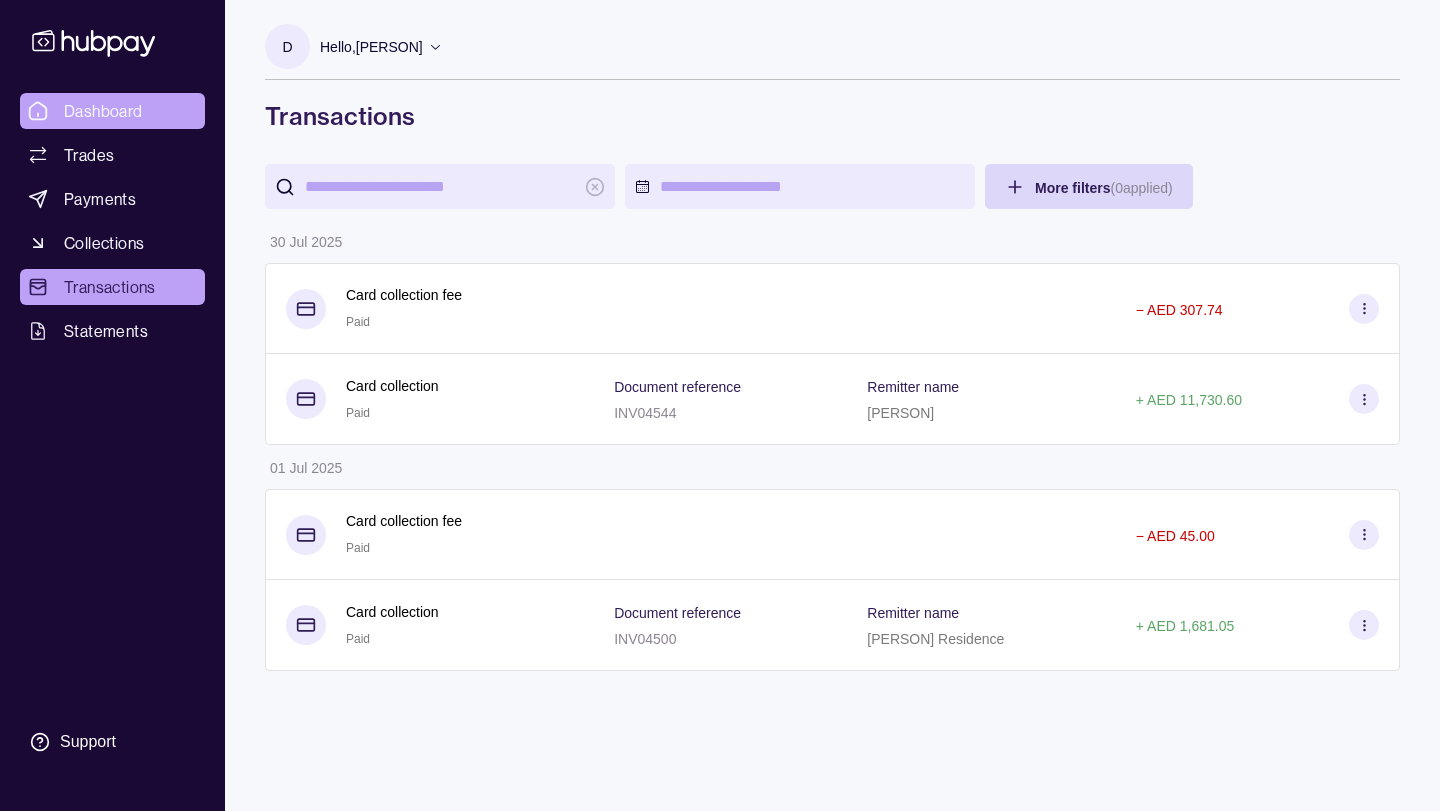 click on "Dashboard" at bounding box center (103, 111) 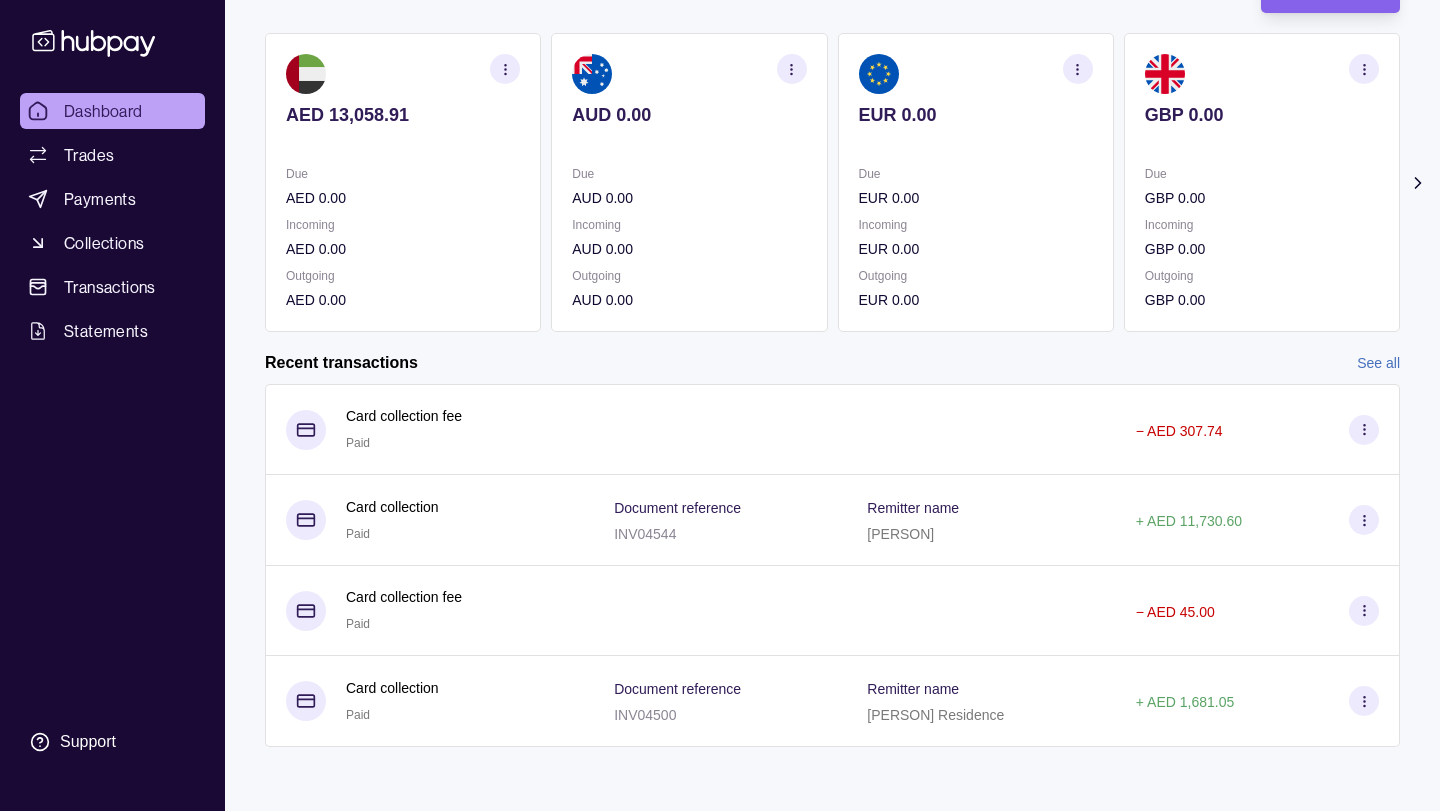 scroll, scrollTop: 196, scrollLeft: 0, axis: vertical 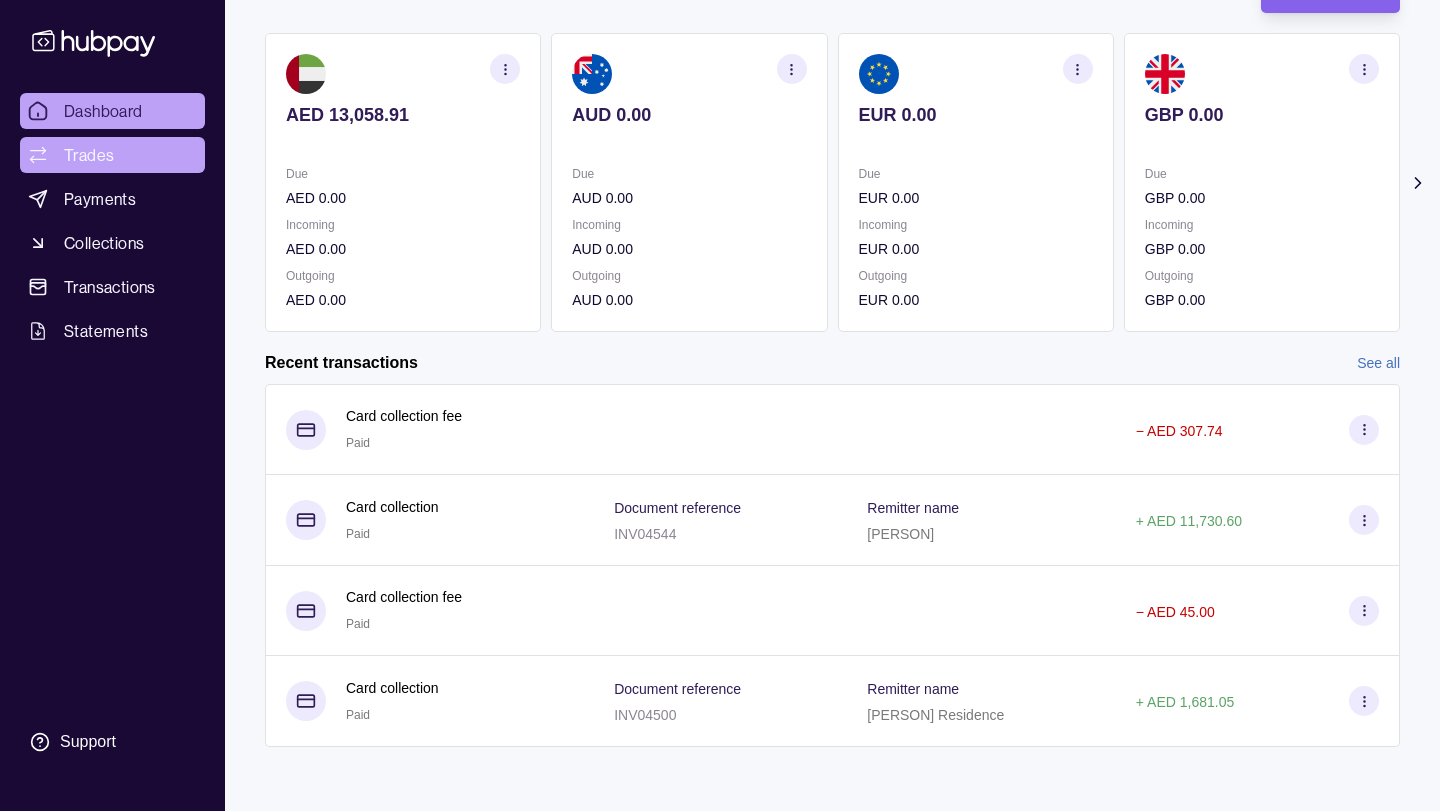 click on "Trades" at bounding box center (89, 155) 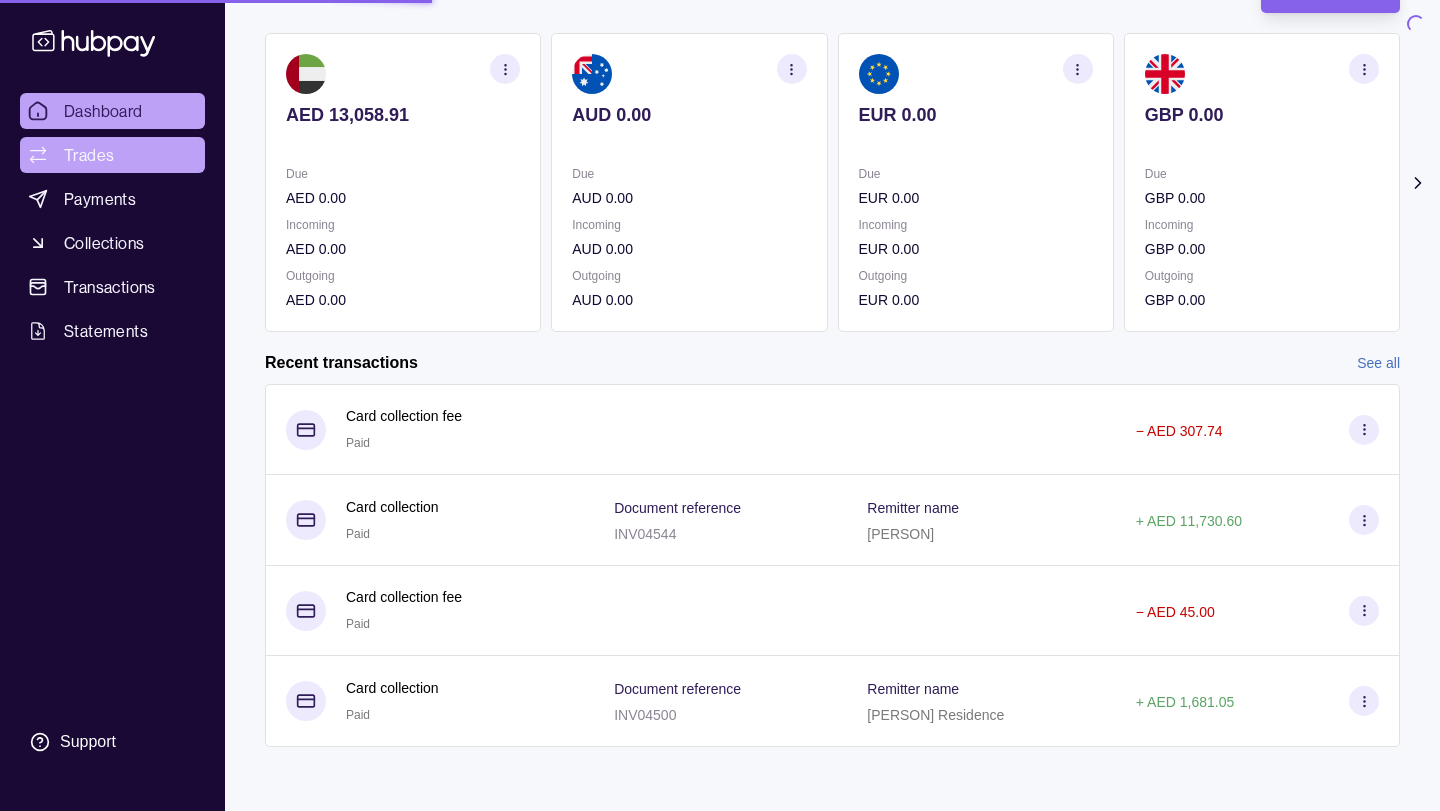 scroll, scrollTop: 0, scrollLeft: 0, axis: both 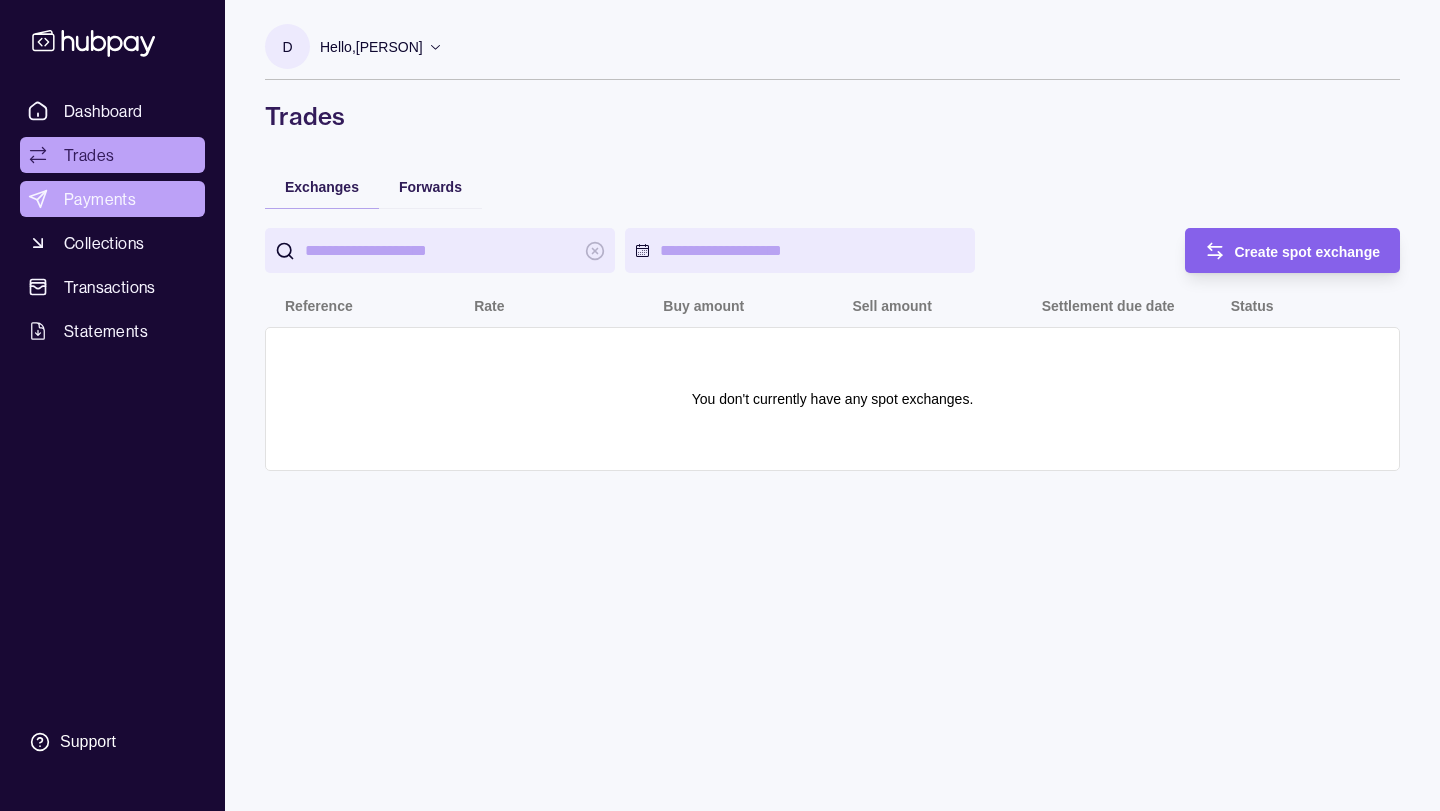 click on "Payments" at bounding box center (100, 199) 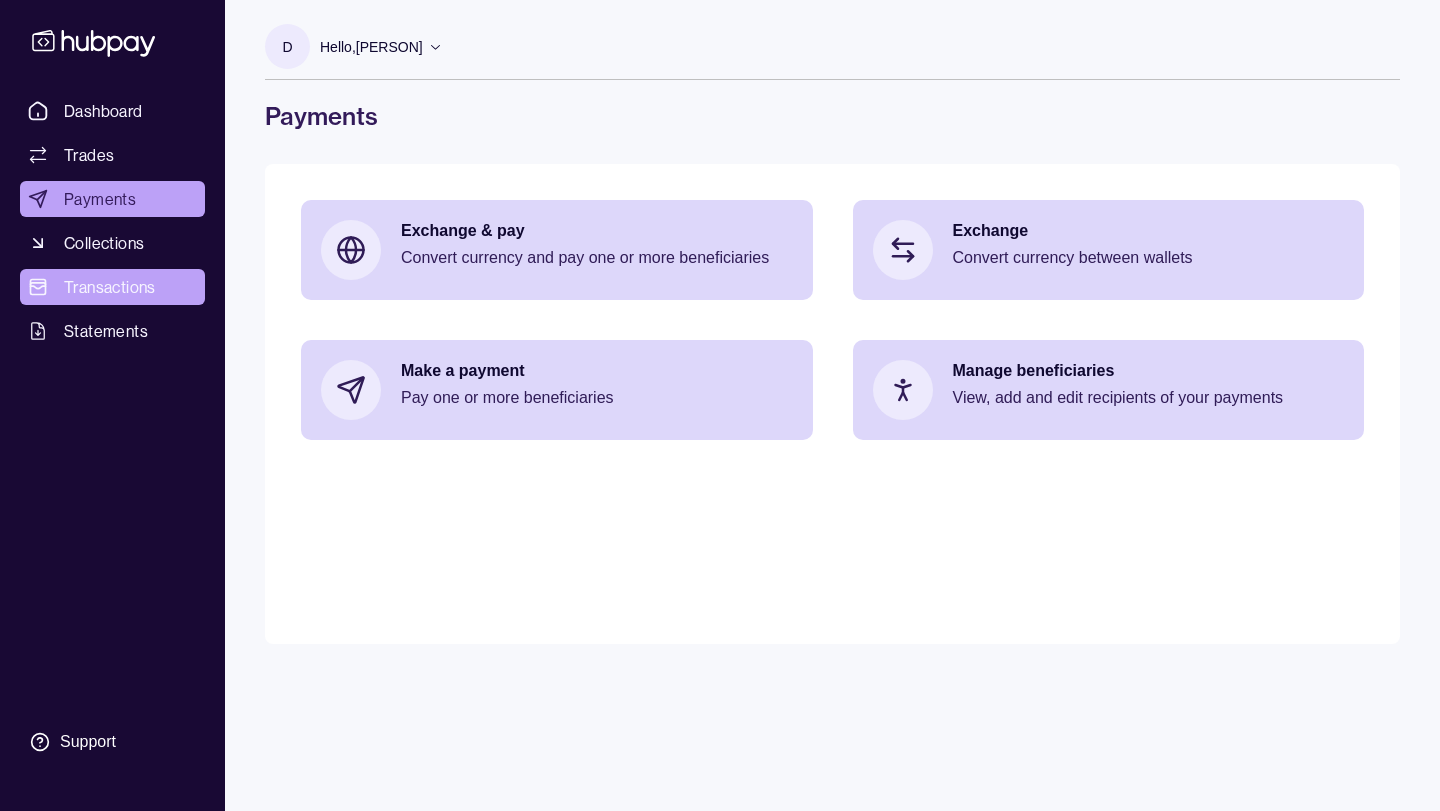 click on "Transactions" at bounding box center [110, 287] 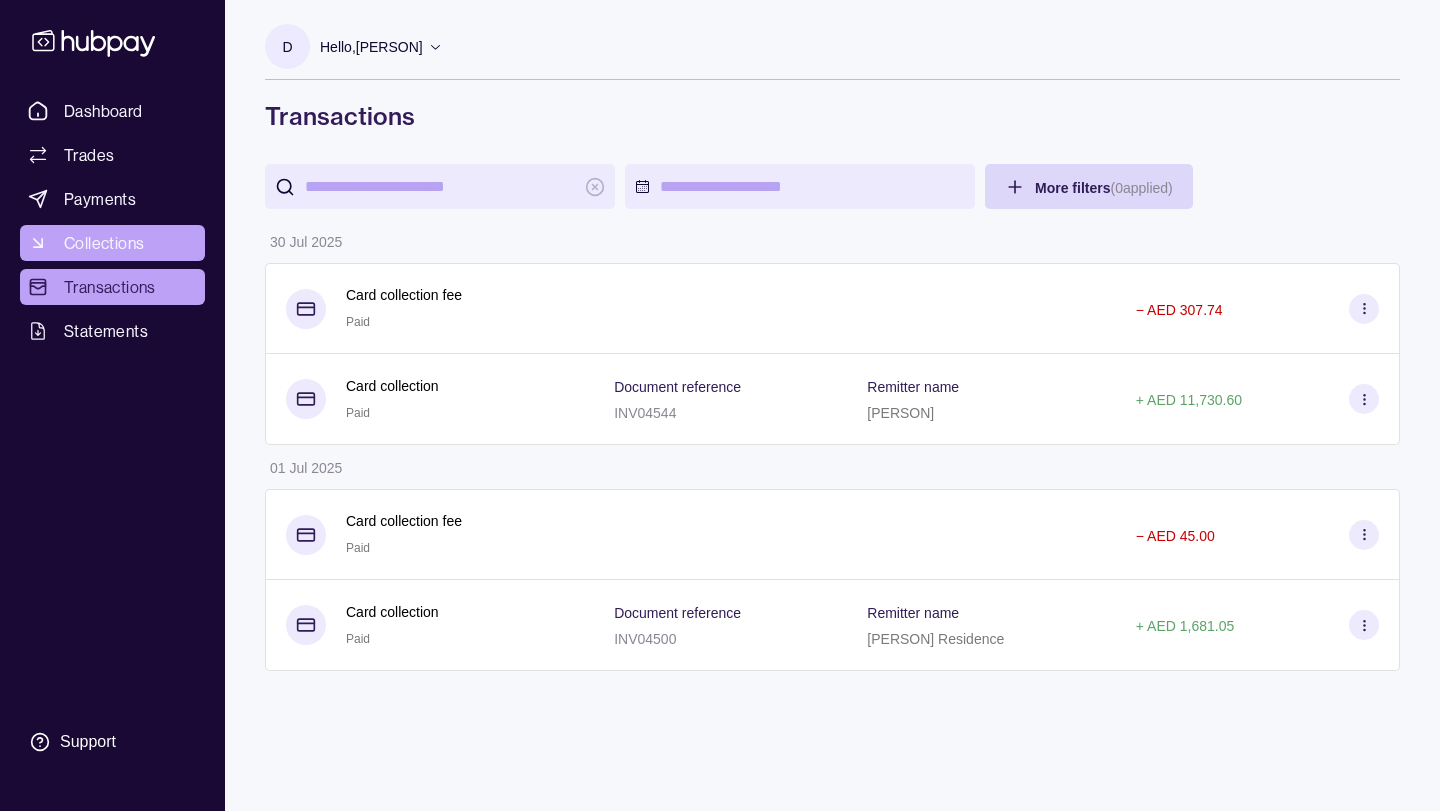click on "Collections" at bounding box center (104, 243) 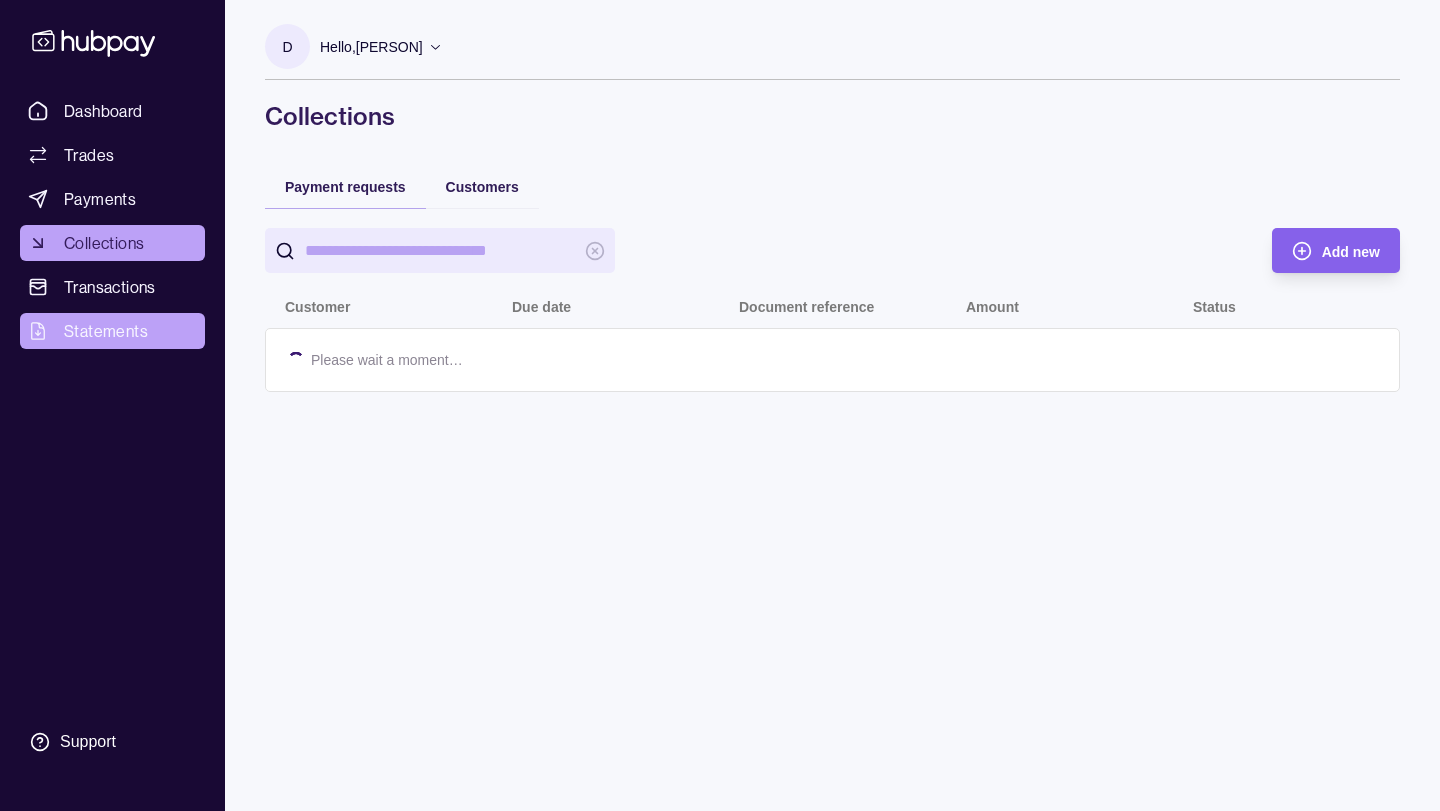 click on "Statements" at bounding box center (112, 331) 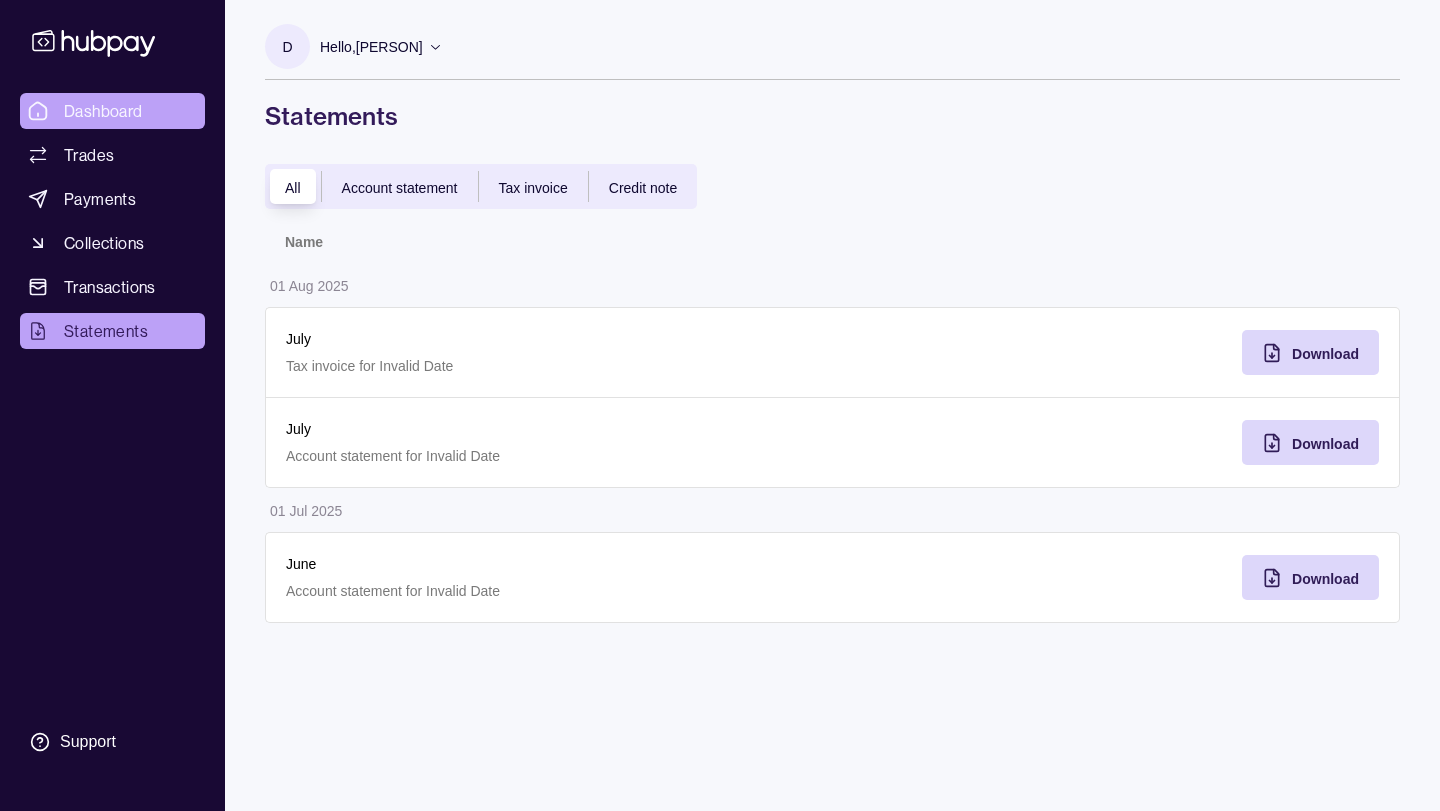 click on "Dashboard" at bounding box center (112, 111) 